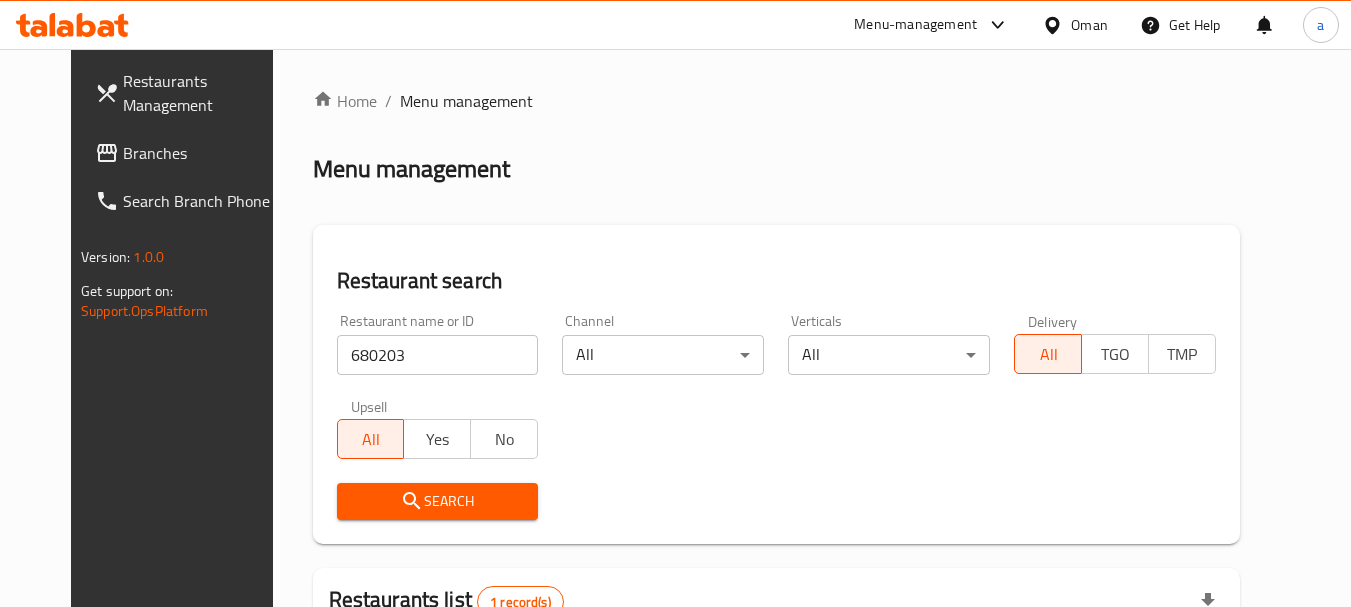 scroll, scrollTop: 268, scrollLeft: 0, axis: vertical 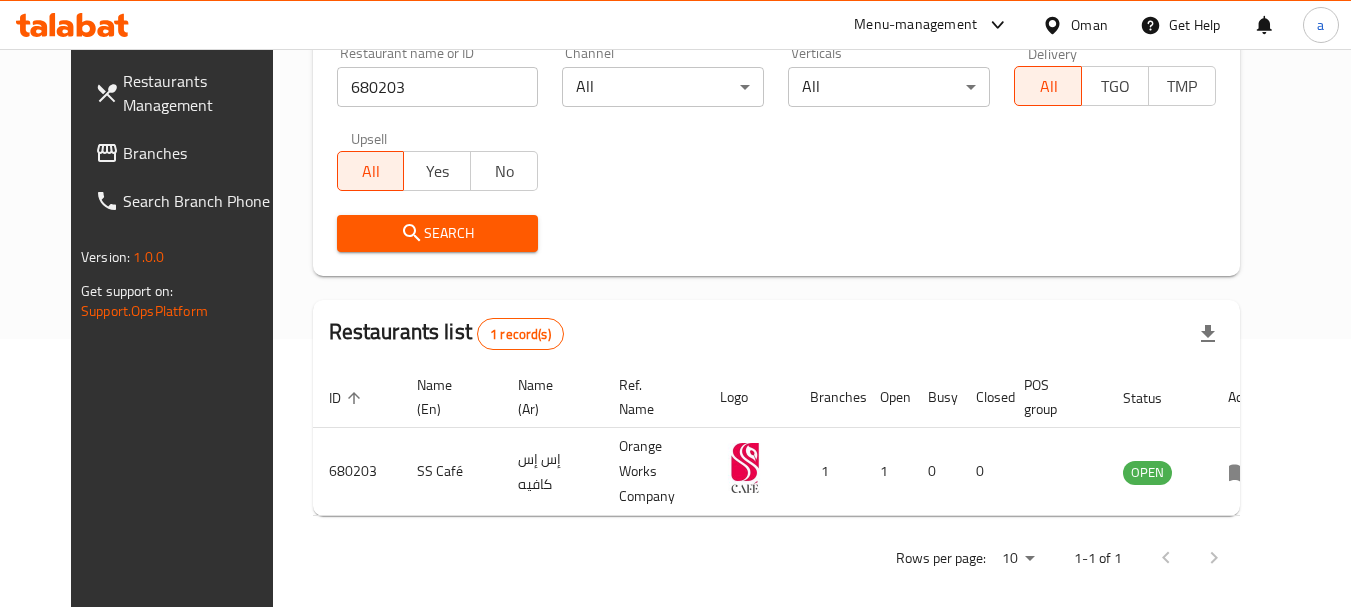 click on "Oman" at bounding box center [1089, 25] 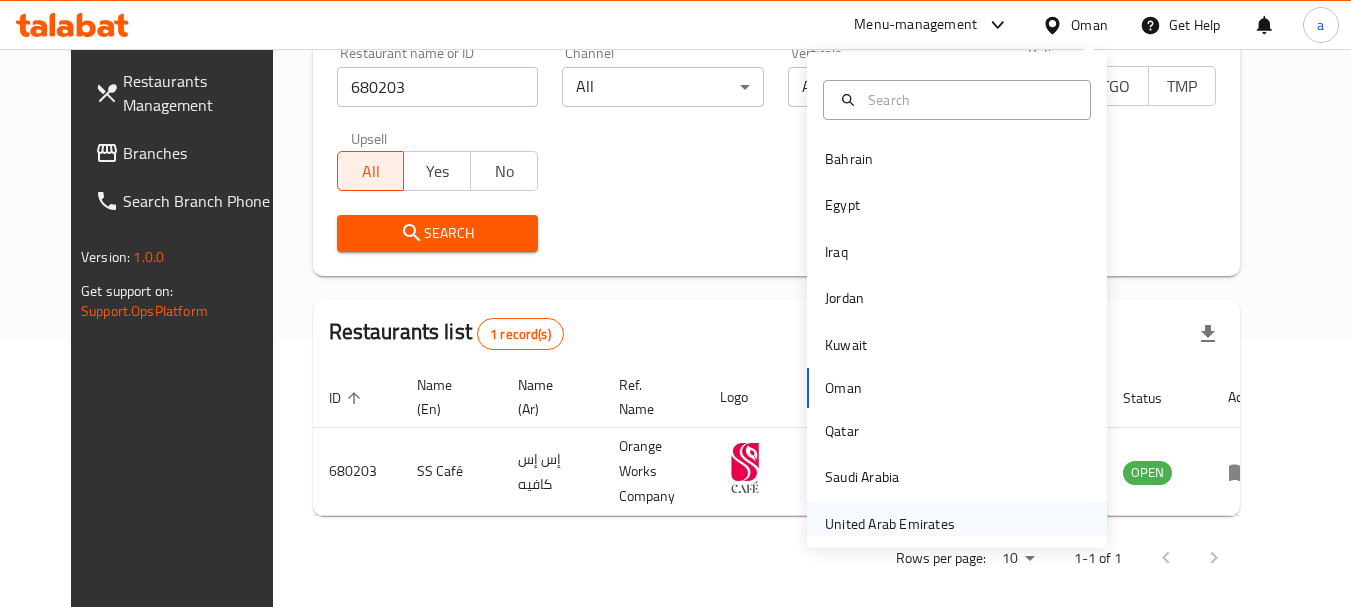 click on "United Arab Emirates" at bounding box center (890, 524) 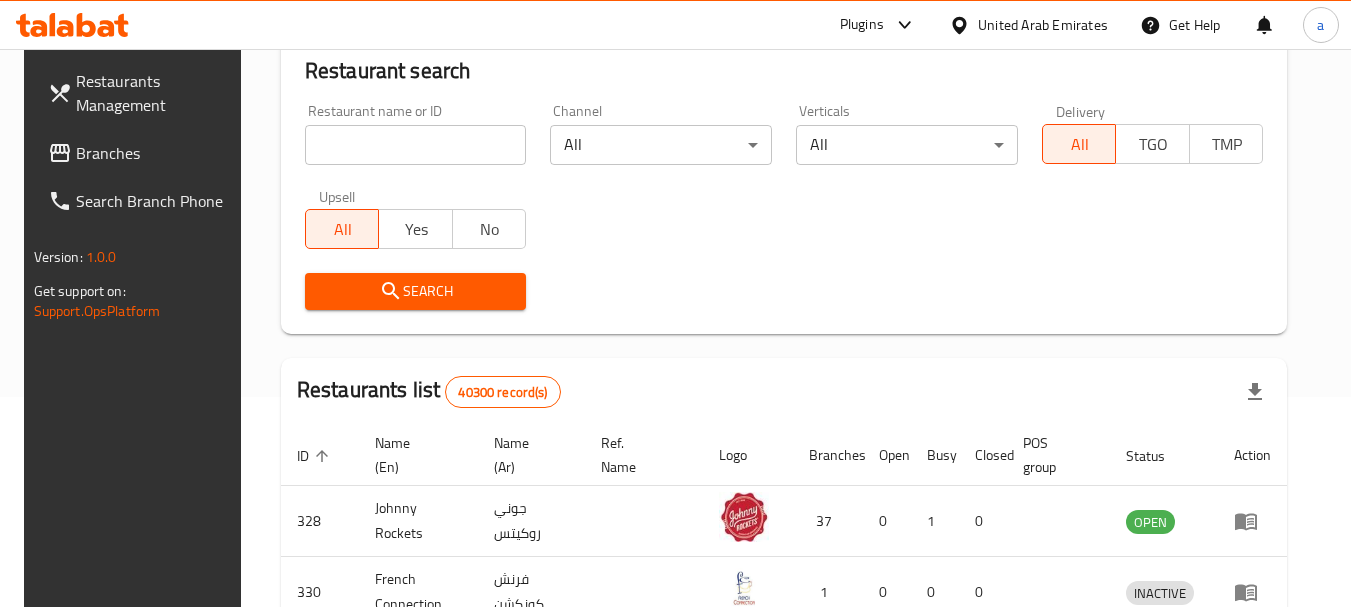 scroll, scrollTop: 268, scrollLeft: 0, axis: vertical 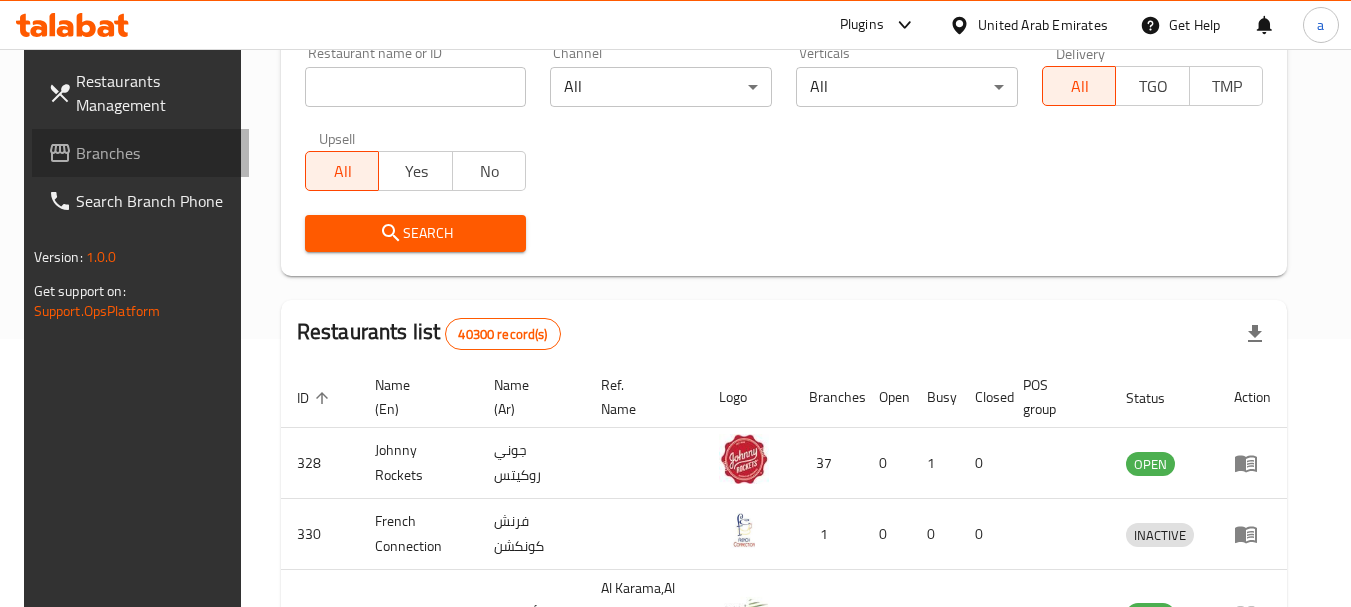 click on "Branches" at bounding box center (155, 153) 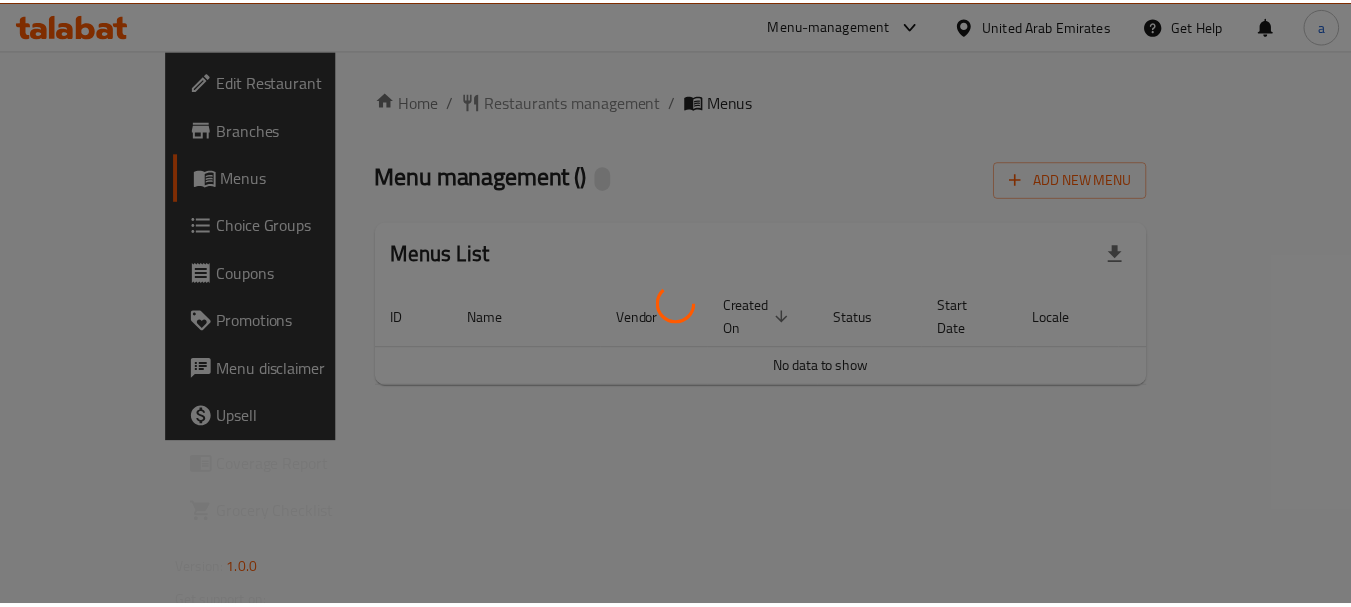 scroll, scrollTop: 0, scrollLeft: 0, axis: both 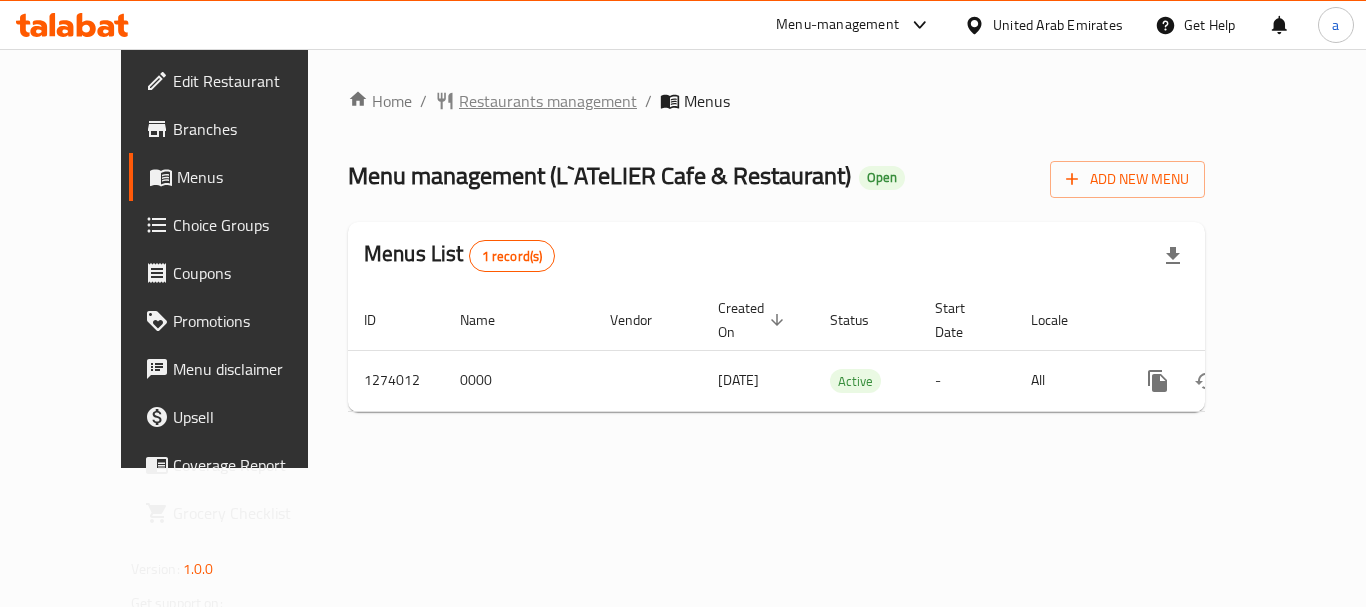 click on "Restaurants management" at bounding box center (548, 101) 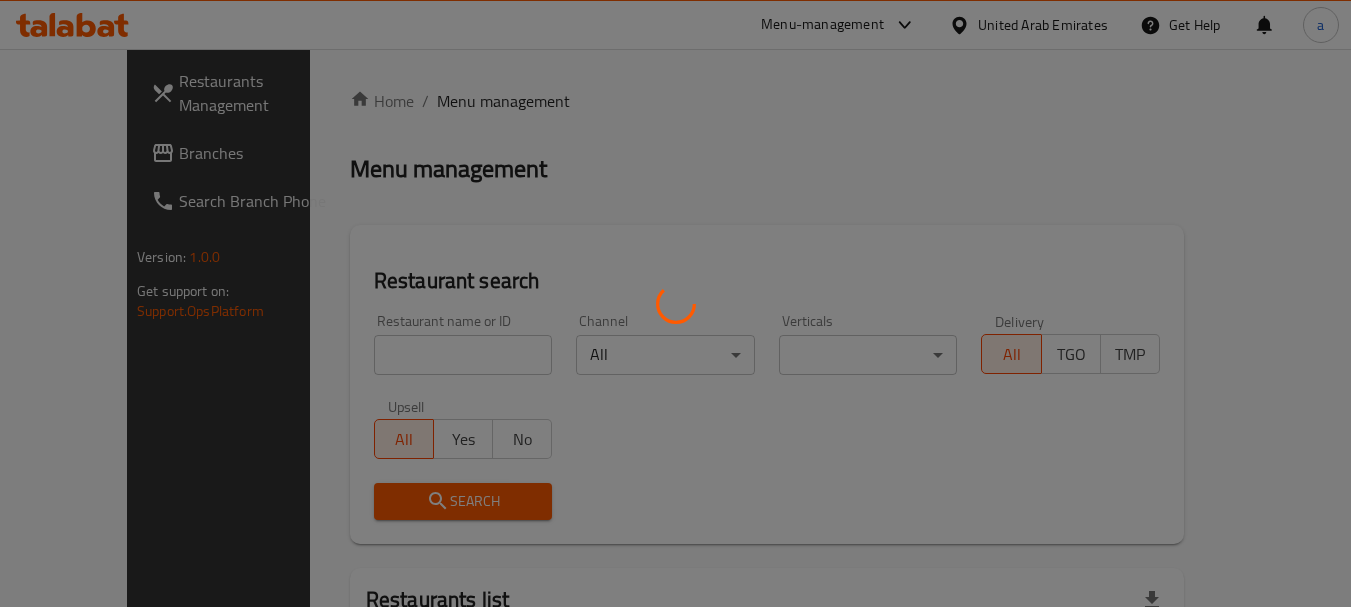 click at bounding box center [675, 303] 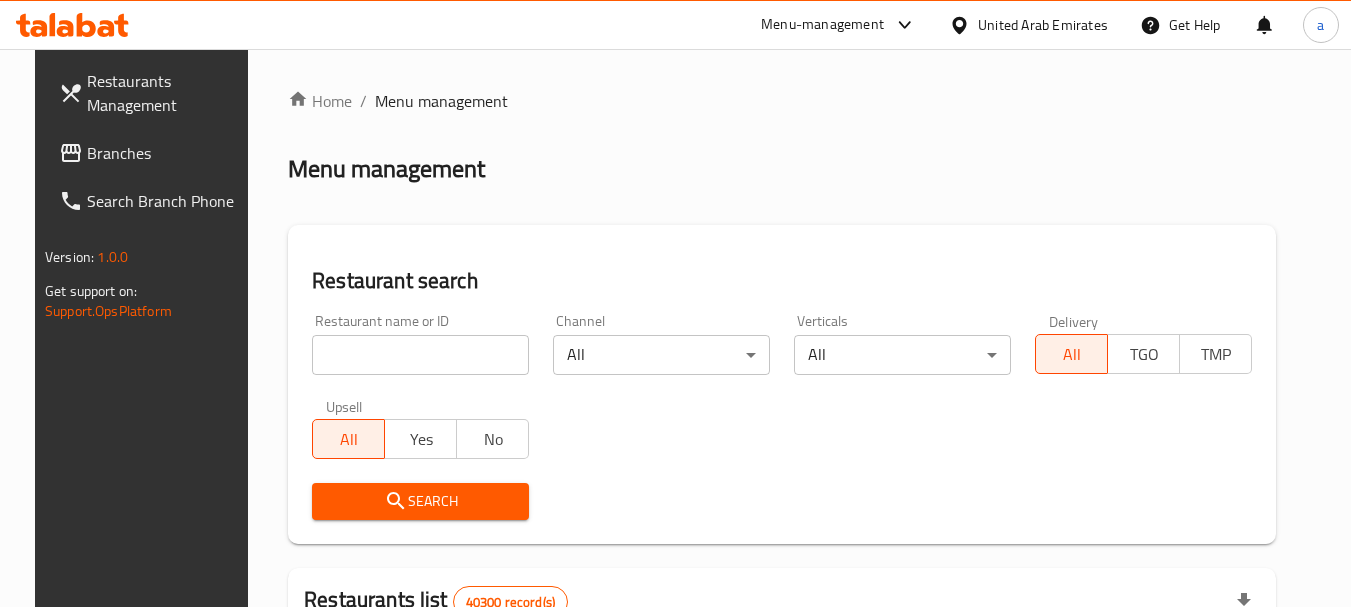 click at bounding box center [420, 355] 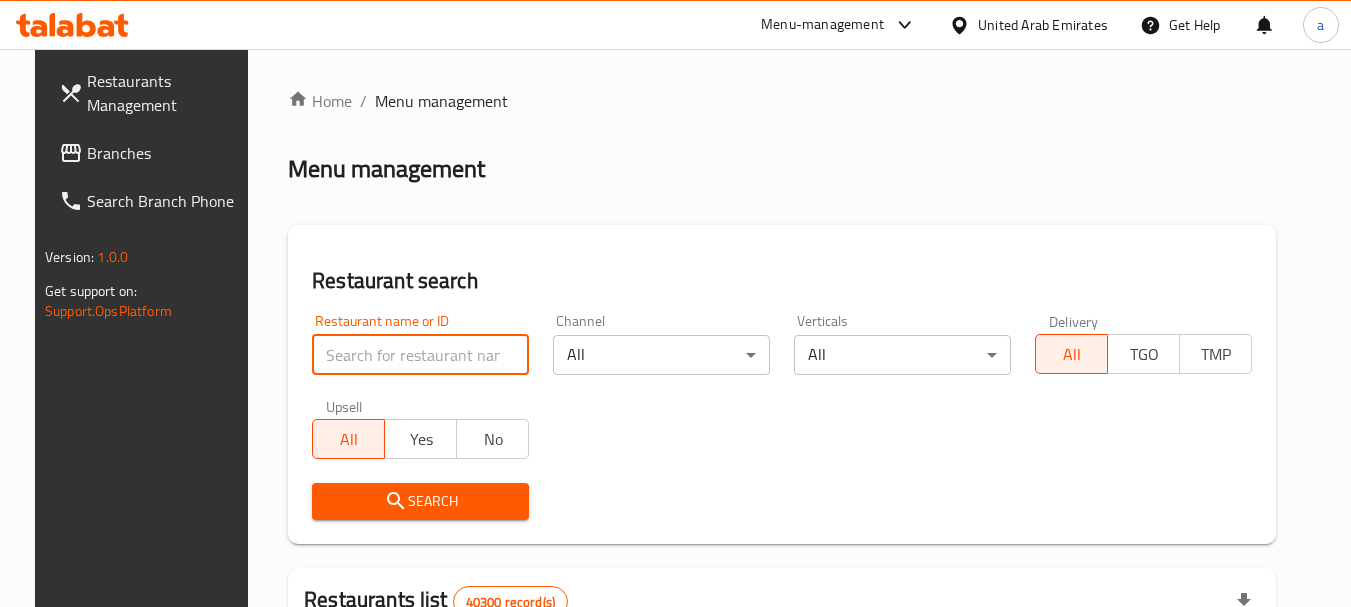 paste on "691018" 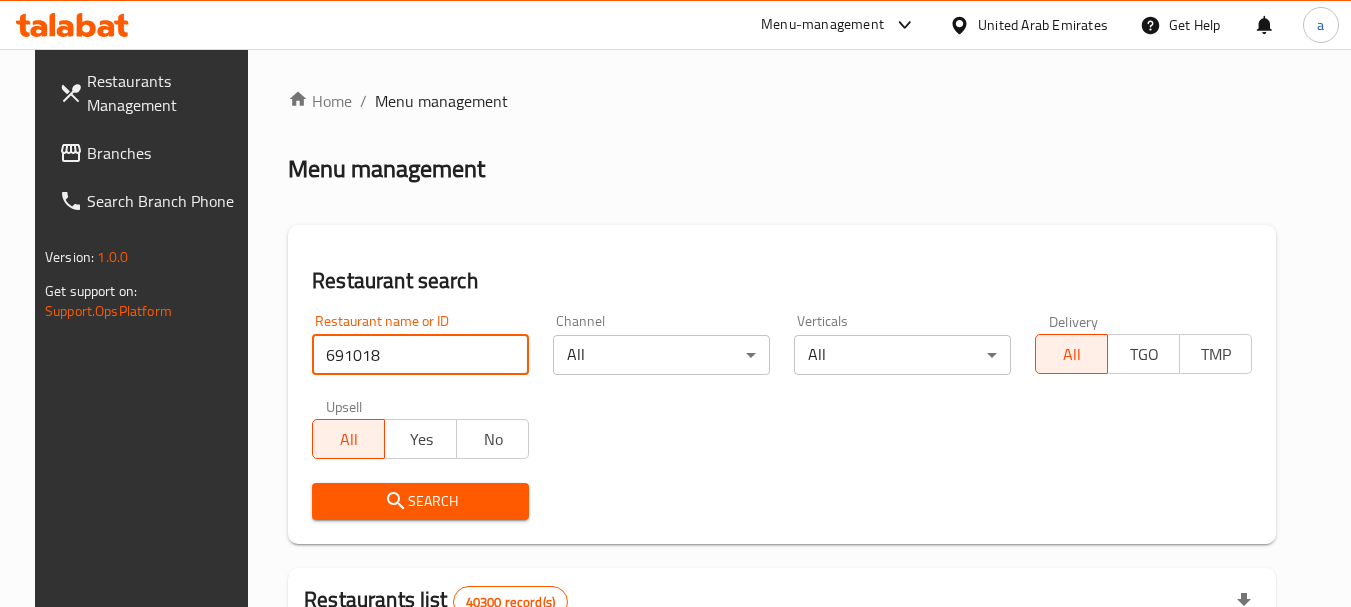 type on "691018" 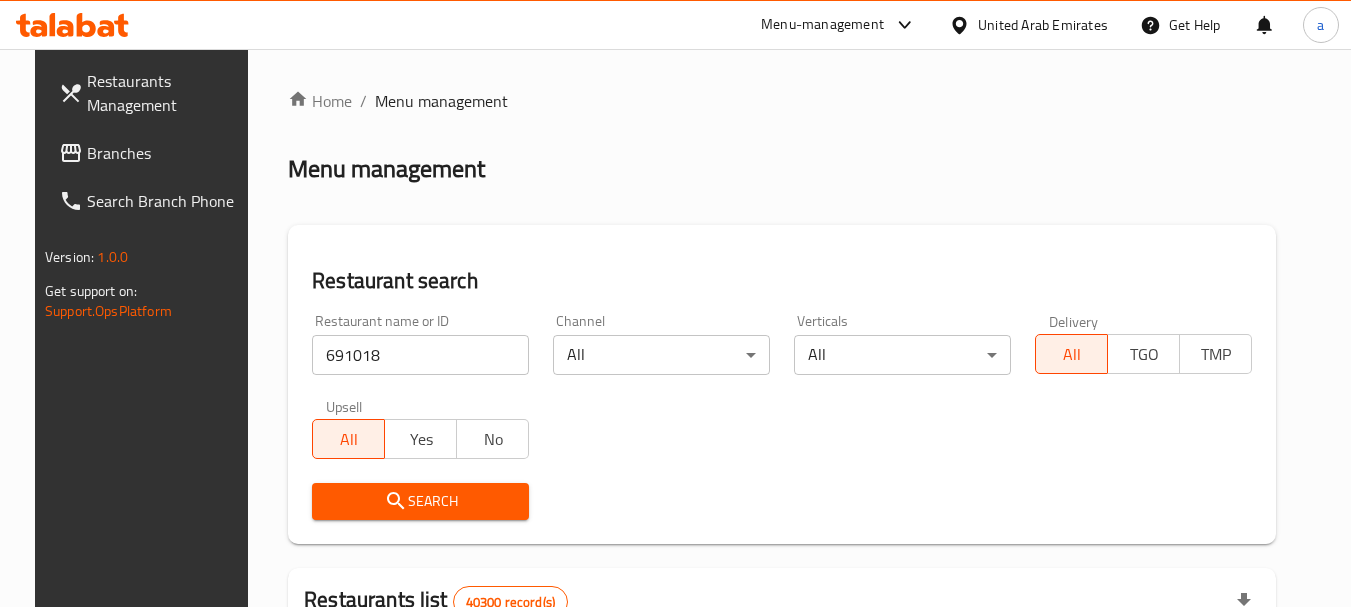 click on "Search" at bounding box center (420, 501) 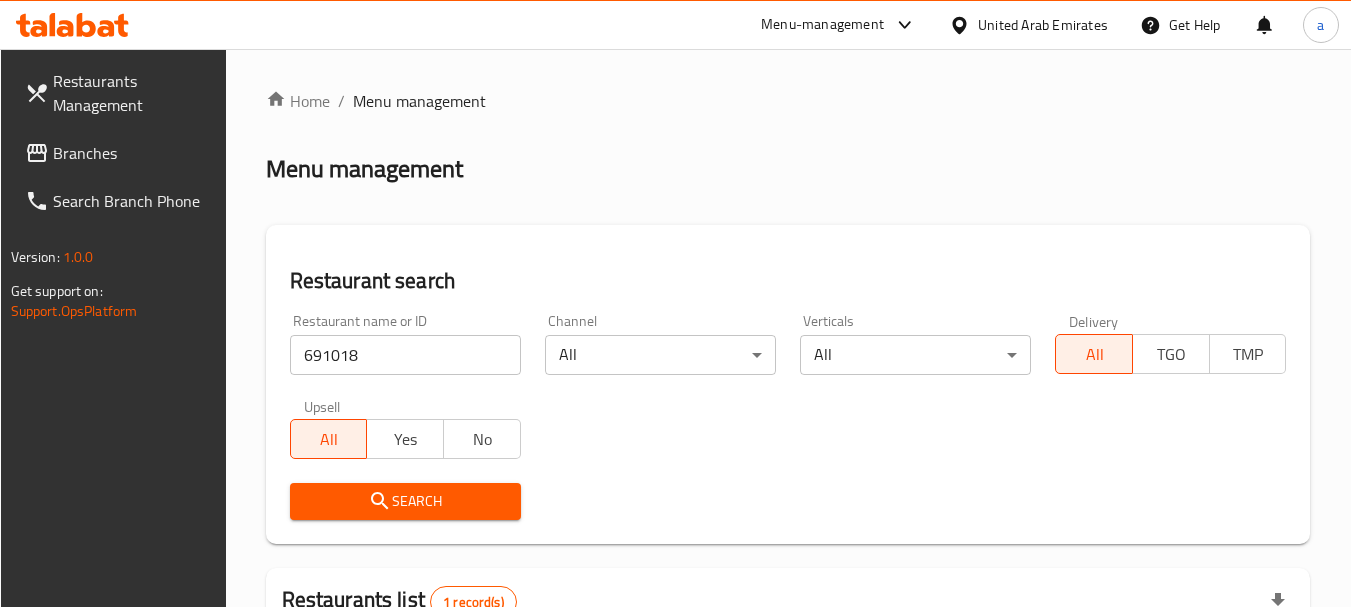 scroll, scrollTop: 285, scrollLeft: 0, axis: vertical 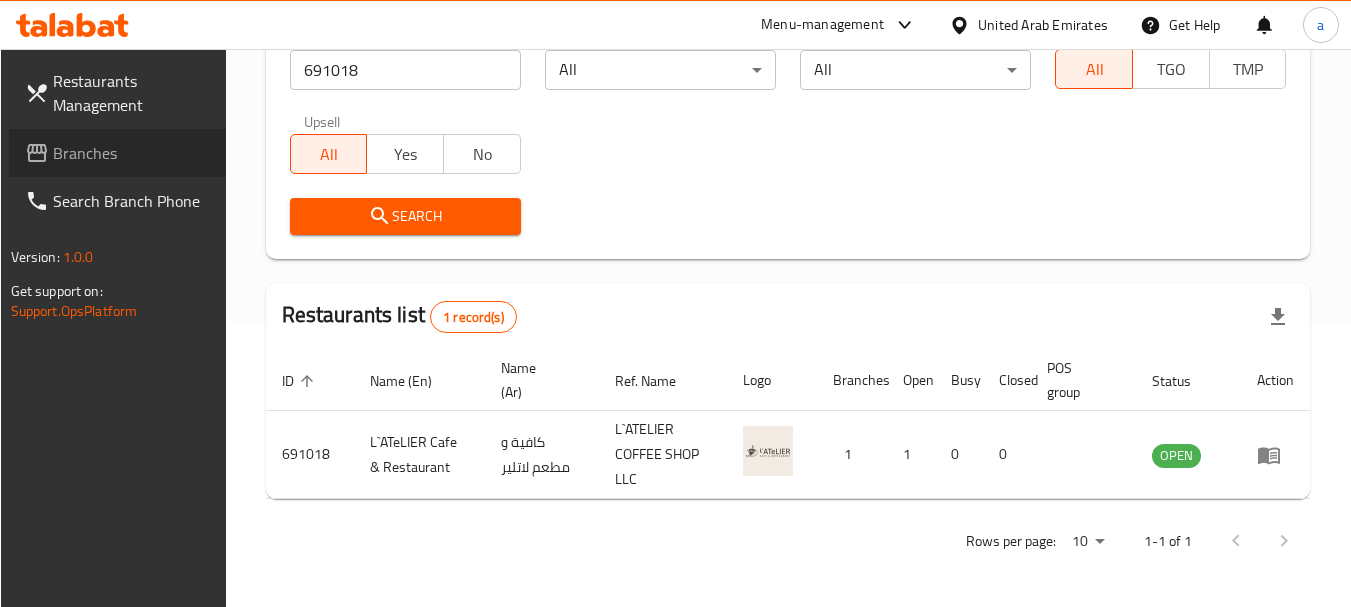 click on "Branches" at bounding box center [132, 153] 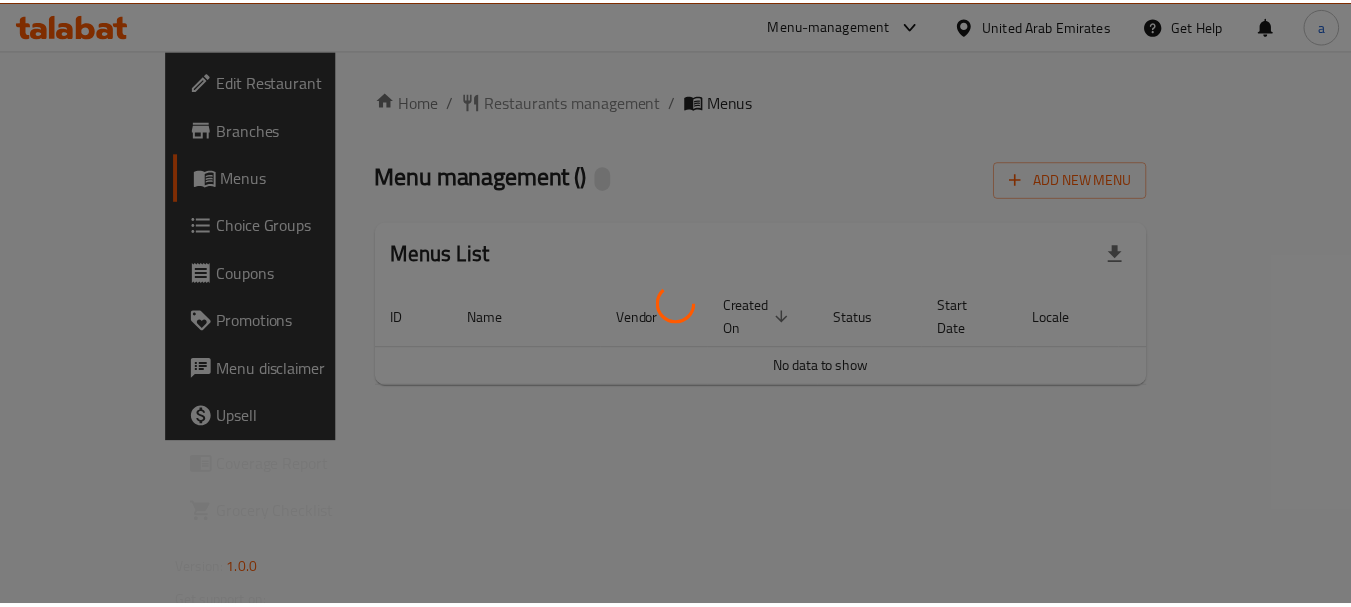 scroll, scrollTop: 0, scrollLeft: 0, axis: both 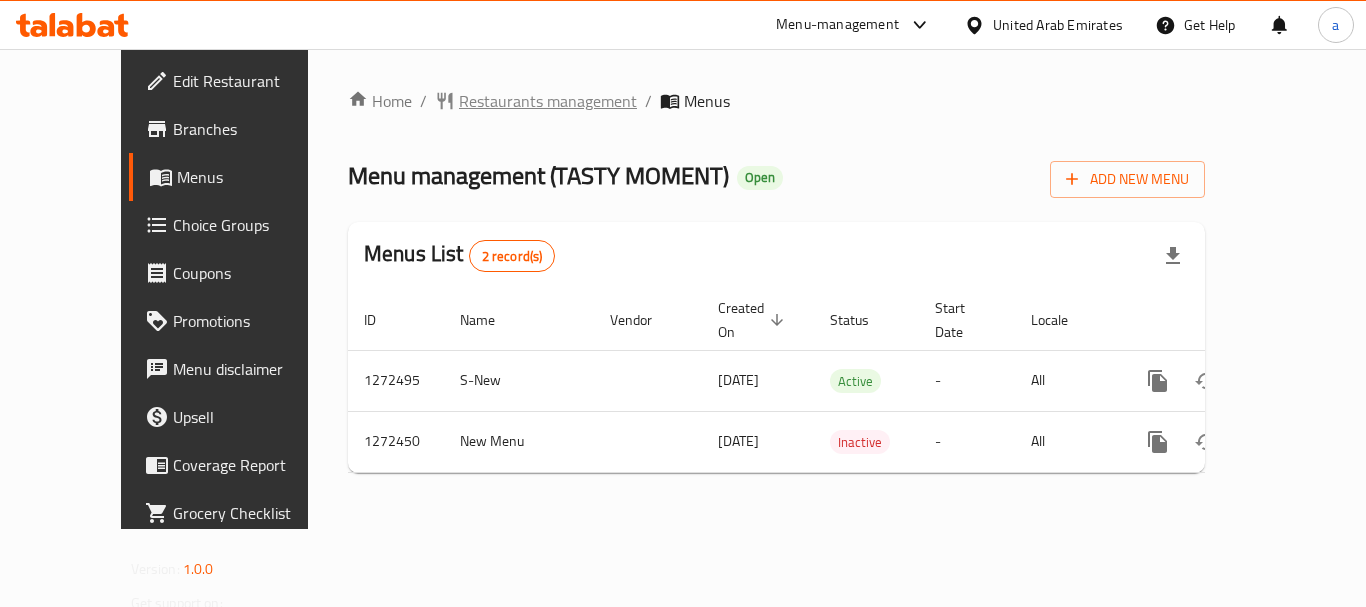 click on "Restaurants management" at bounding box center (548, 101) 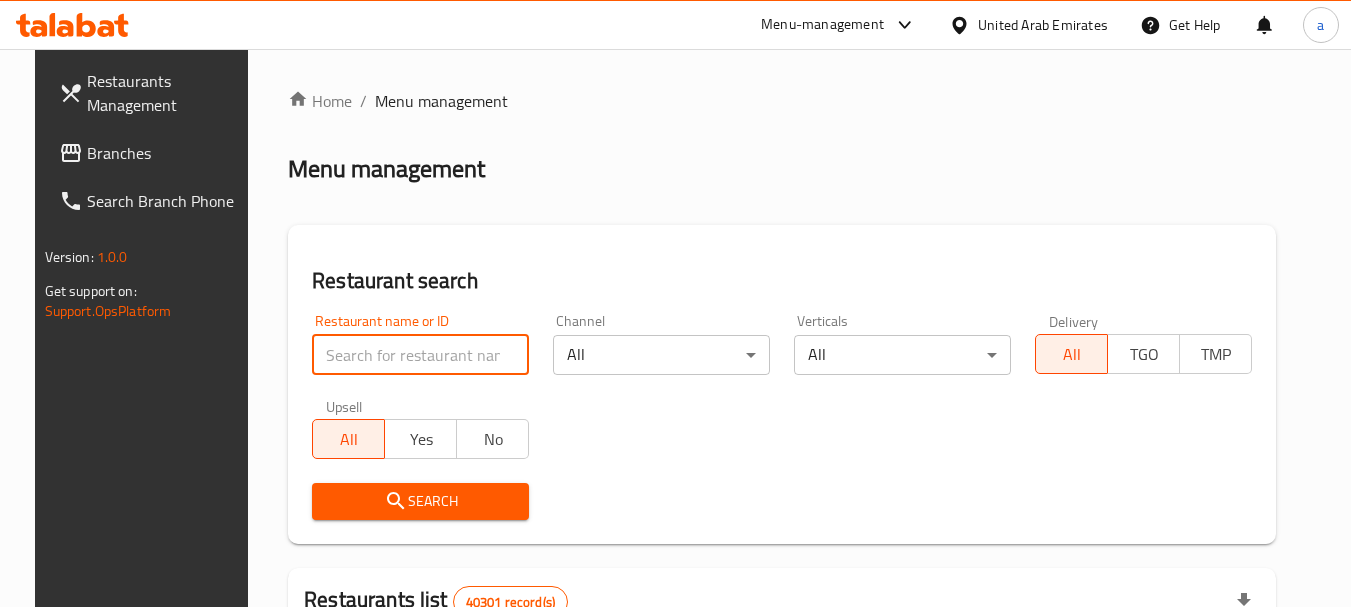 click at bounding box center (420, 355) 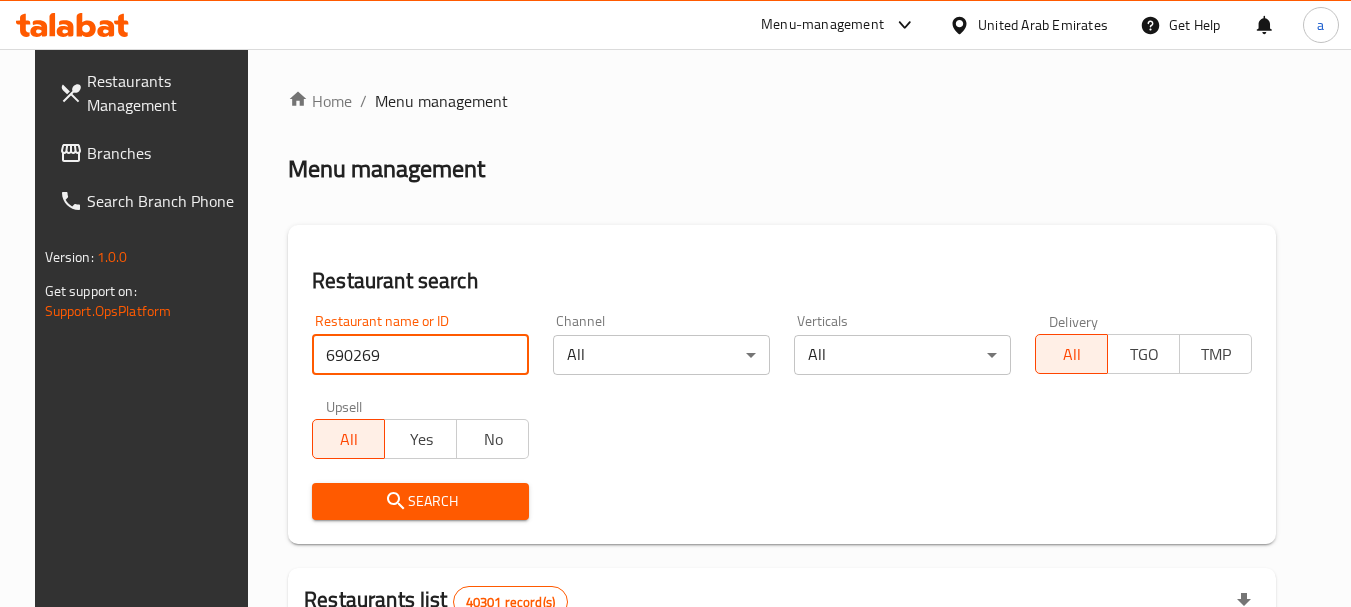 type on "690269" 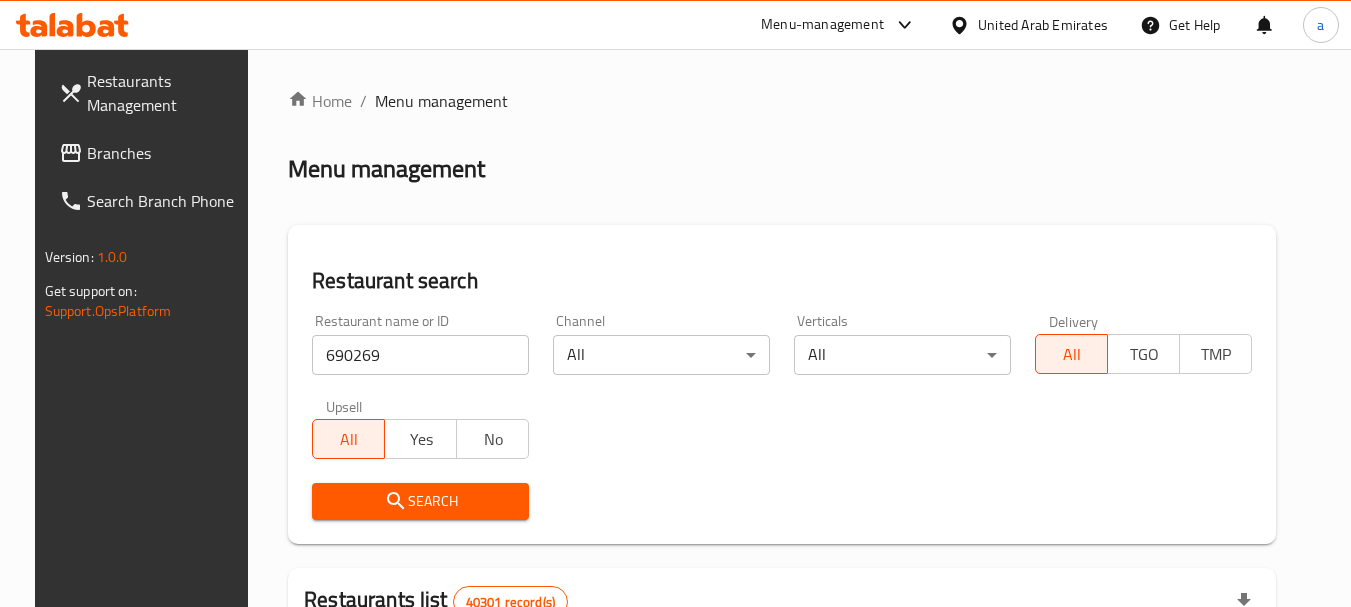 click on "Search" at bounding box center (420, 501) 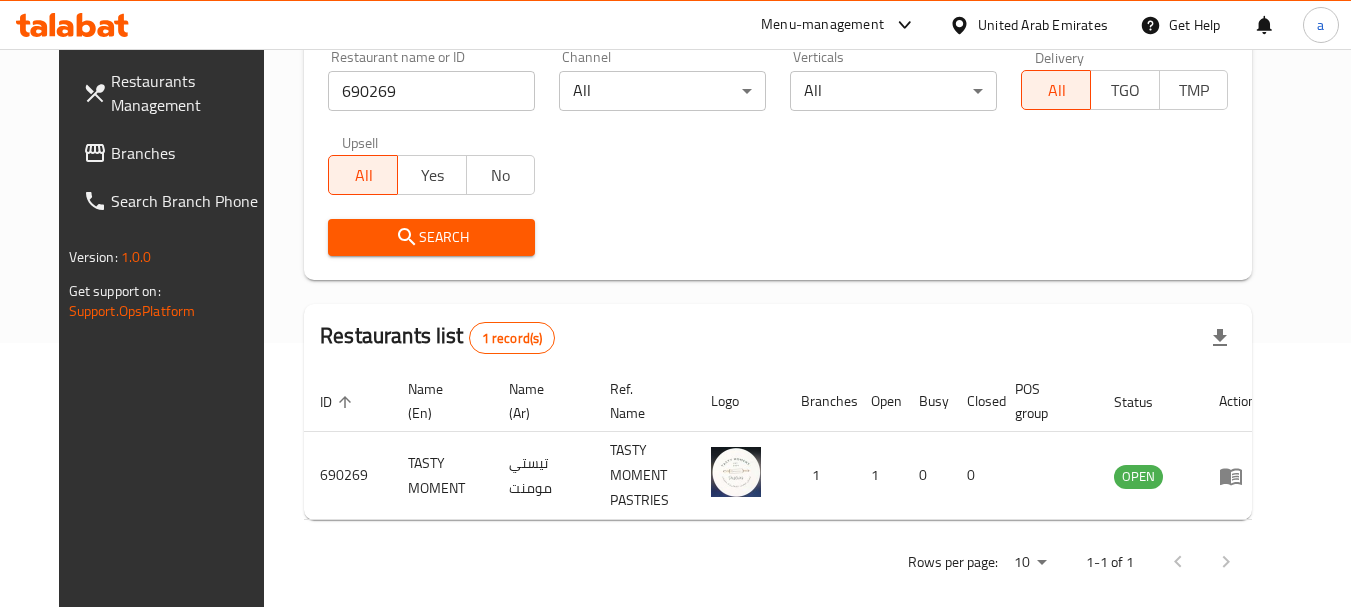 scroll, scrollTop: 268, scrollLeft: 0, axis: vertical 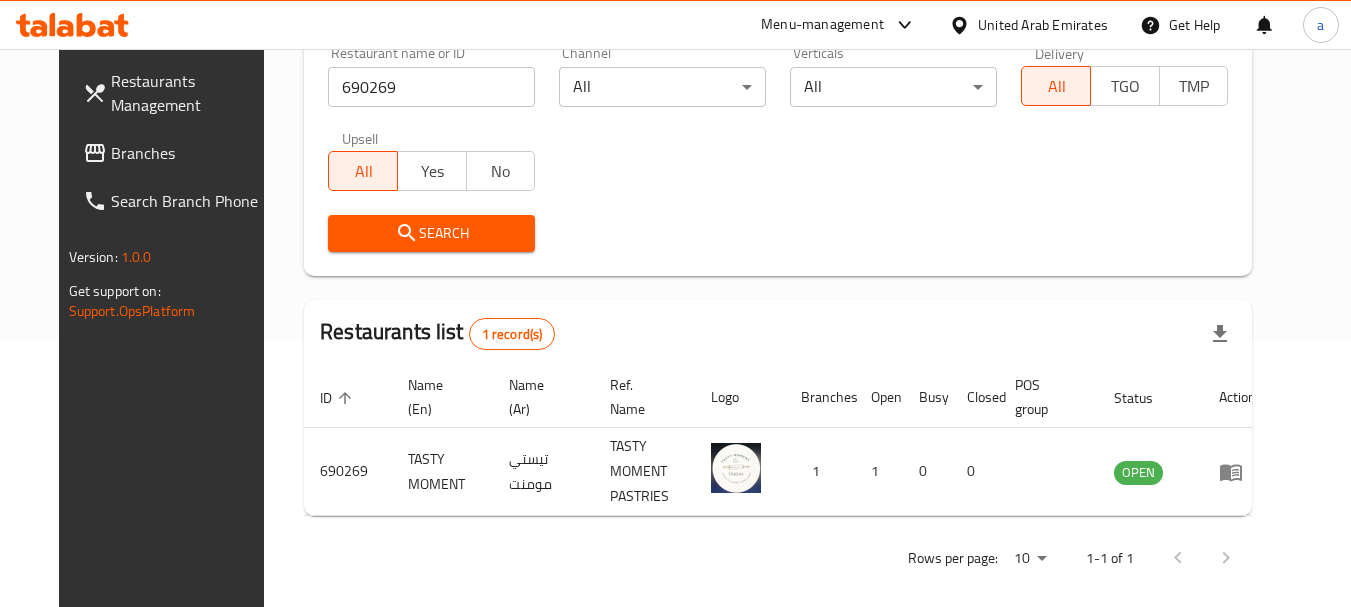 click on "Branches" at bounding box center [190, 153] 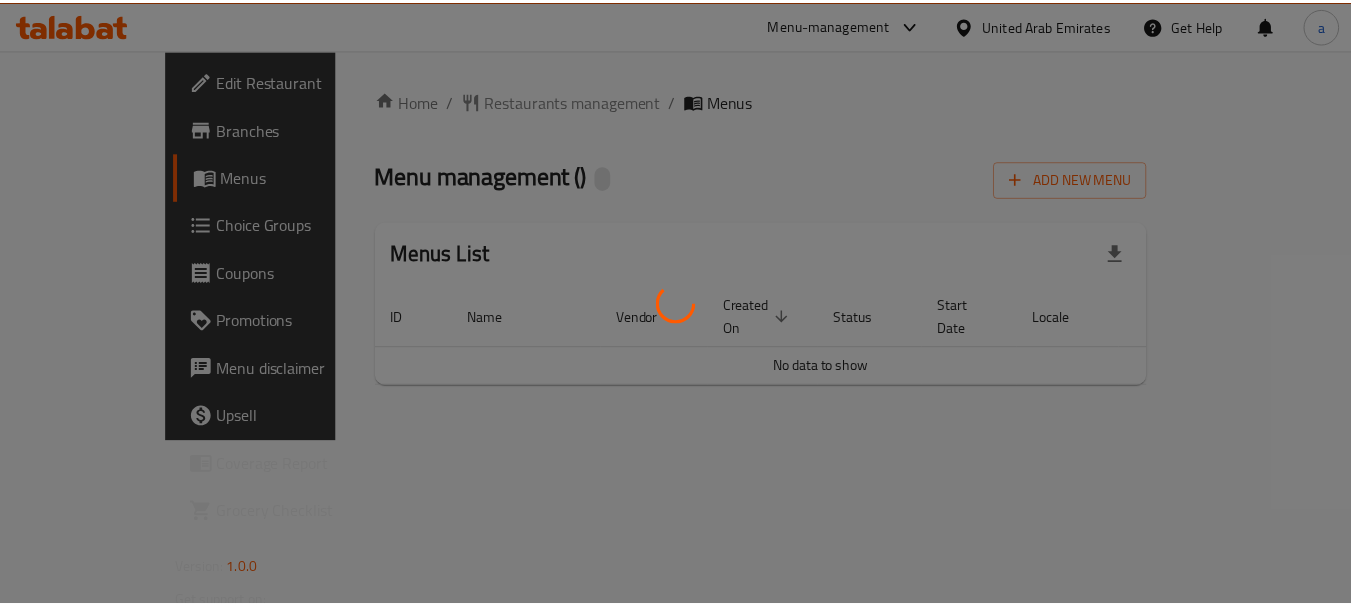 scroll, scrollTop: 0, scrollLeft: 0, axis: both 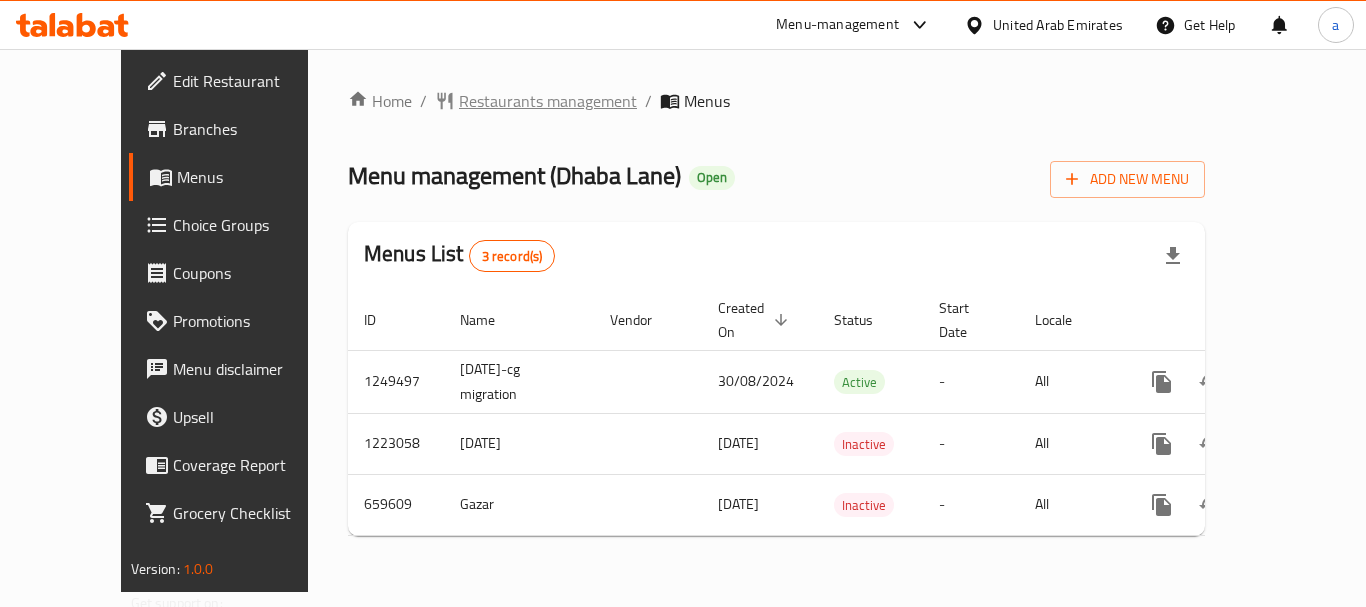 click on "Restaurants management" at bounding box center (548, 101) 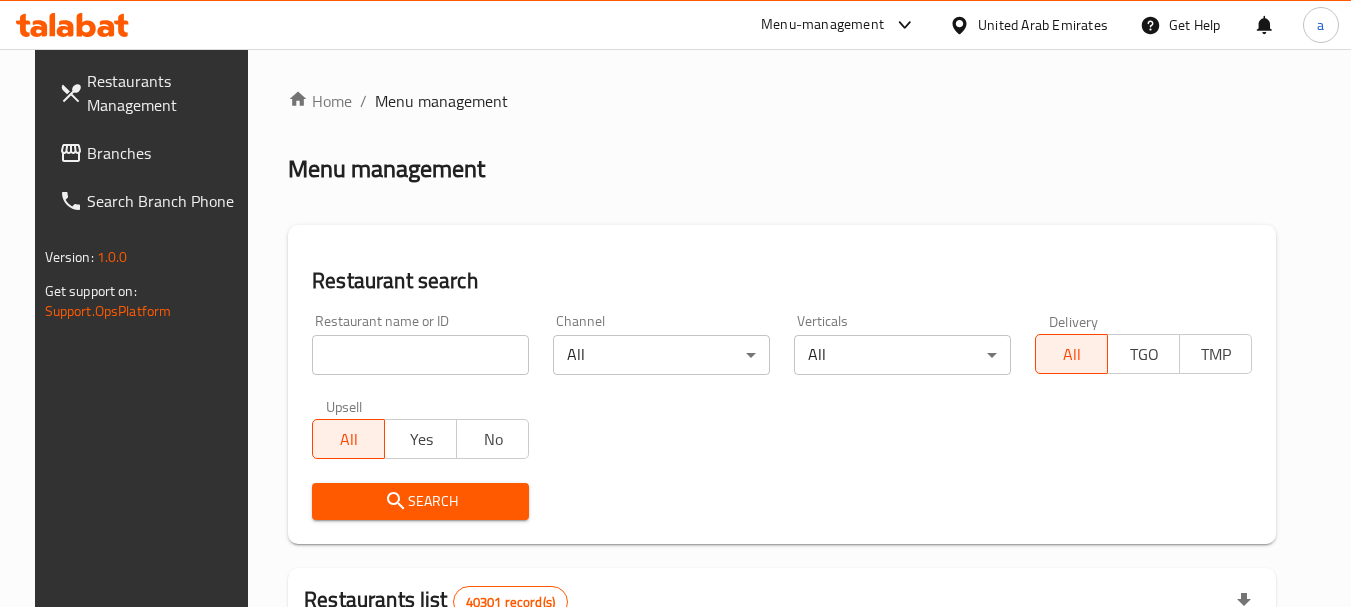 click at bounding box center [420, 355] 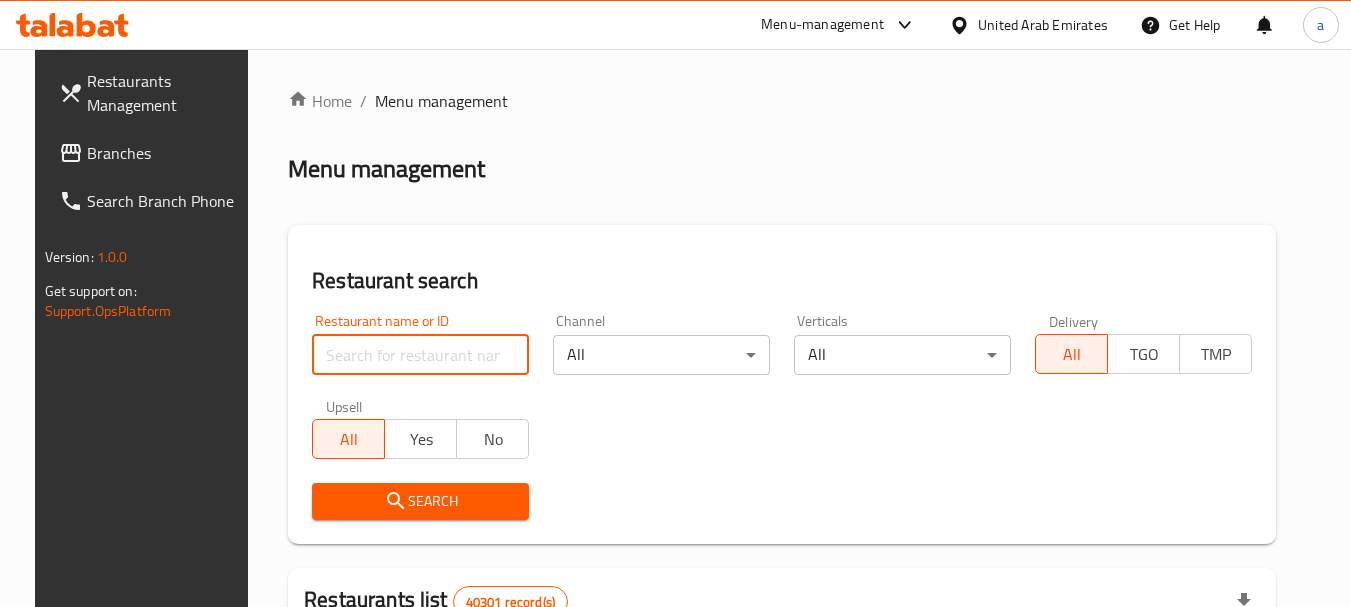 paste on "641683" 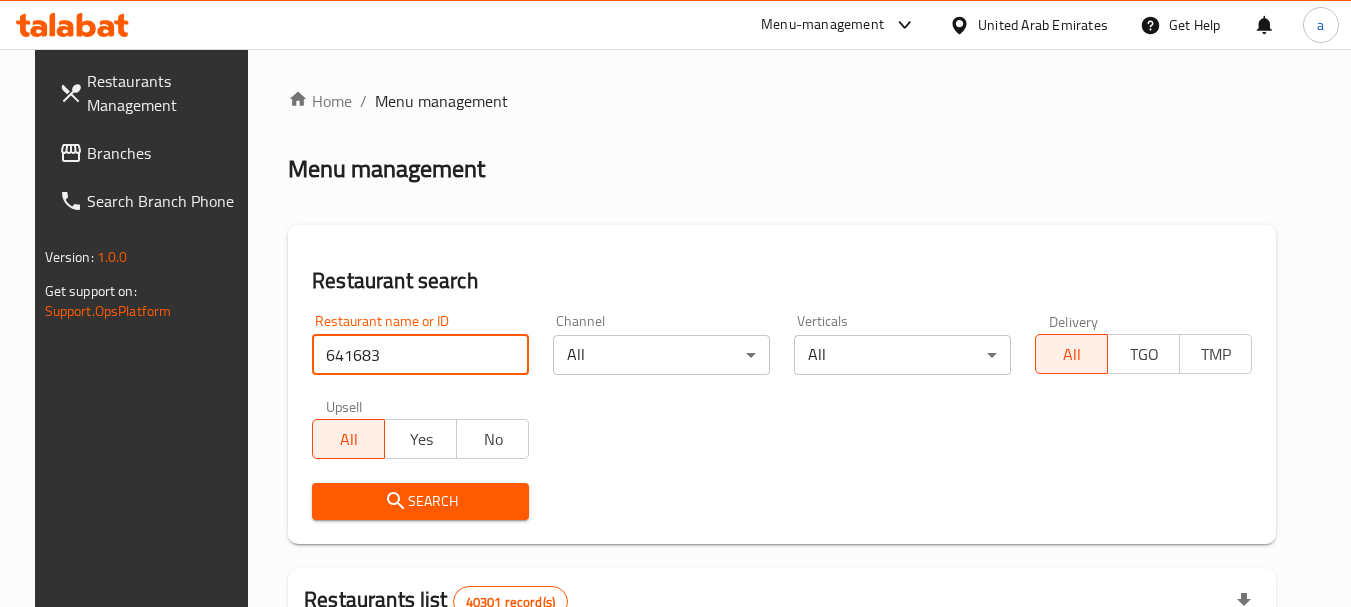 type on "641683" 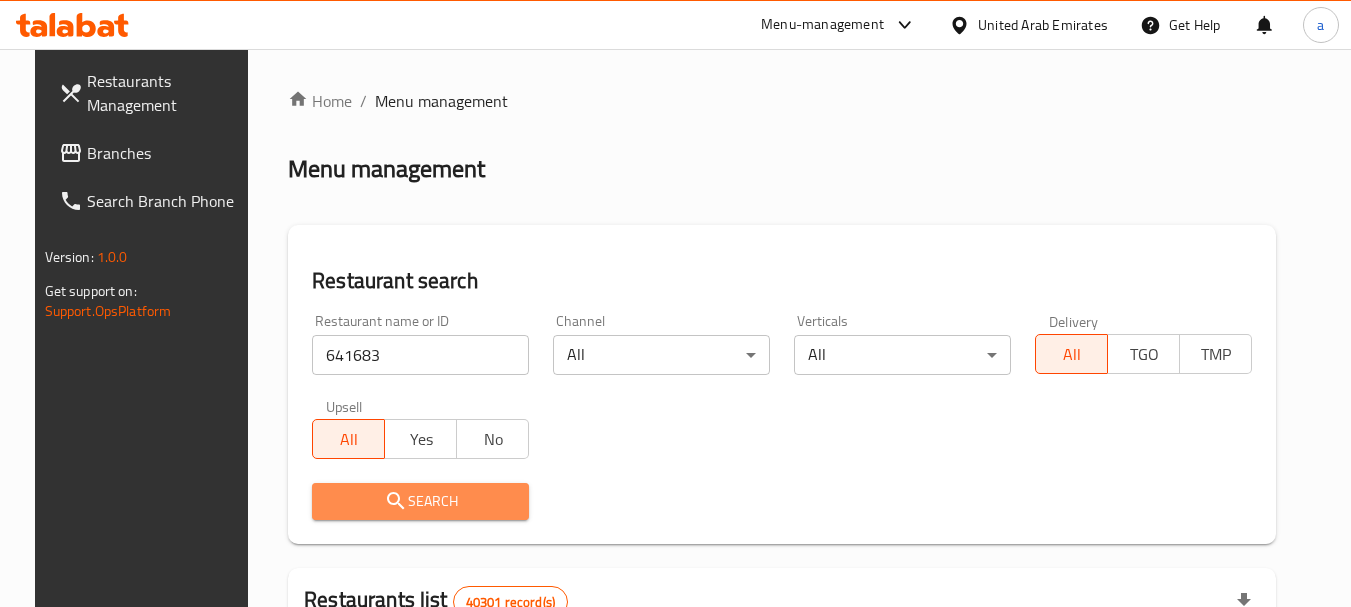 click on "Search" at bounding box center [420, 501] 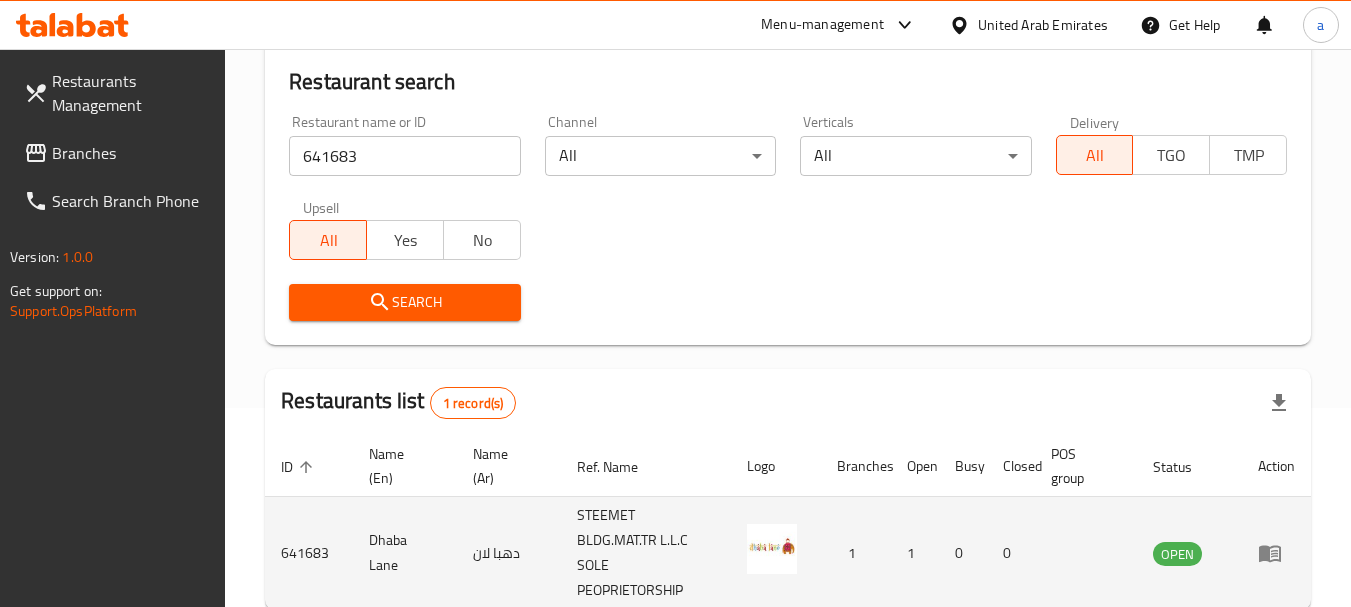 scroll, scrollTop: 310, scrollLeft: 0, axis: vertical 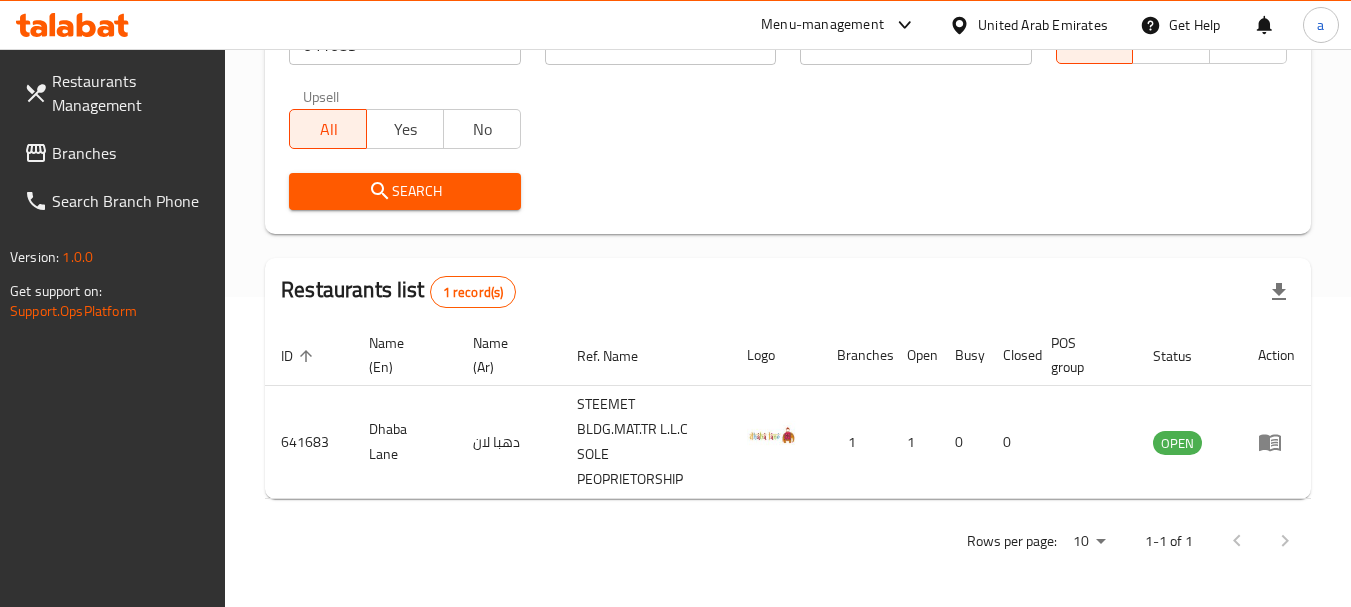 click on "Branches" at bounding box center (131, 153) 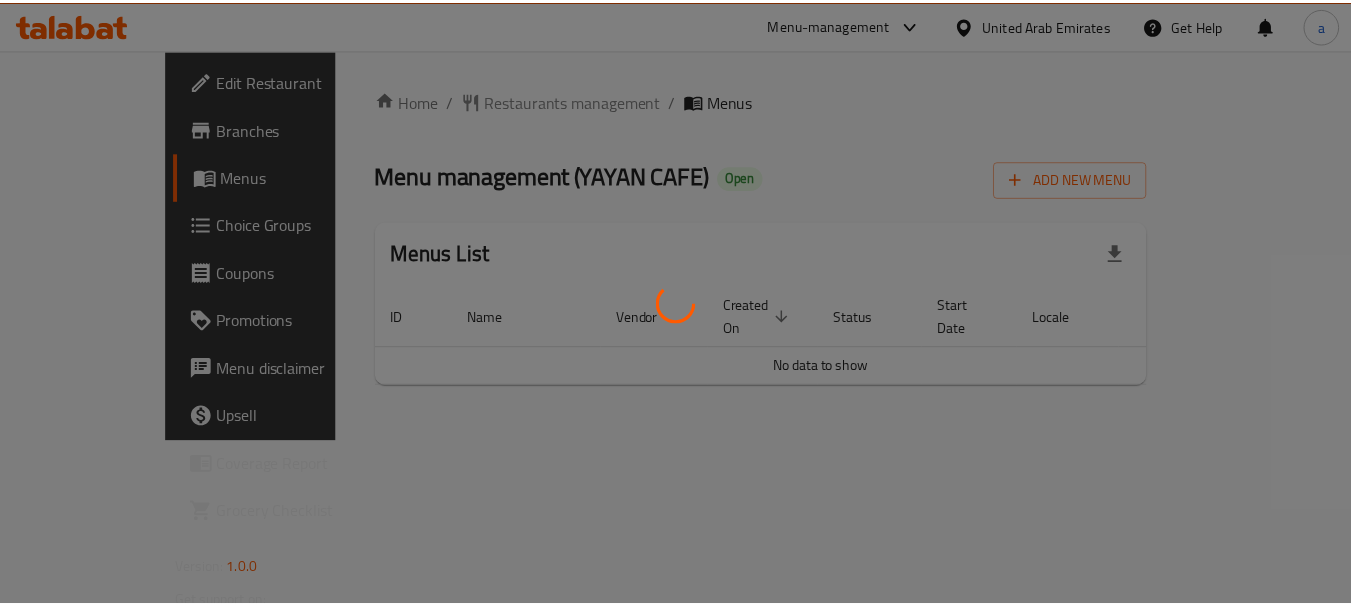 scroll, scrollTop: 0, scrollLeft: 0, axis: both 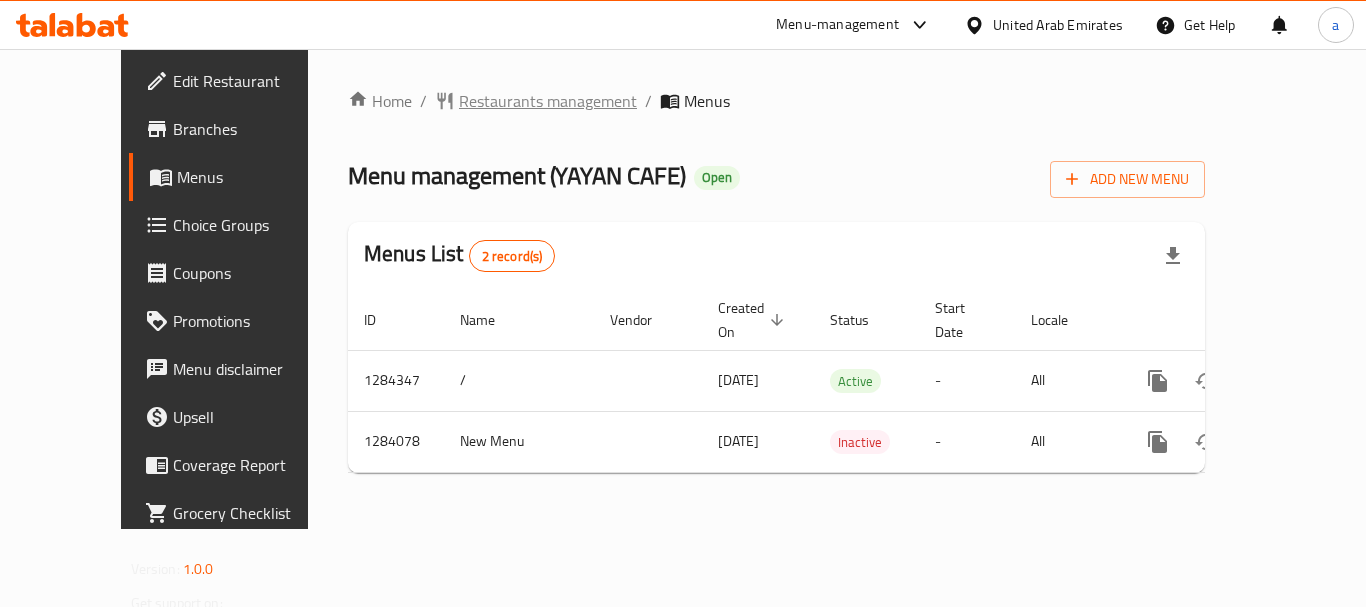 click on "Restaurants management" at bounding box center [548, 101] 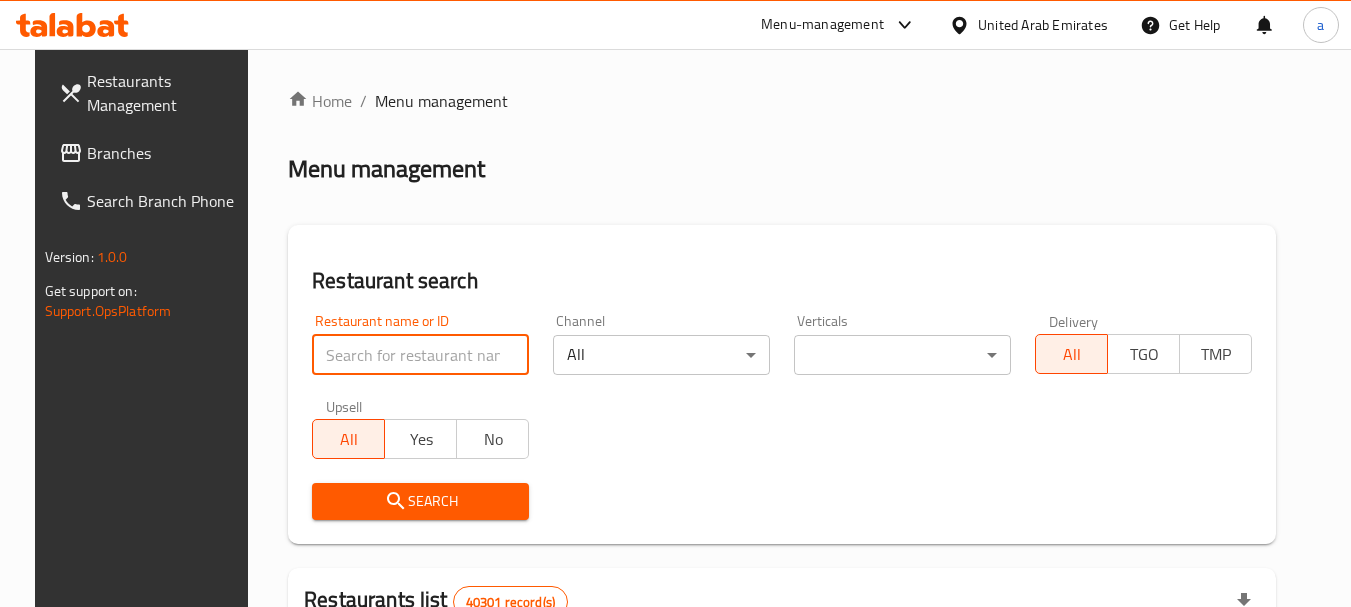 click at bounding box center (420, 355) 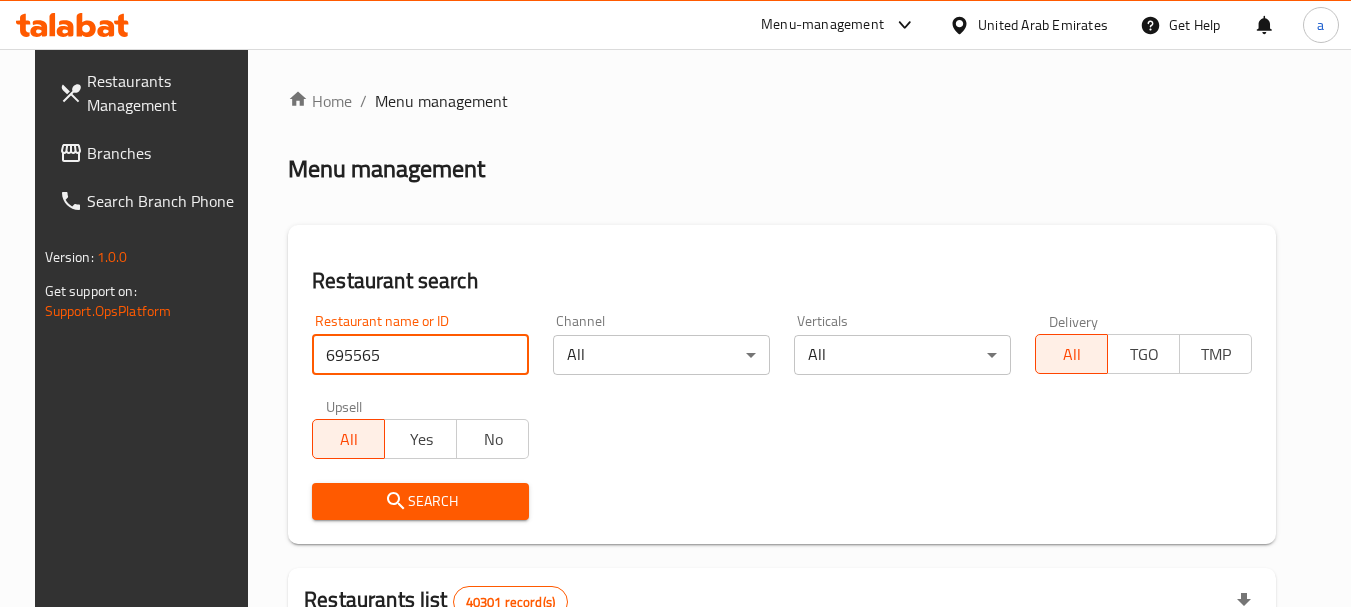 type on "695565" 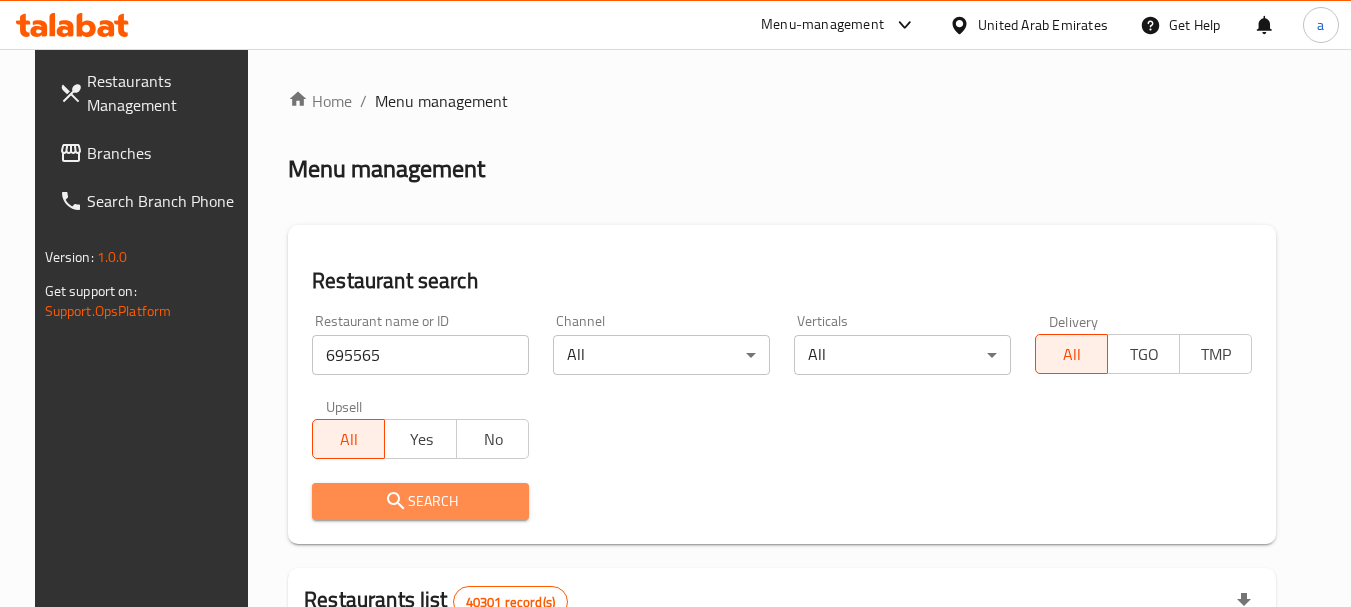 click on "Search" at bounding box center [420, 501] 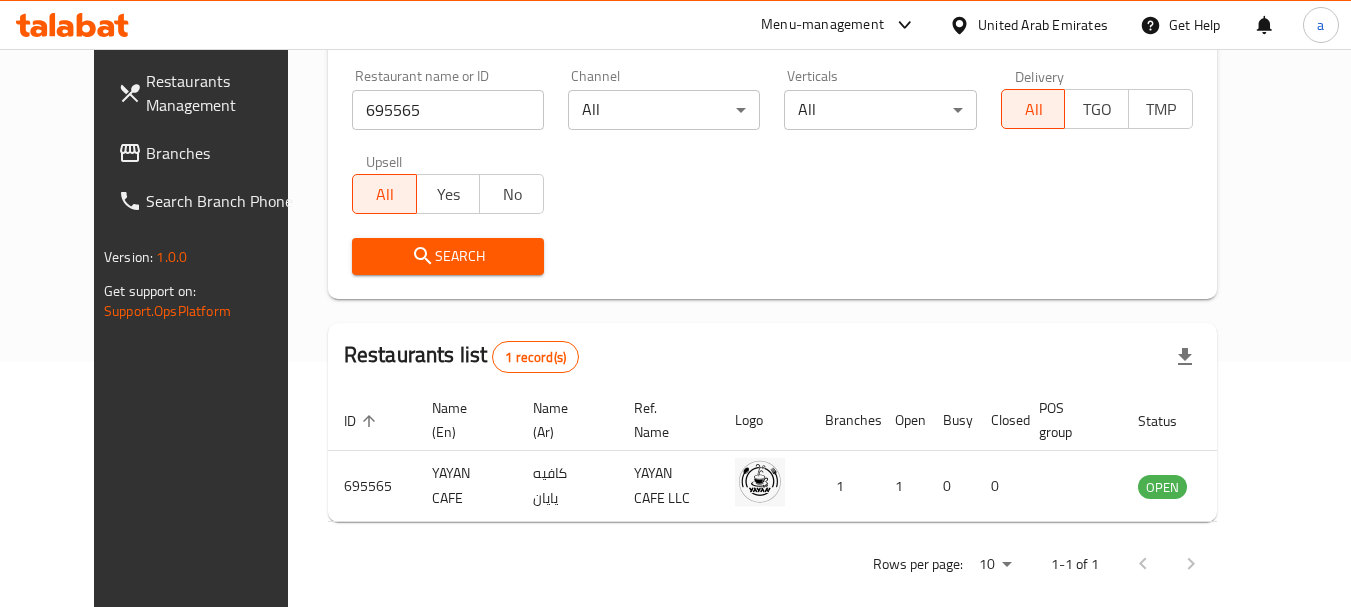 scroll, scrollTop: 268, scrollLeft: 0, axis: vertical 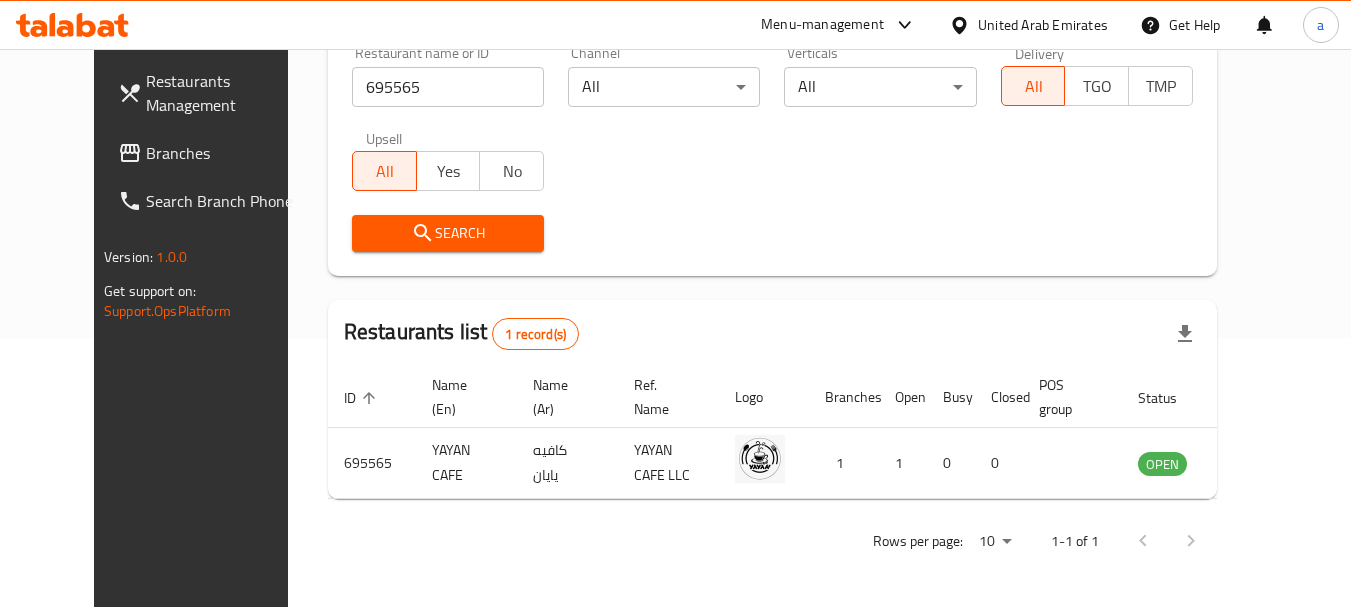 click on "United Arab Emirates" at bounding box center (1043, 25) 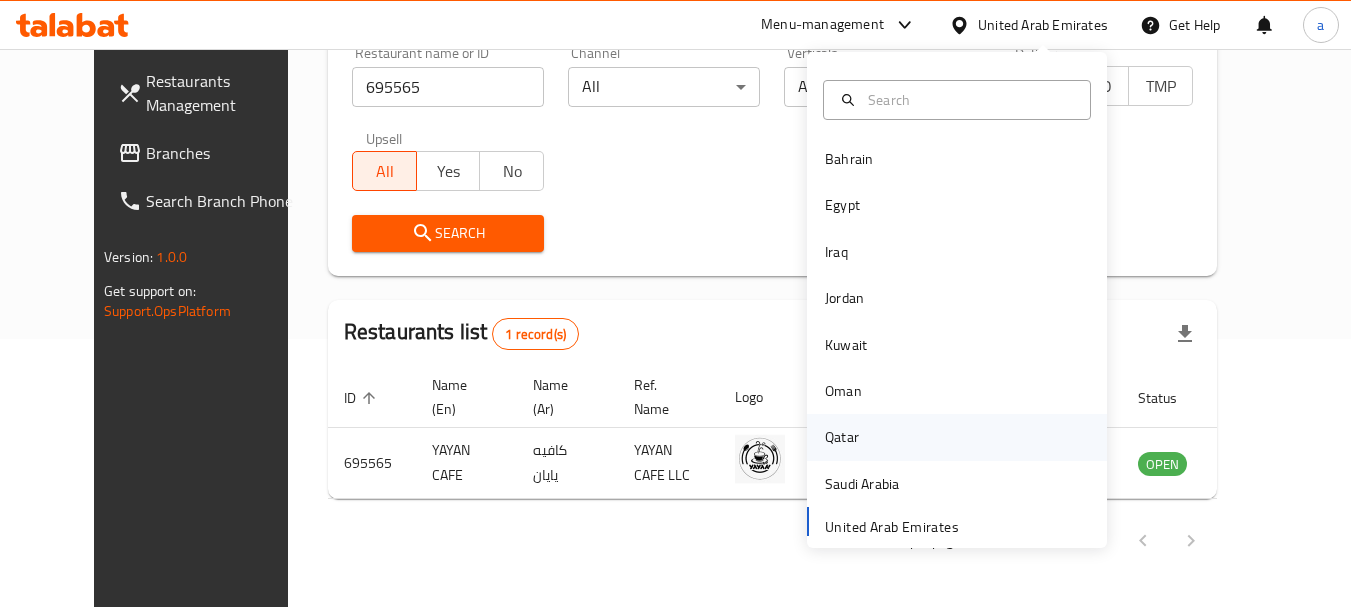 click on "Qatar" at bounding box center [842, 437] 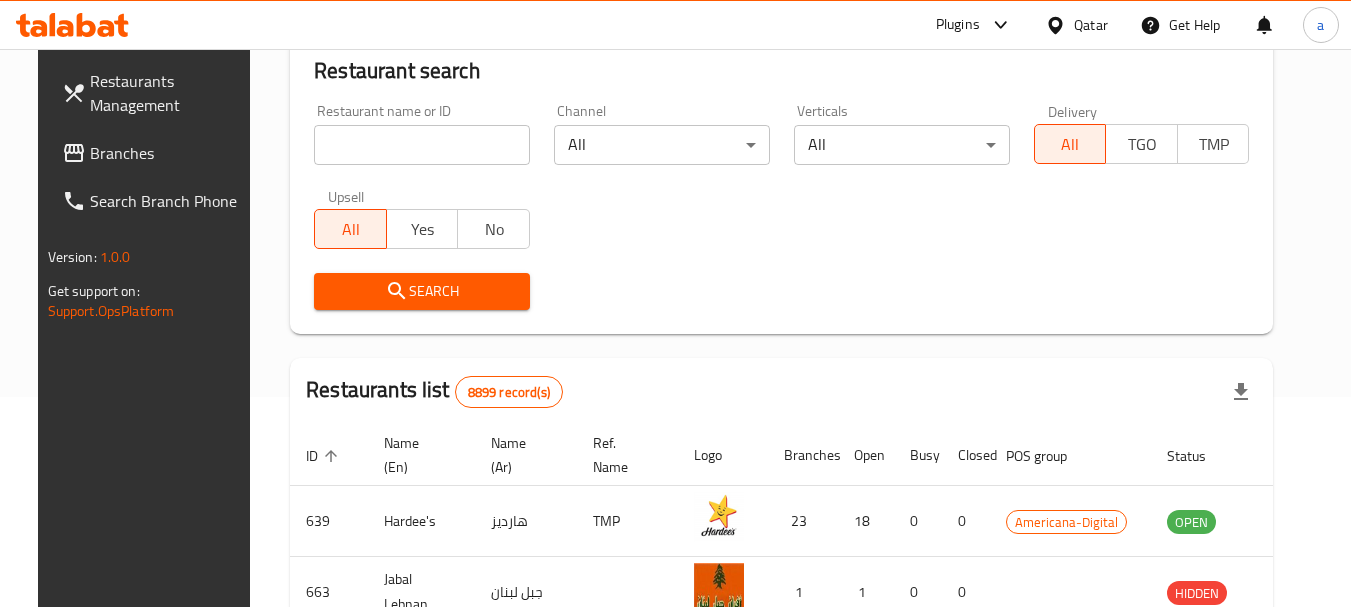scroll, scrollTop: 268, scrollLeft: 0, axis: vertical 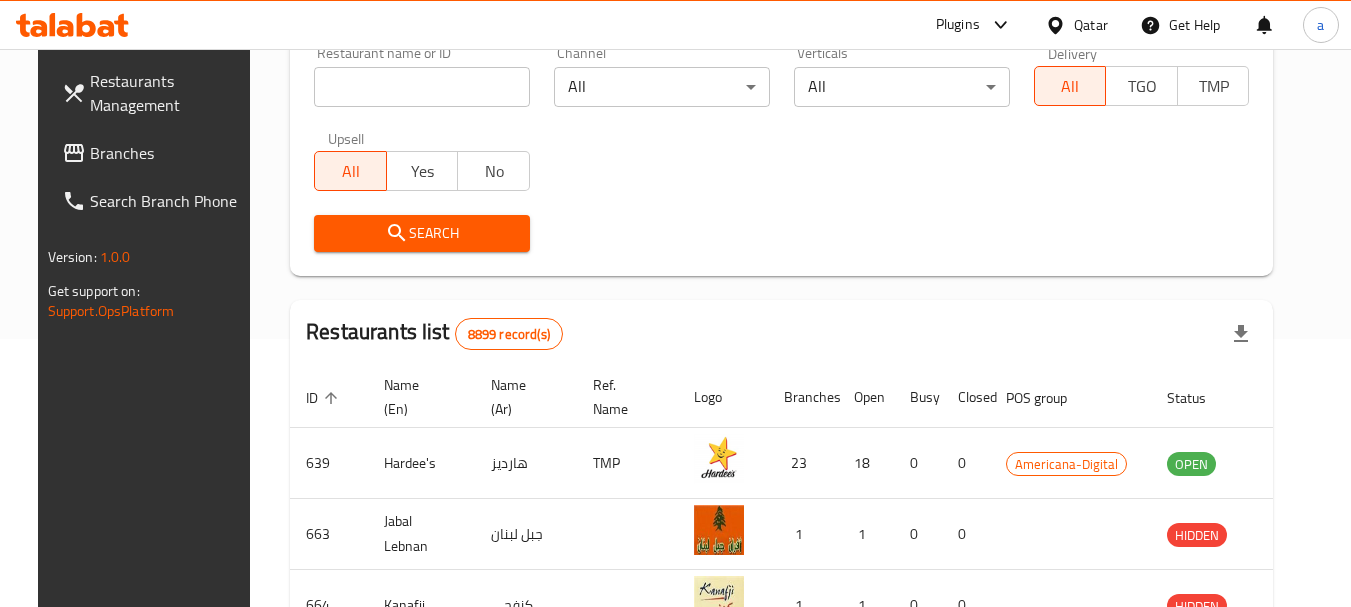 click on "Branches" at bounding box center [169, 153] 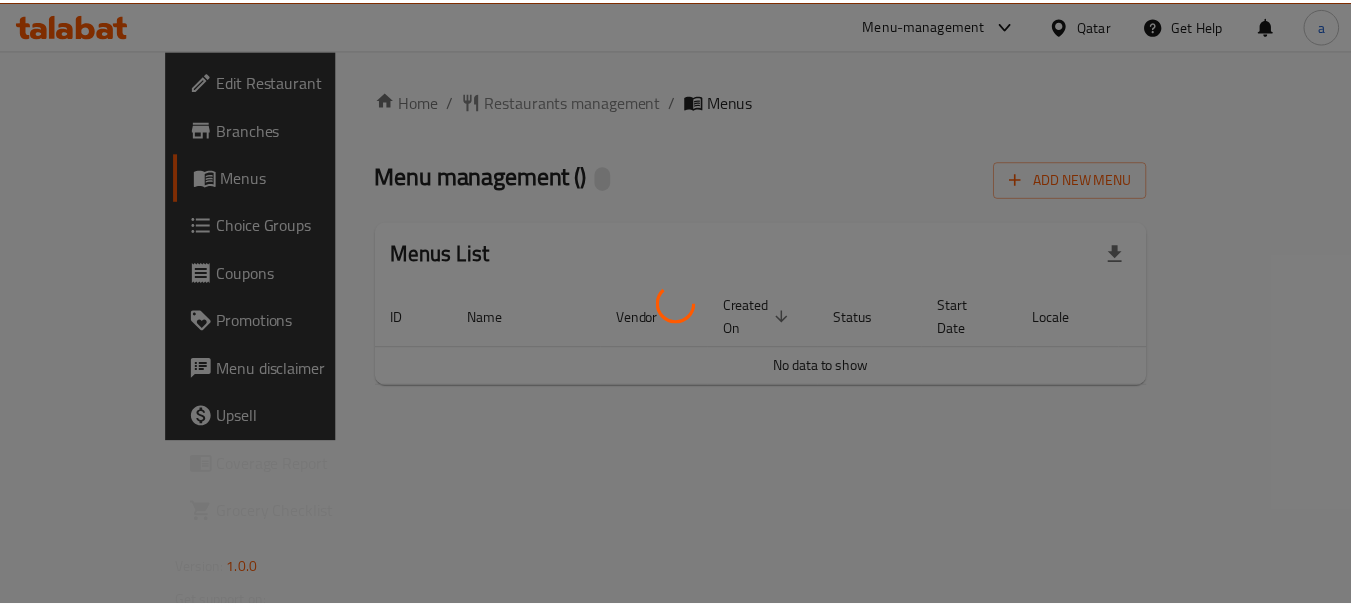 scroll, scrollTop: 0, scrollLeft: 0, axis: both 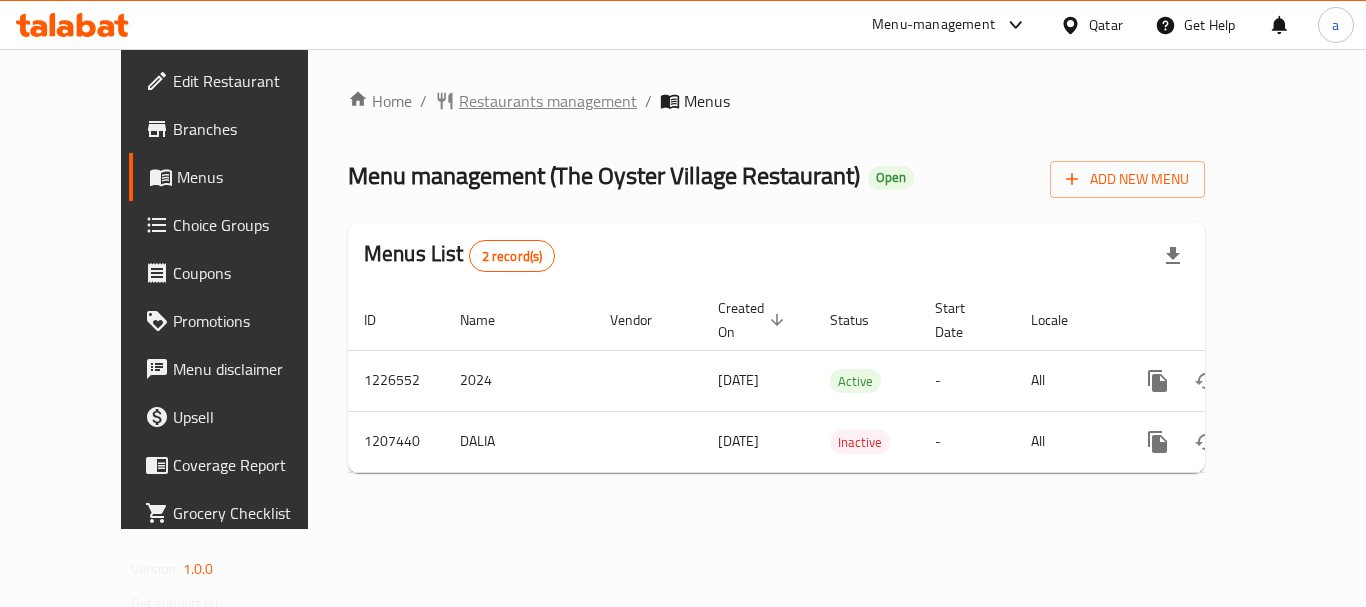 click on "Restaurants management" at bounding box center (548, 101) 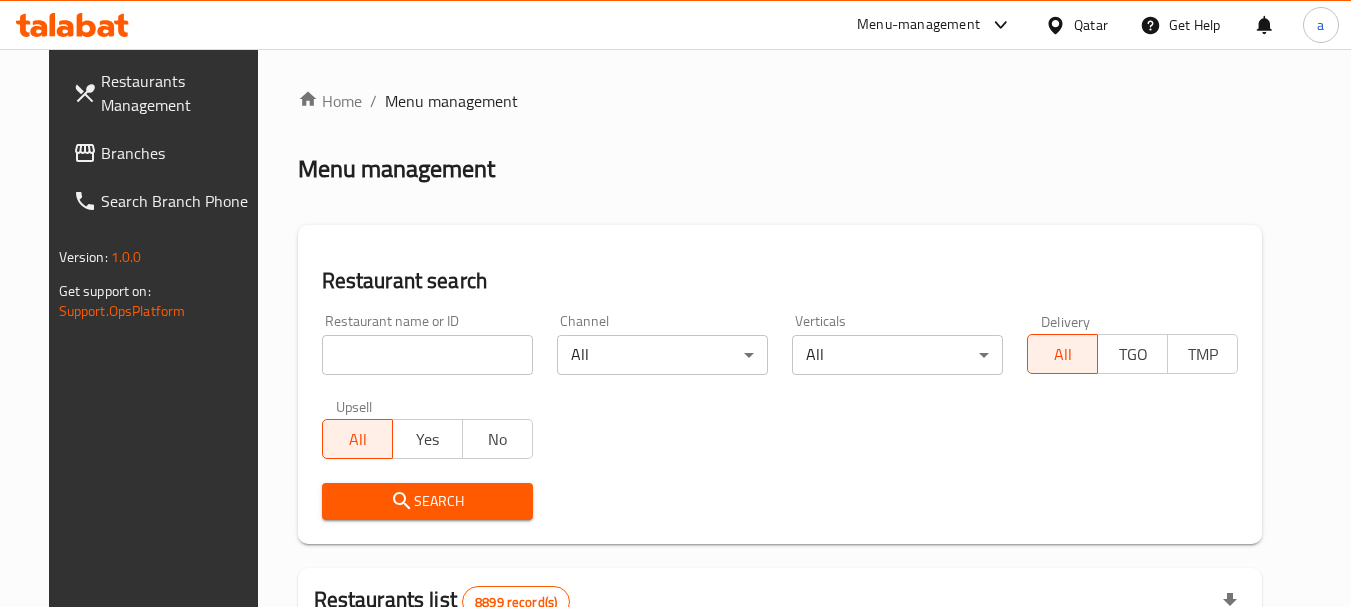 click at bounding box center [427, 355] 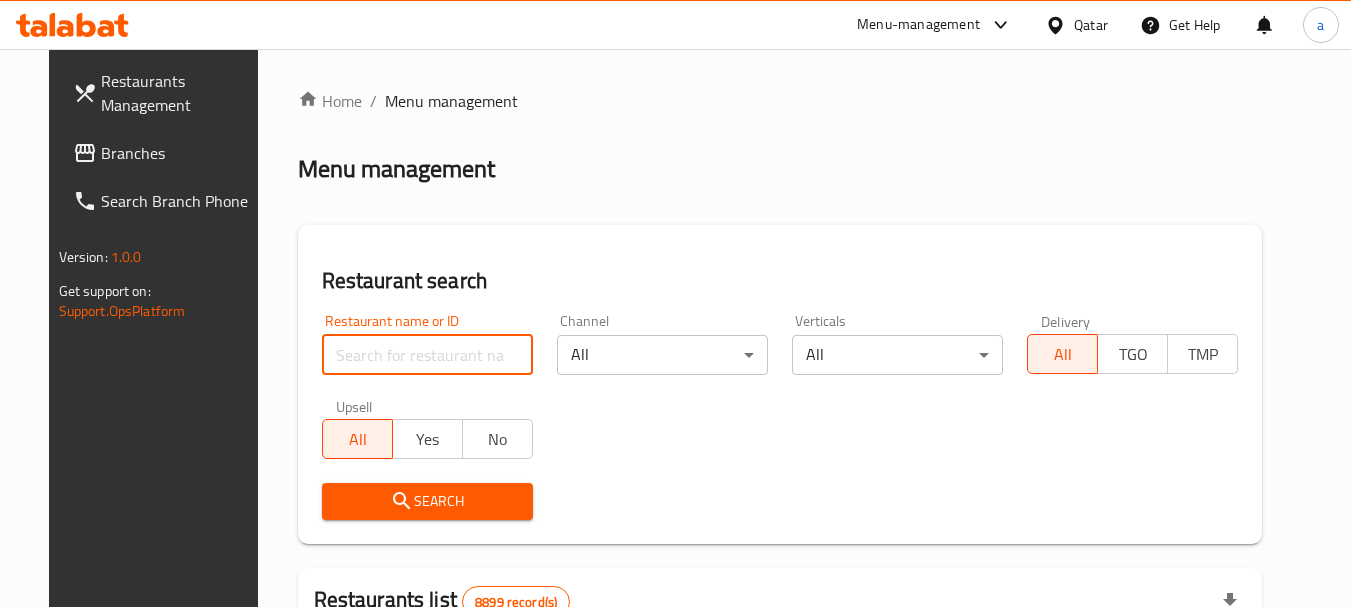 paste on "670708" 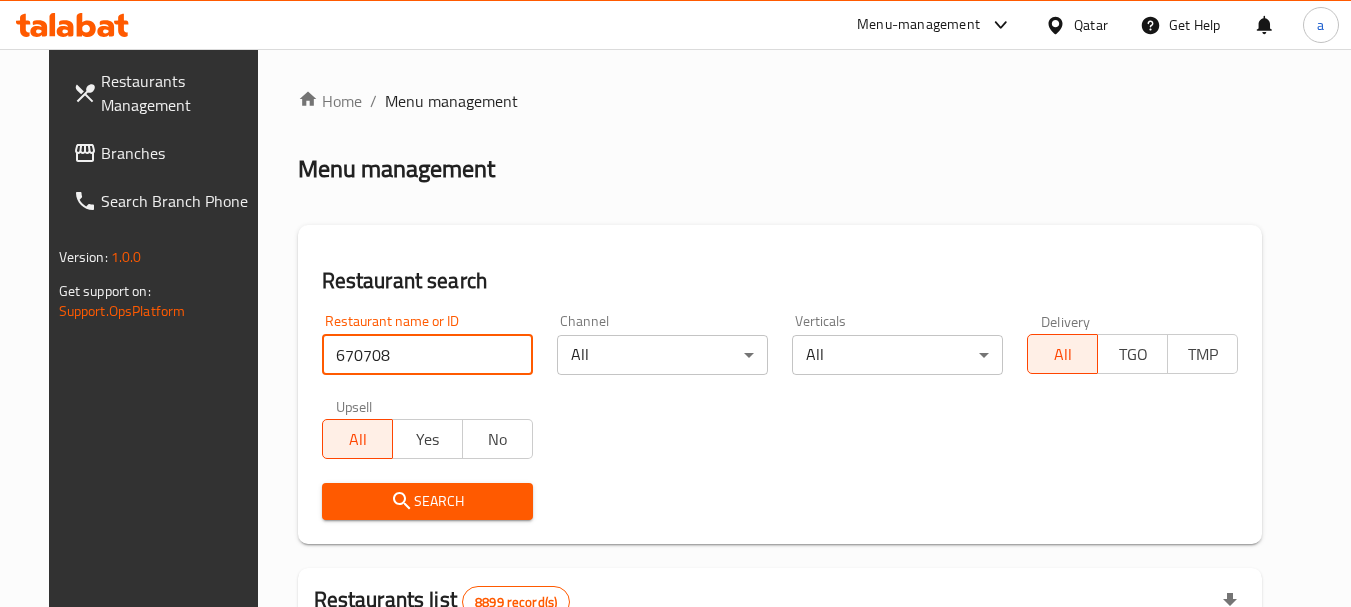 type on "670708" 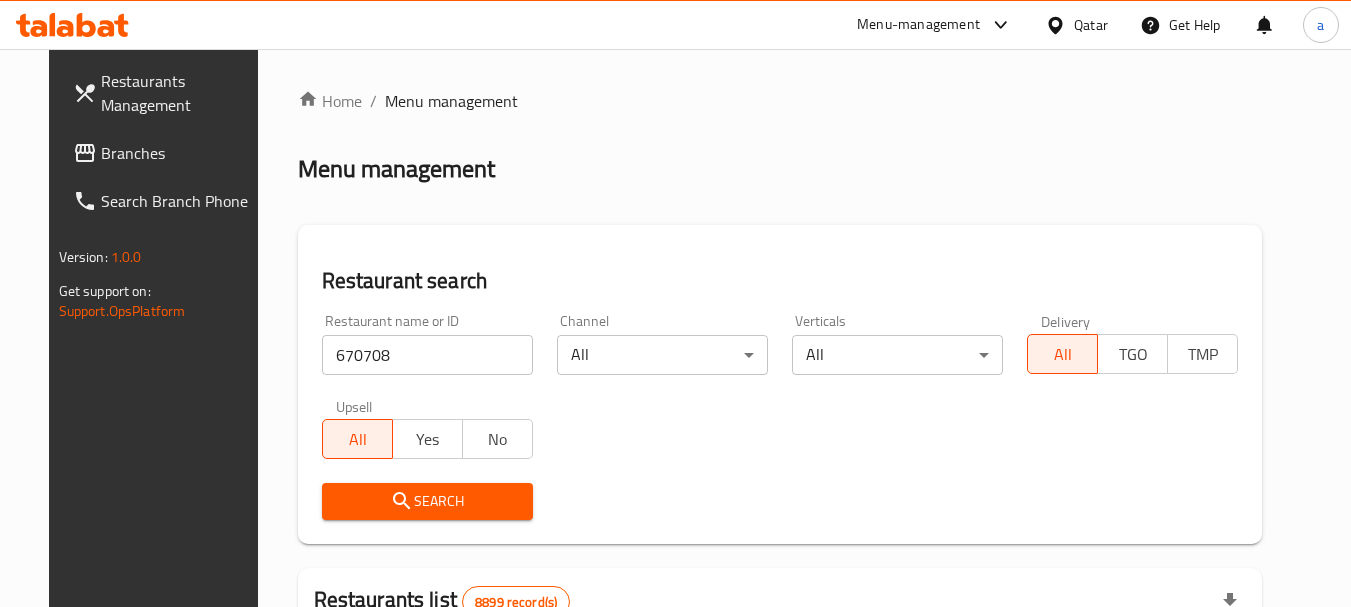 click on "Search" at bounding box center (427, 501) 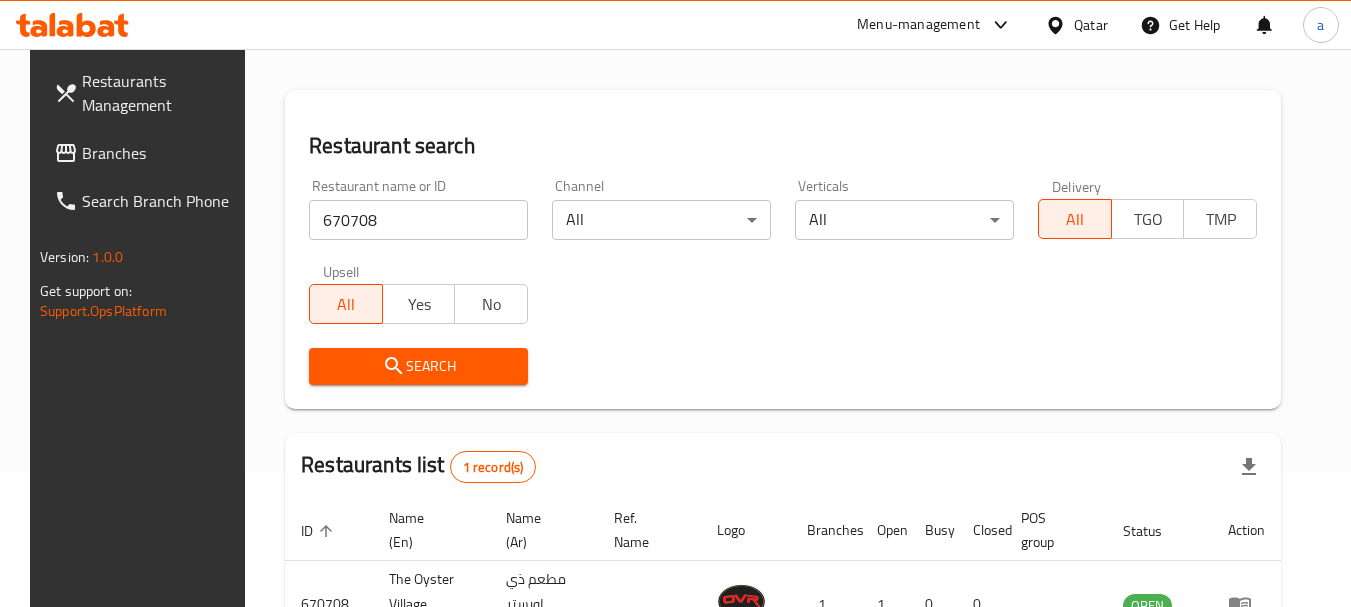 scroll, scrollTop: 285, scrollLeft: 0, axis: vertical 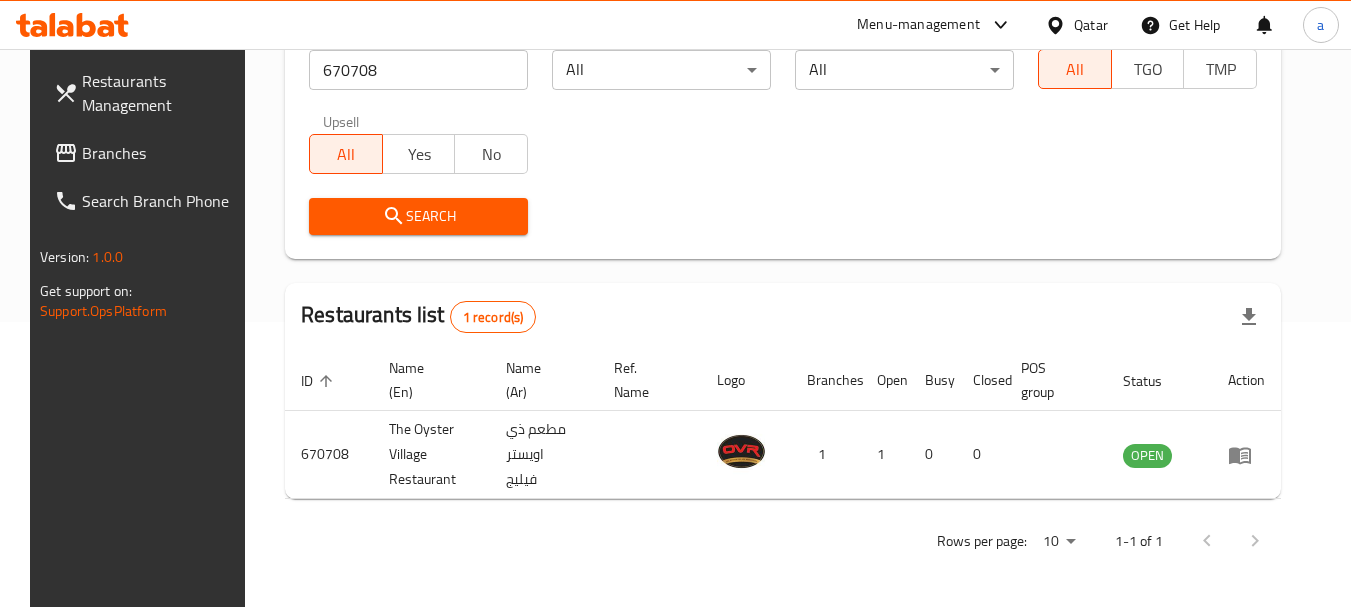 click on "Qatar" at bounding box center [1091, 25] 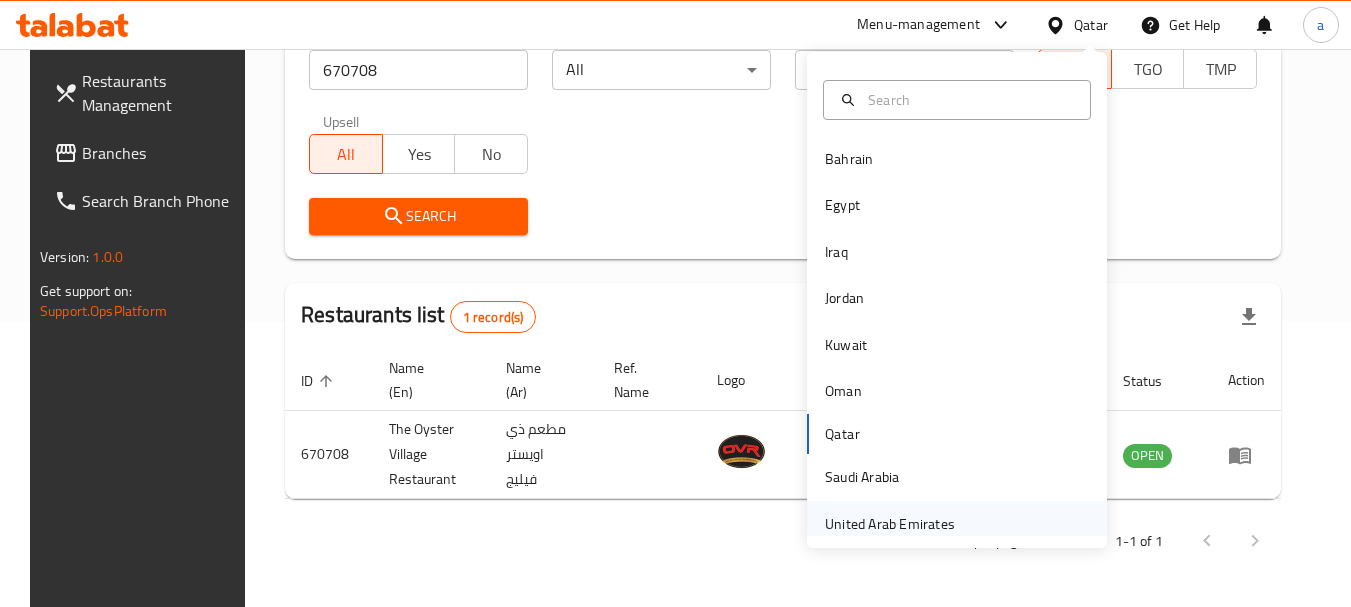 click on "United Arab Emirates" at bounding box center (890, 524) 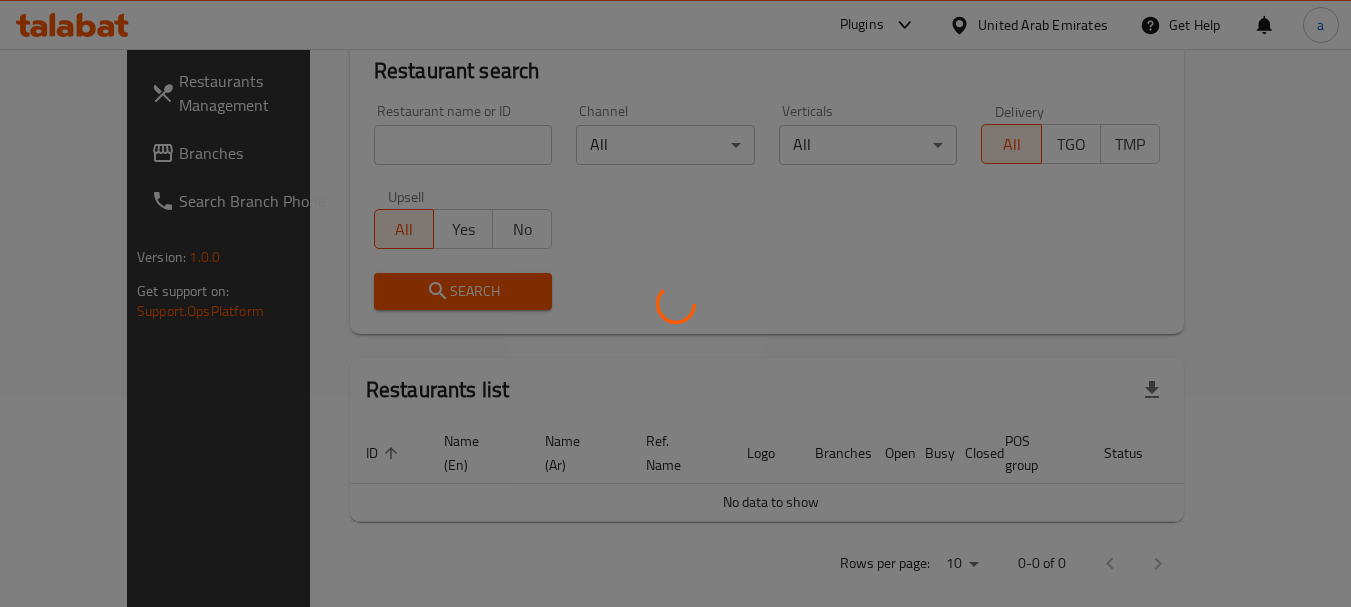 scroll, scrollTop: 285, scrollLeft: 0, axis: vertical 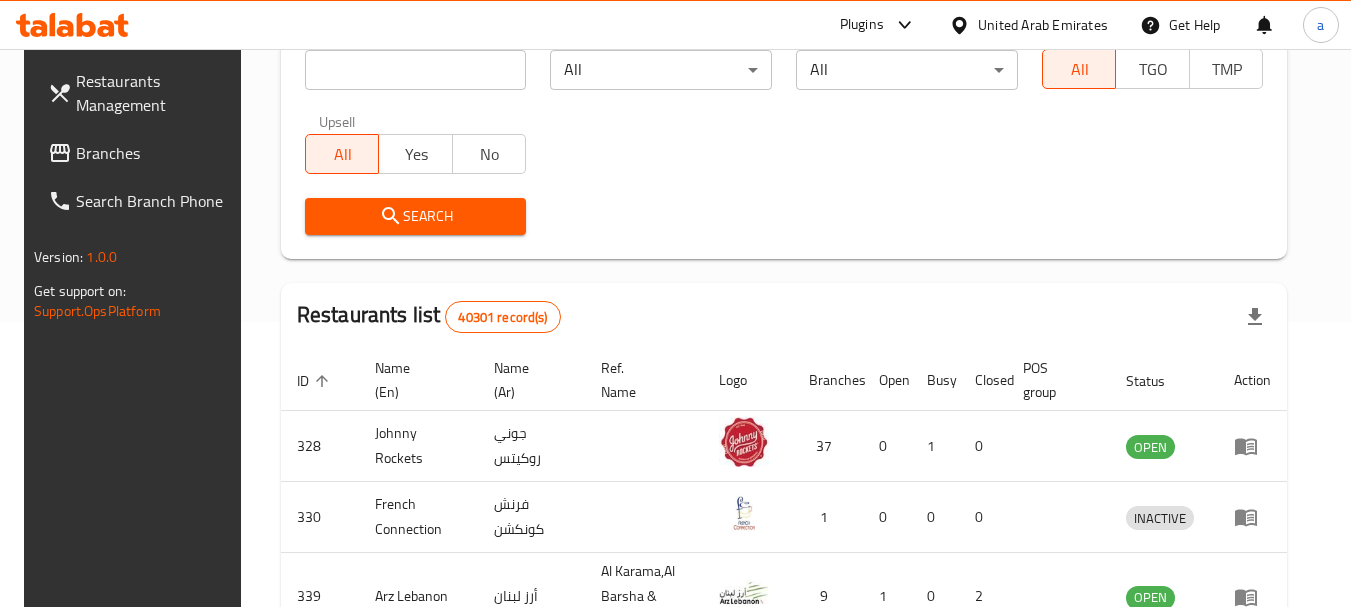 click on "Branches" at bounding box center [155, 153] 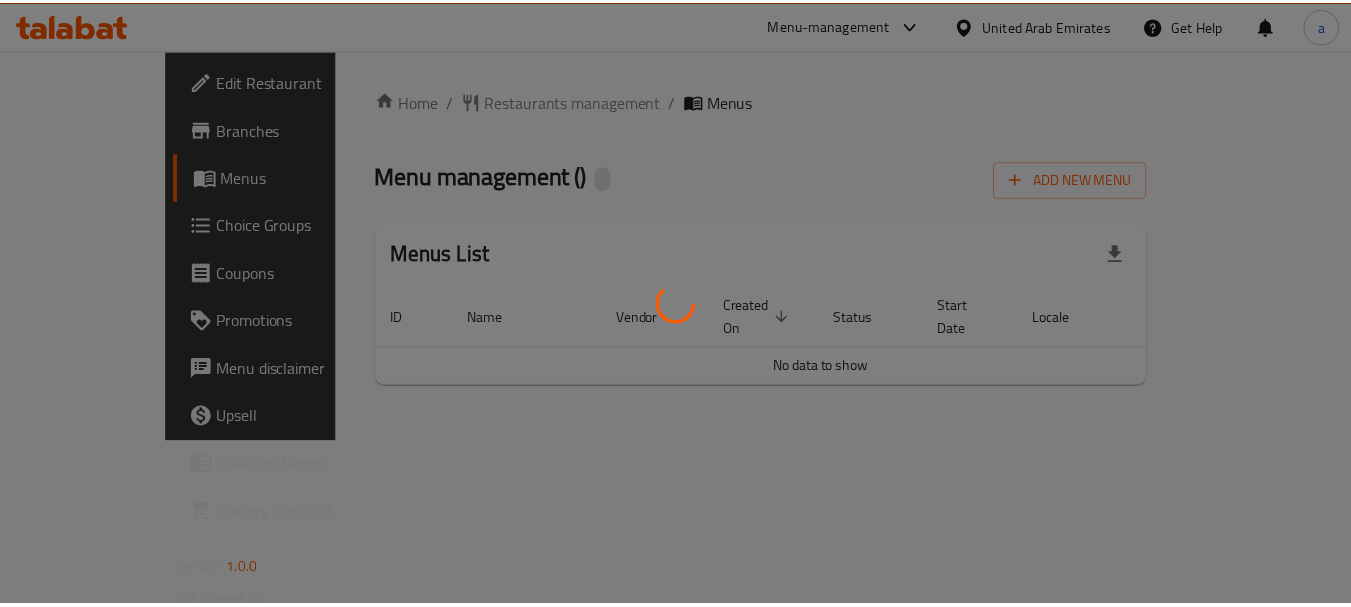 scroll, scrollTop: 0, scrollLeft: 0, axis: both 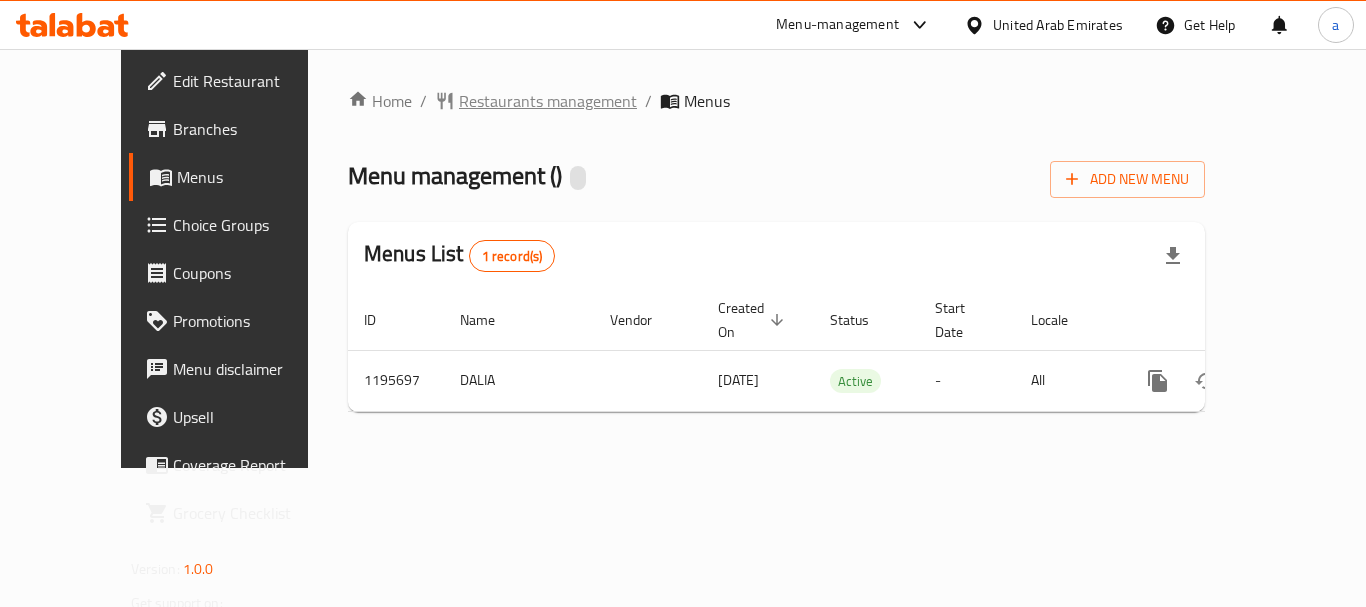click on "Restaurants management" at bounding box center [548, 101] 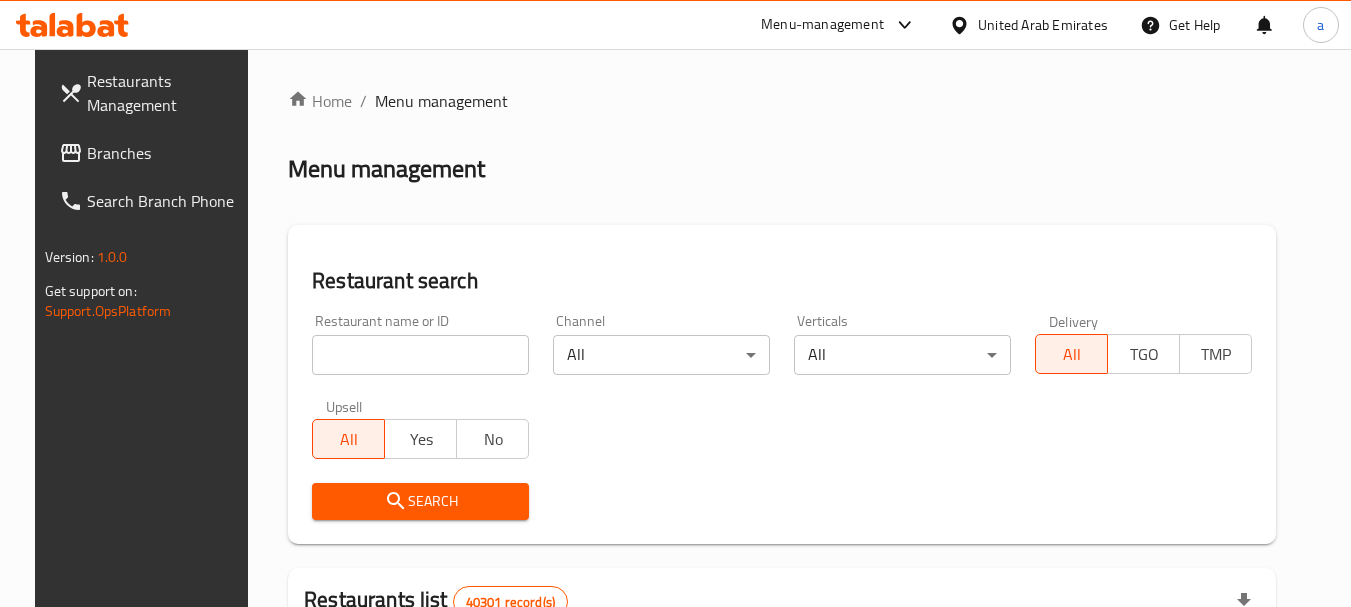 drag, startPoint x: 470, startPoint y: 358, endPoint x: 467, endPoint y: 339, distance: 19.235384 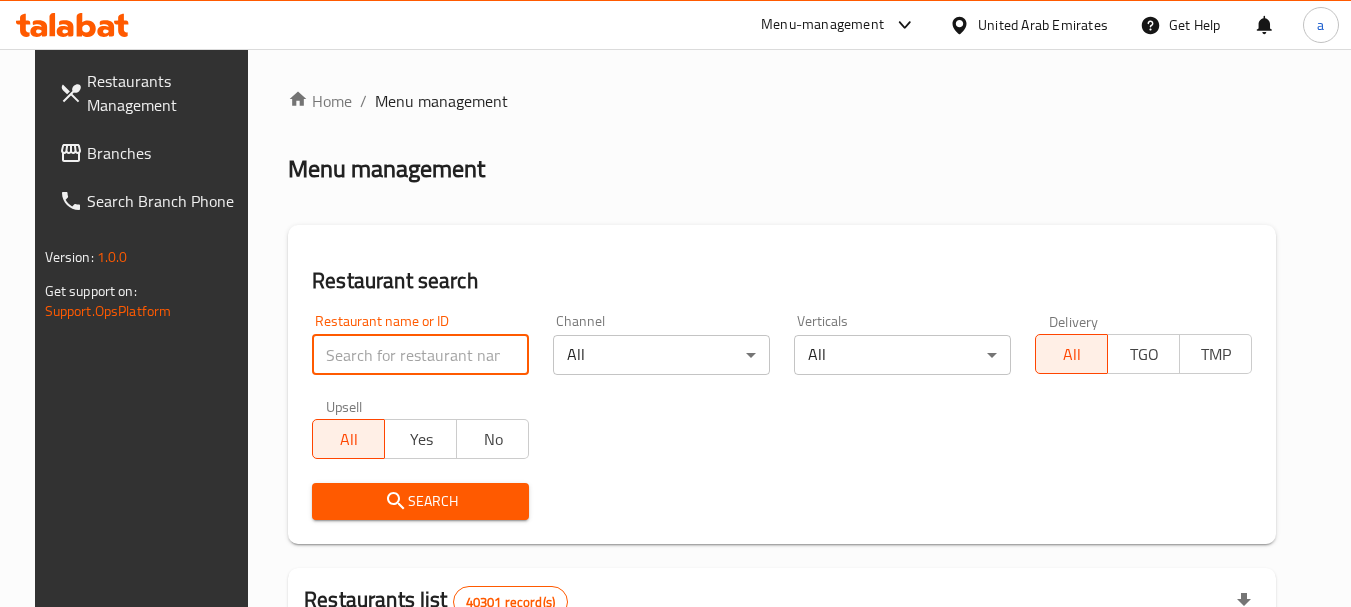 paste on "667860" 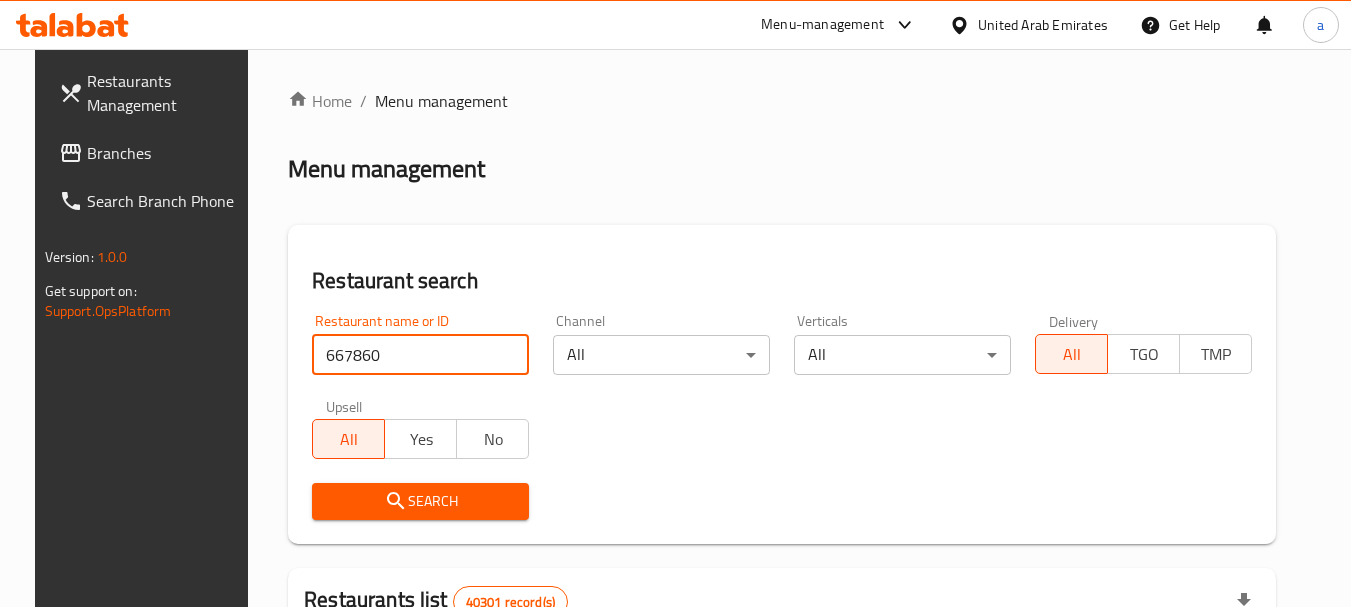 type on "667860" 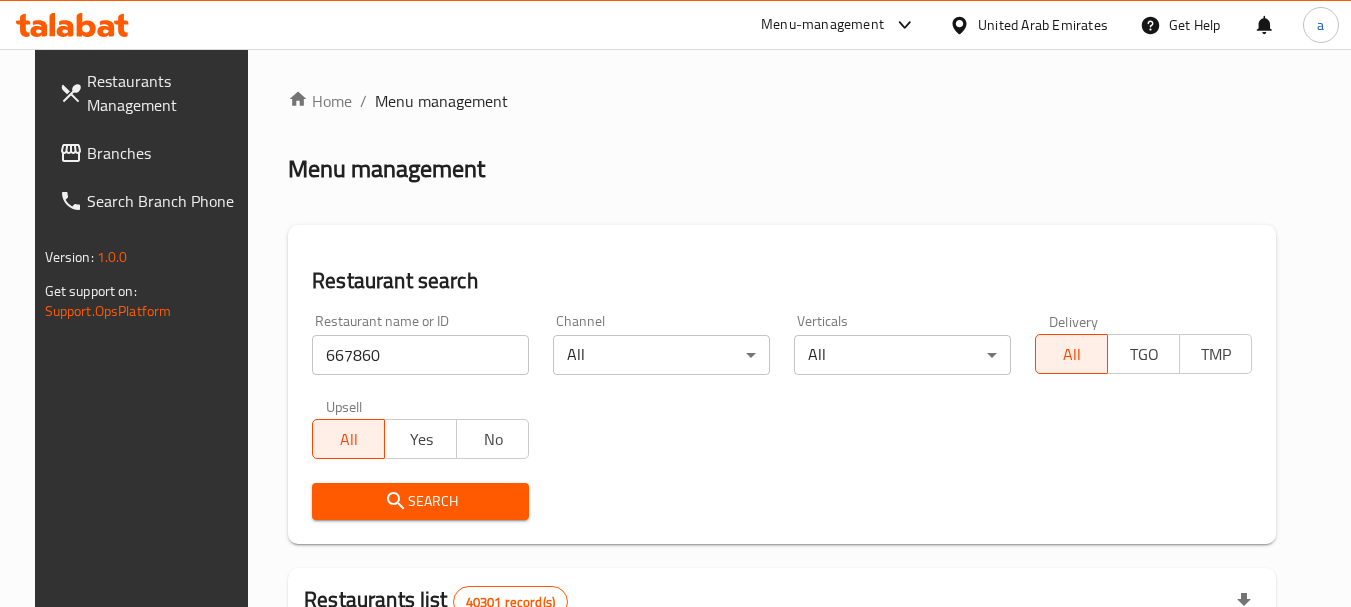 click on "Search" at bounding box center [420, 501] 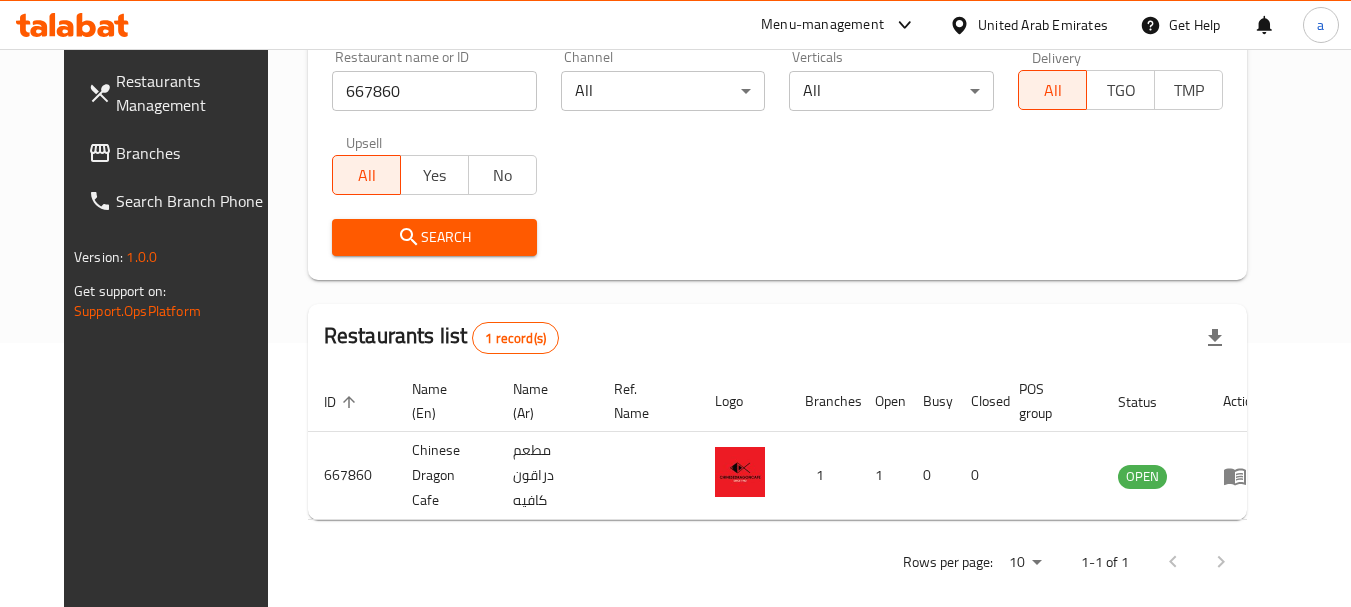 scroll, scrollTop: 268, scrollLeft: 0, axis: vertical 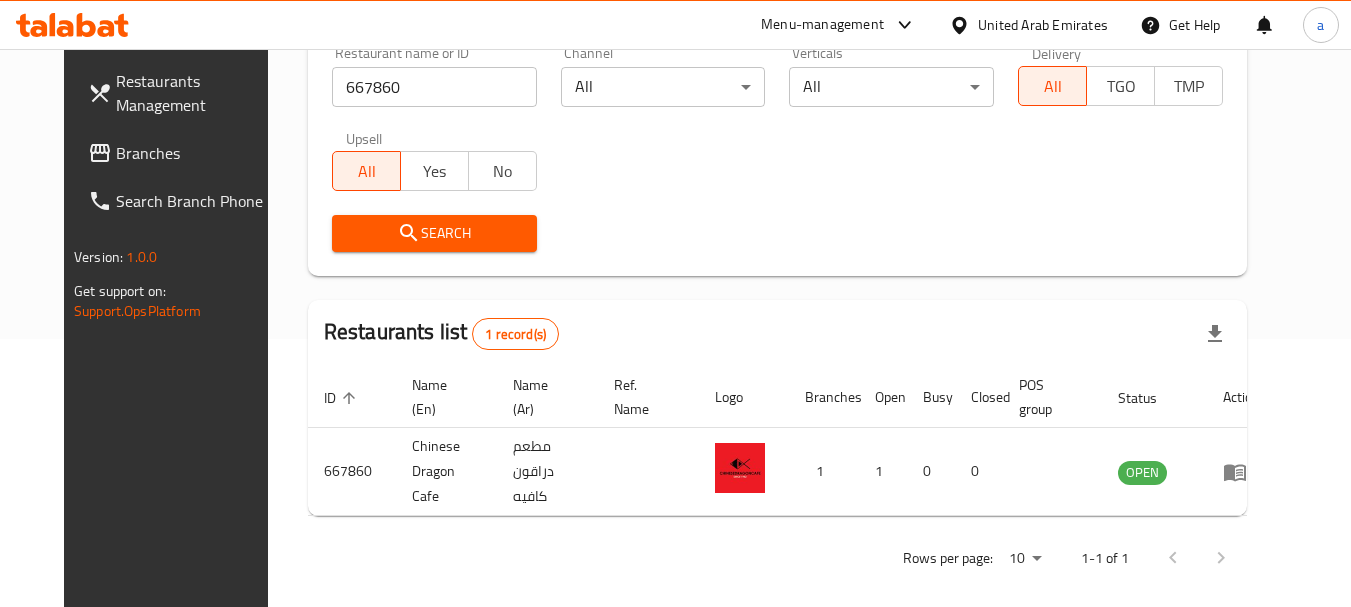 click on "Branches" at bounding box center [195, 153] 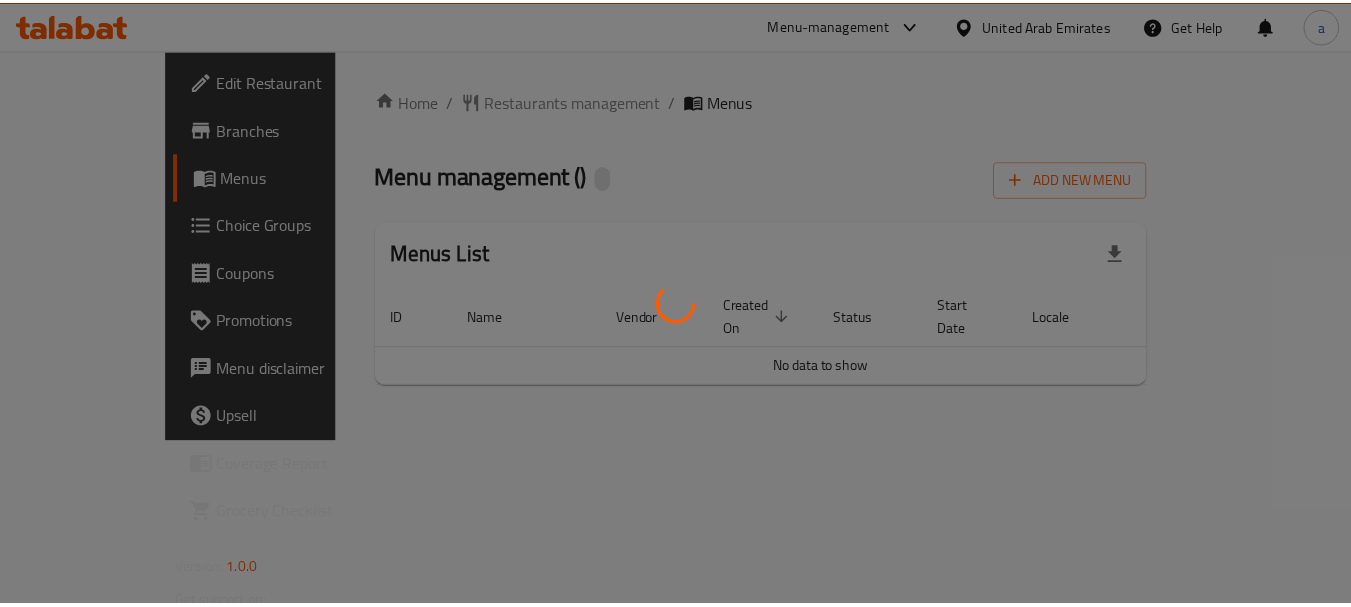 scroll, scrollTop: 0, scrollLeft: 0, axis: both 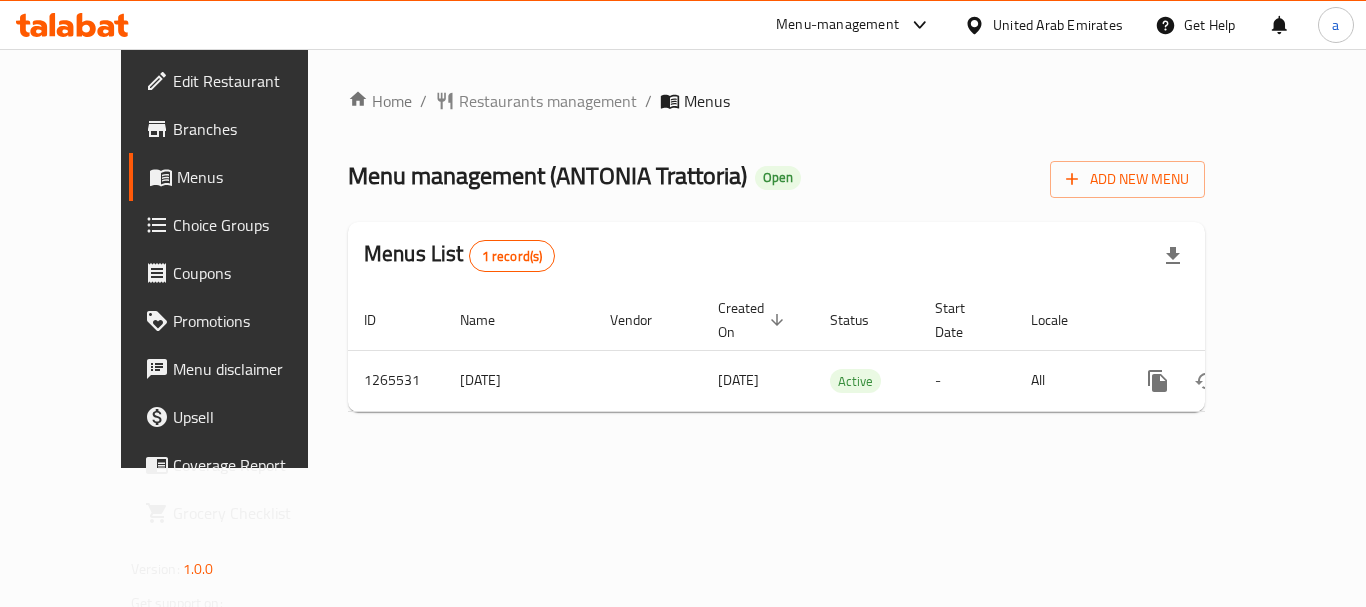click on "Restaurants management" at bounding box center (548, 101) 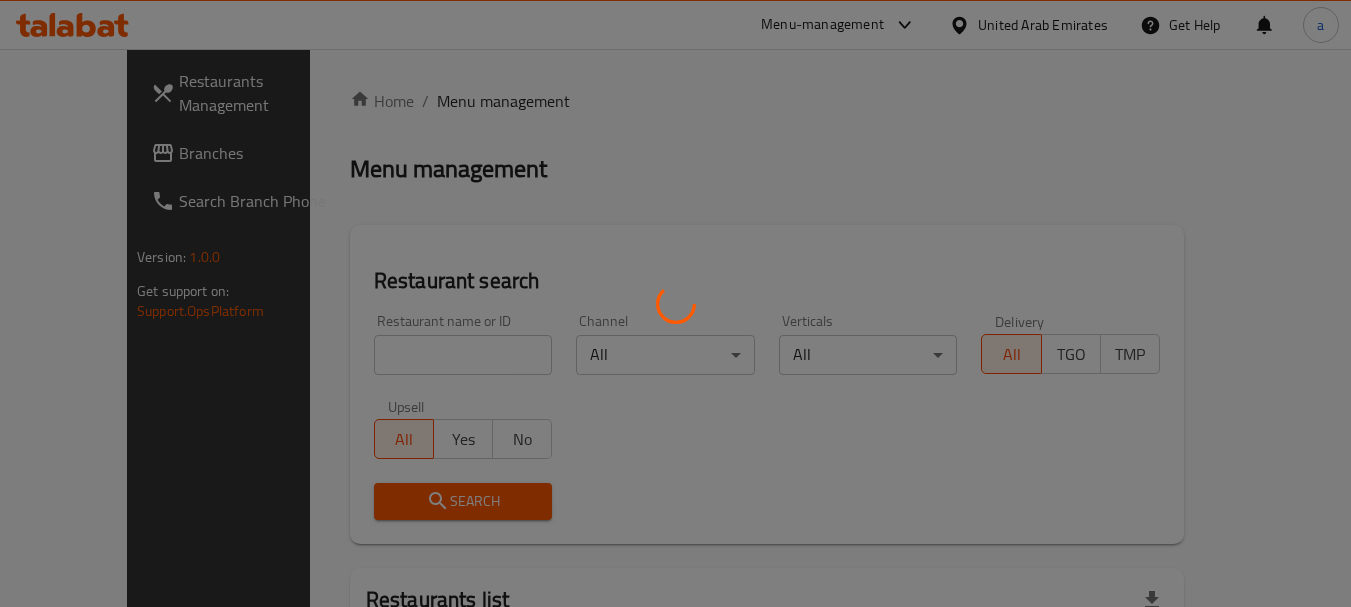 click at bounding box center (675, 303) 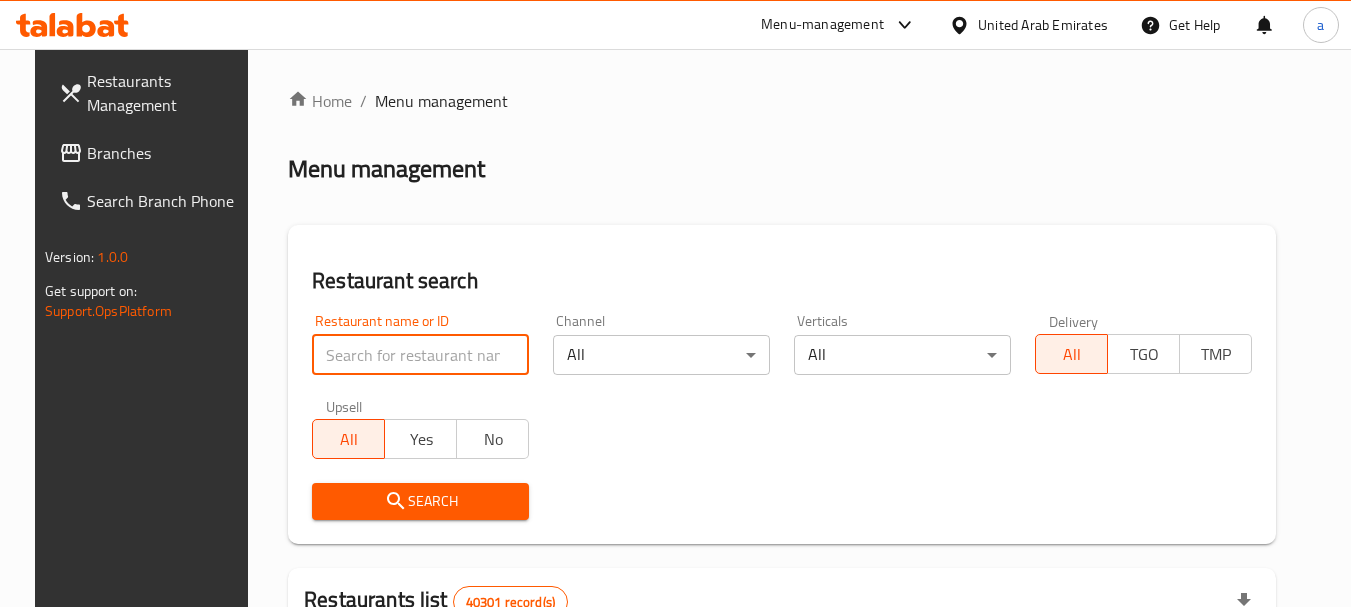 click at bounding box center [420, 355] 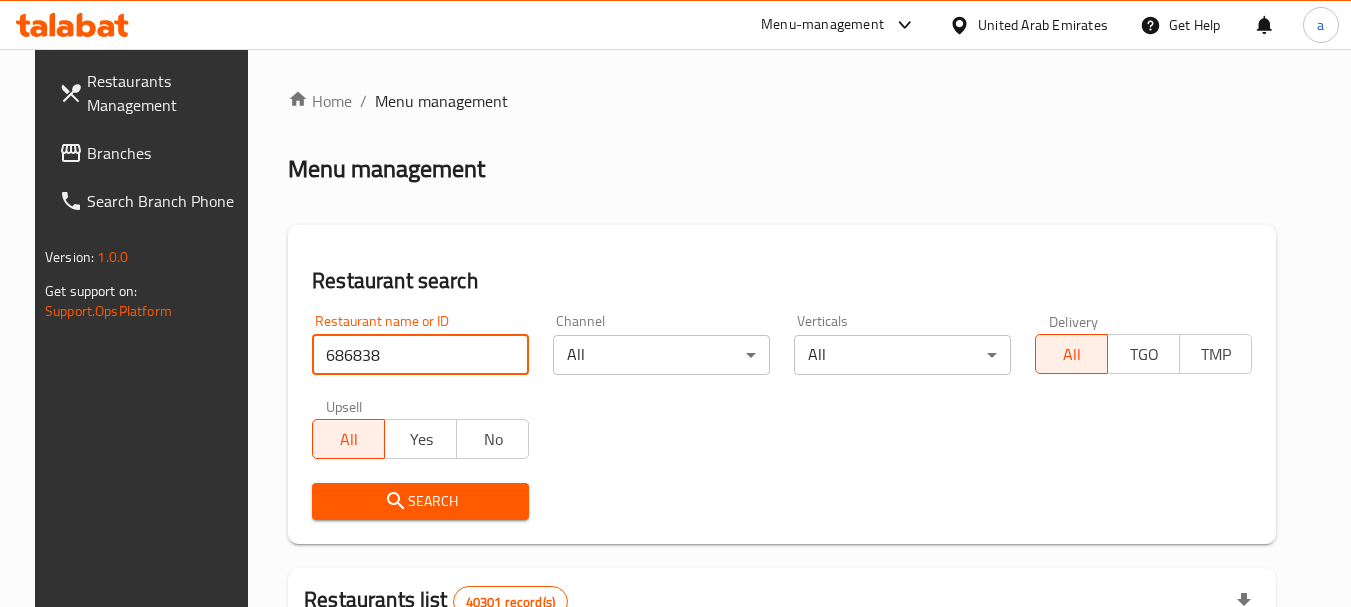 type on "686838" 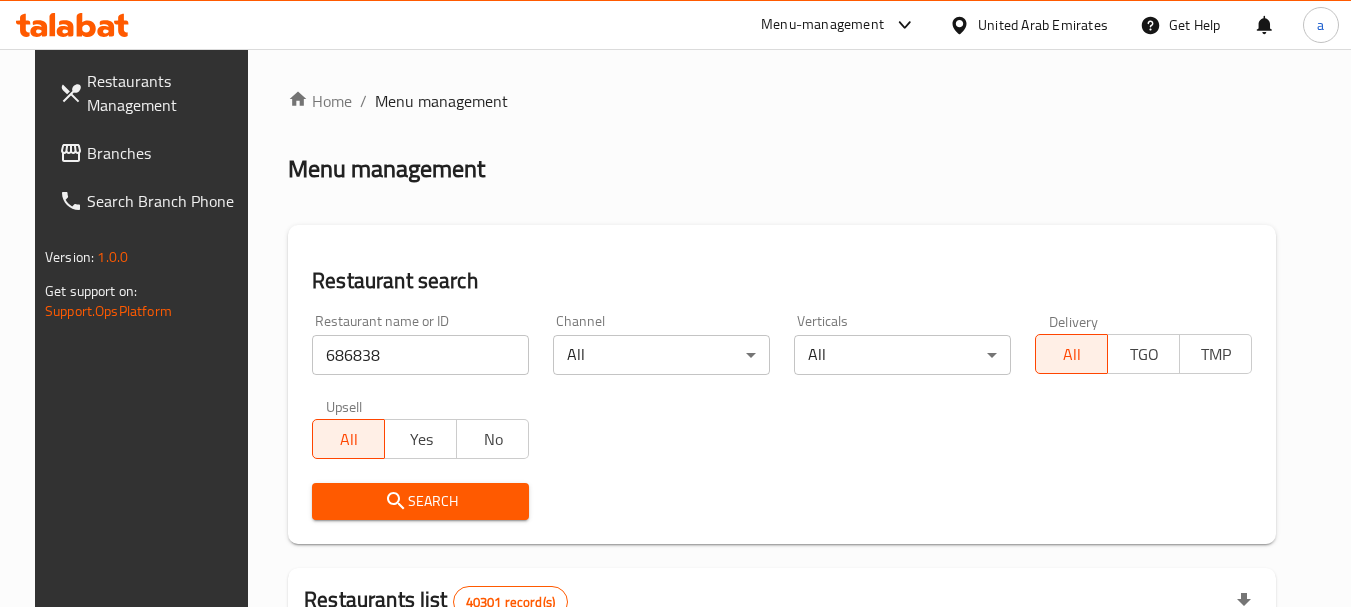 click on "Search" at bounding box center [420, 501] 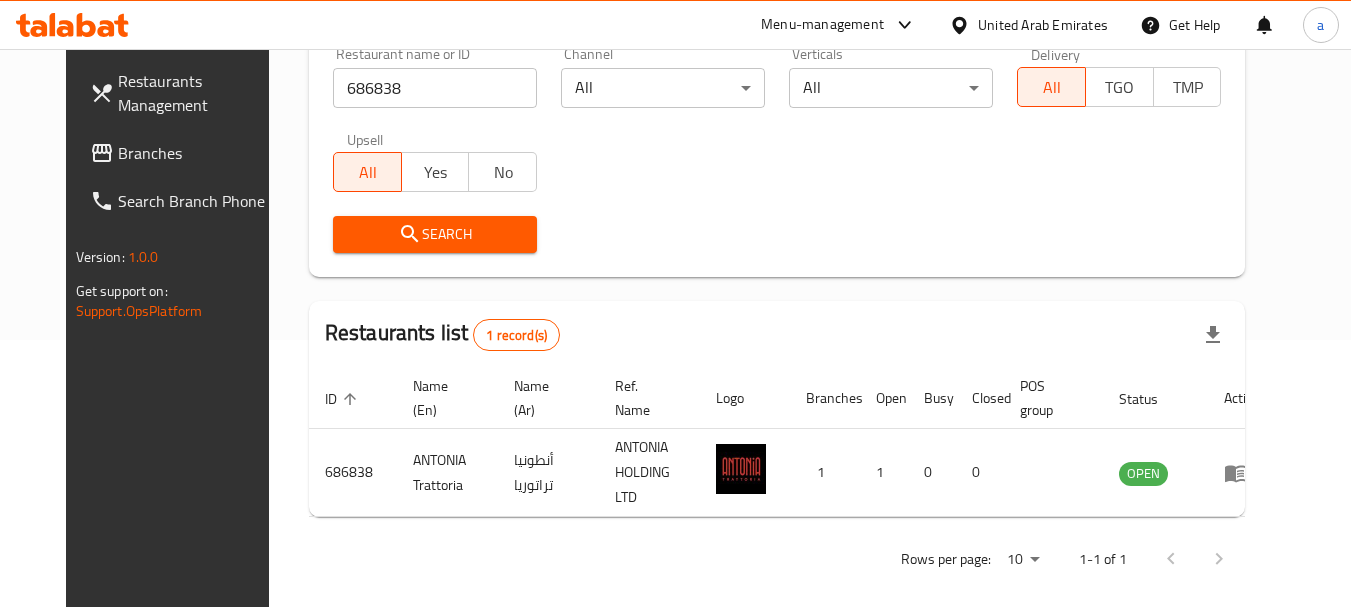 scroll, scrollTop: 268, scrollLeft: 0, axis: vertical 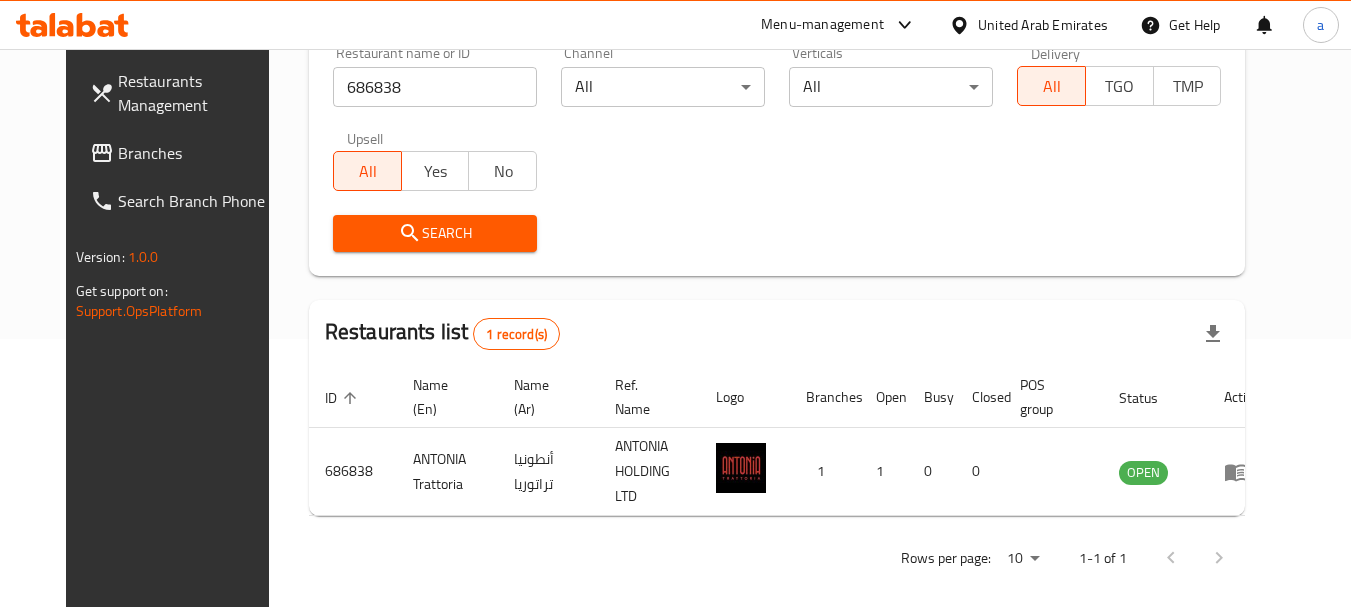 click on "Branches" at bounding box center [197, 153] 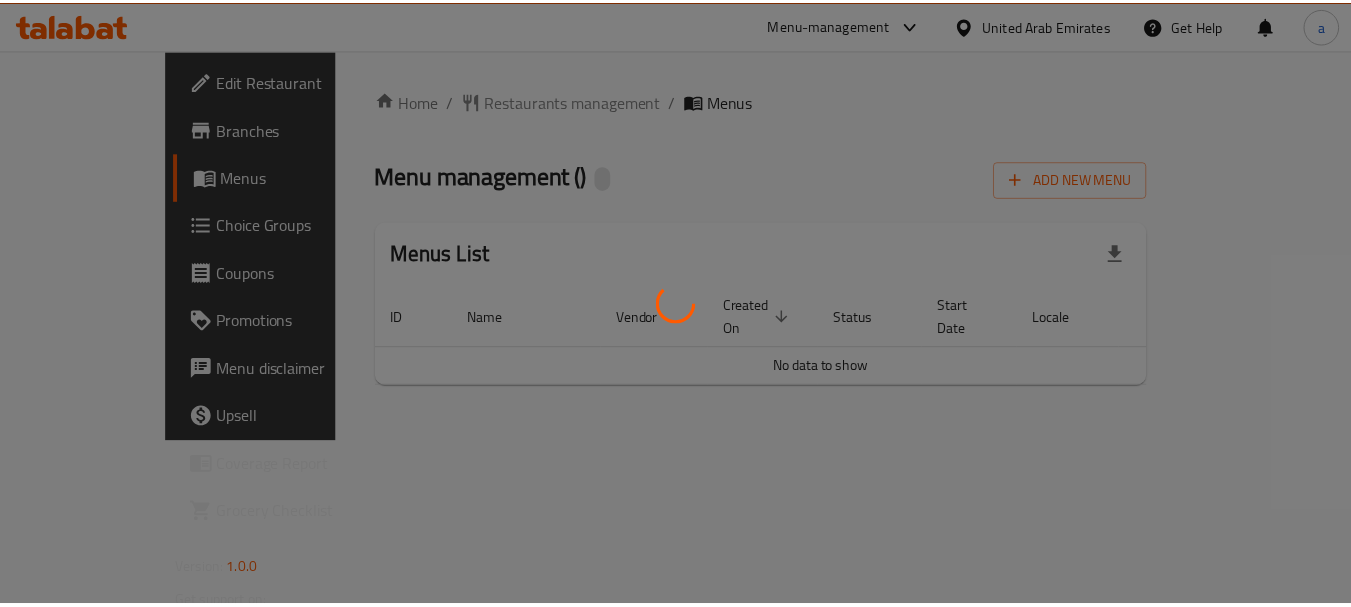 scroll, scrollTop: 0, scrollLeft: 0, axis: both 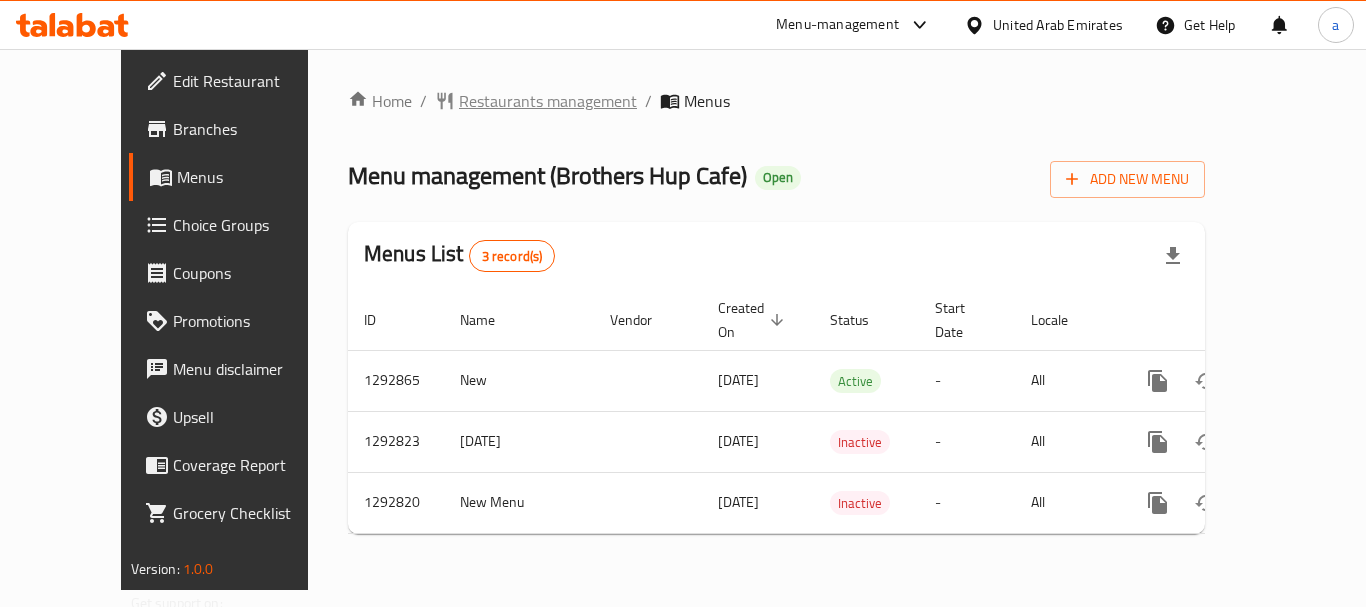 click on "Restaurants management" at bounding box center (548, 101) 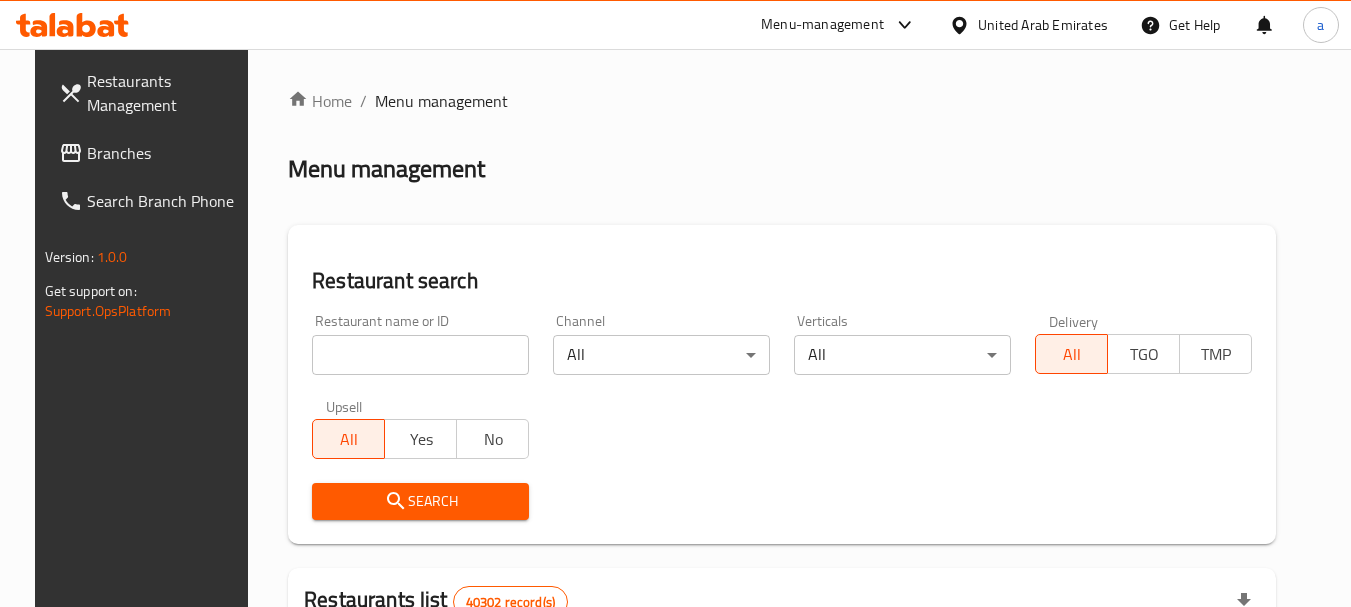 click at bounding box center (420, 355) 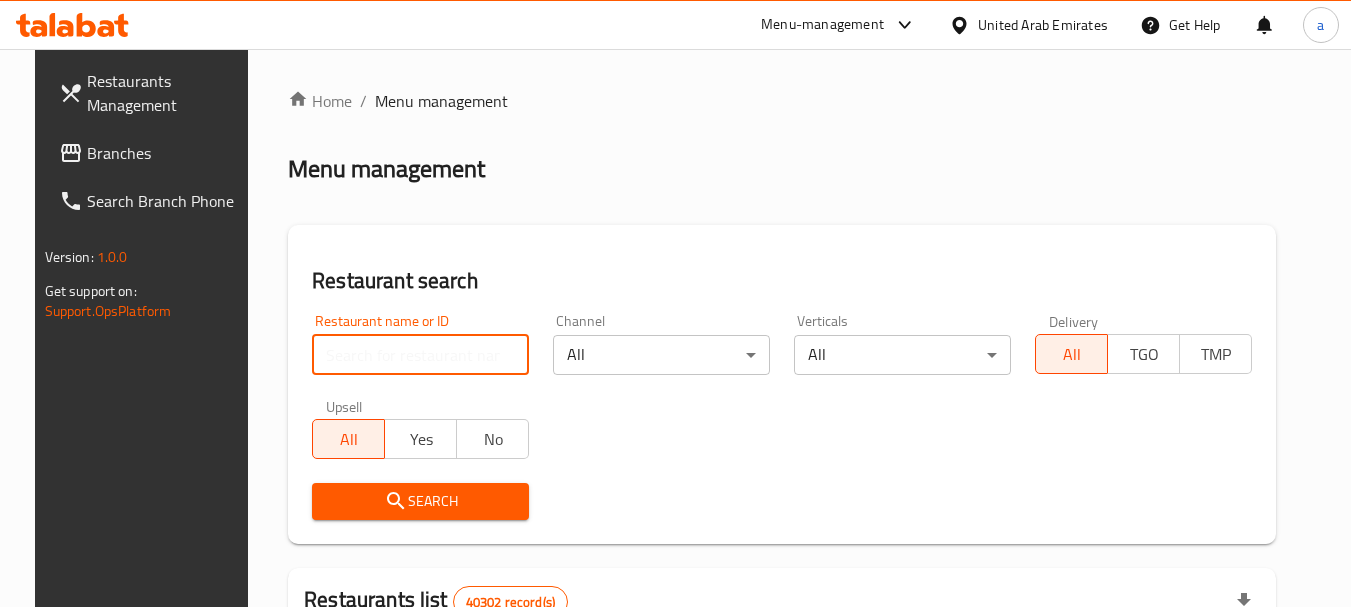 paste on "698835" 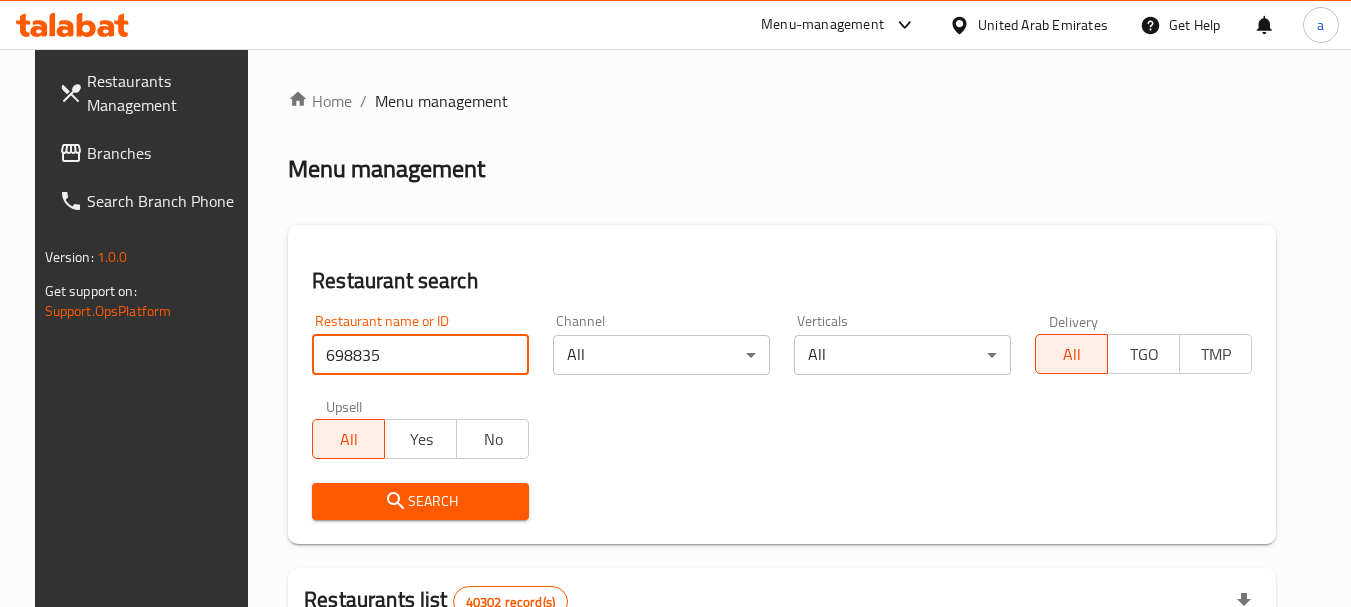 type on "698835" 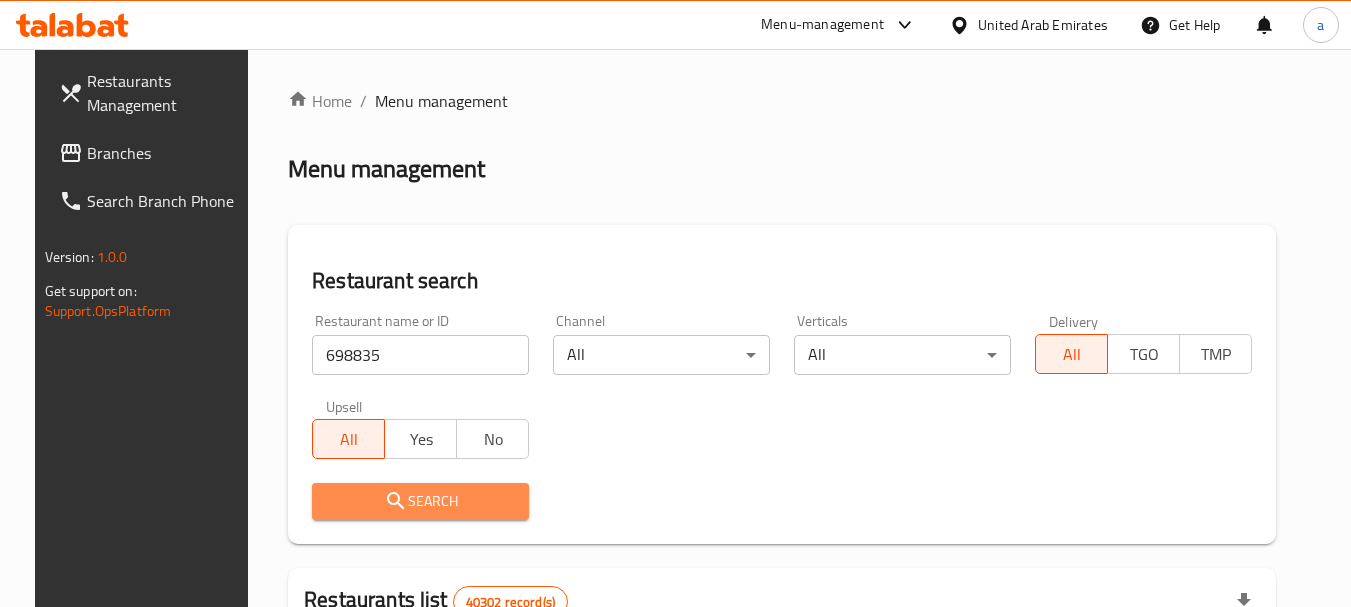 click on "Search" at bounding box center [420, 501] 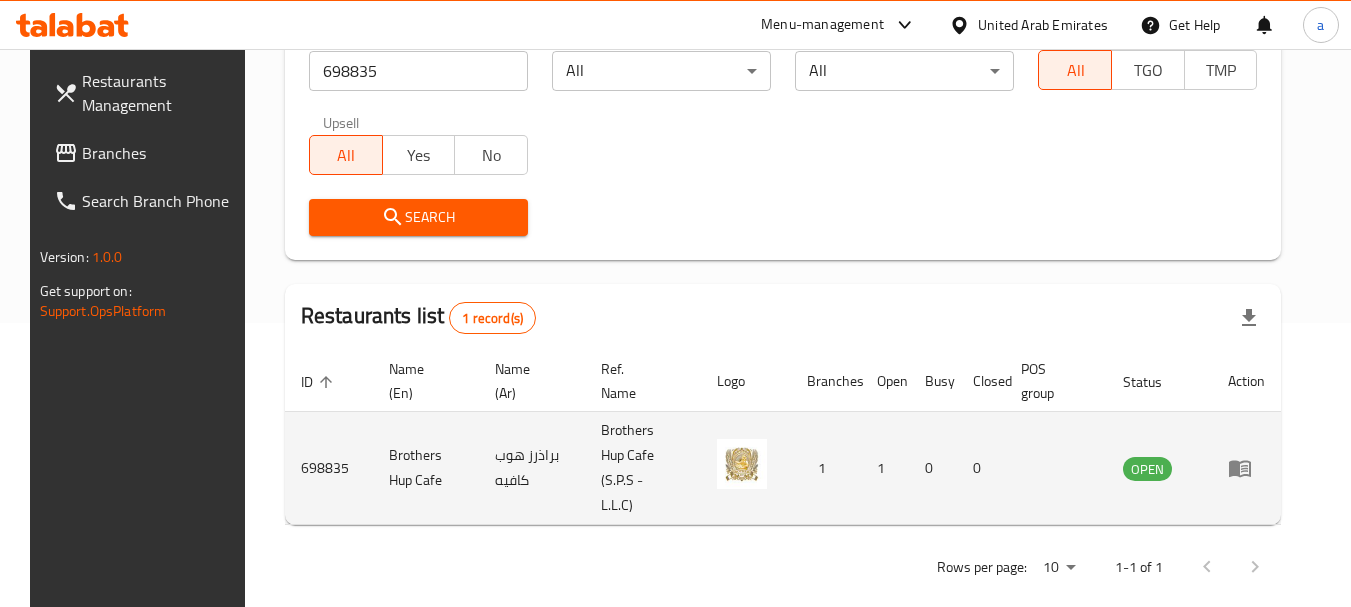 scroll, scrollTop: 285, scrollLeft: 0, axis: vertical 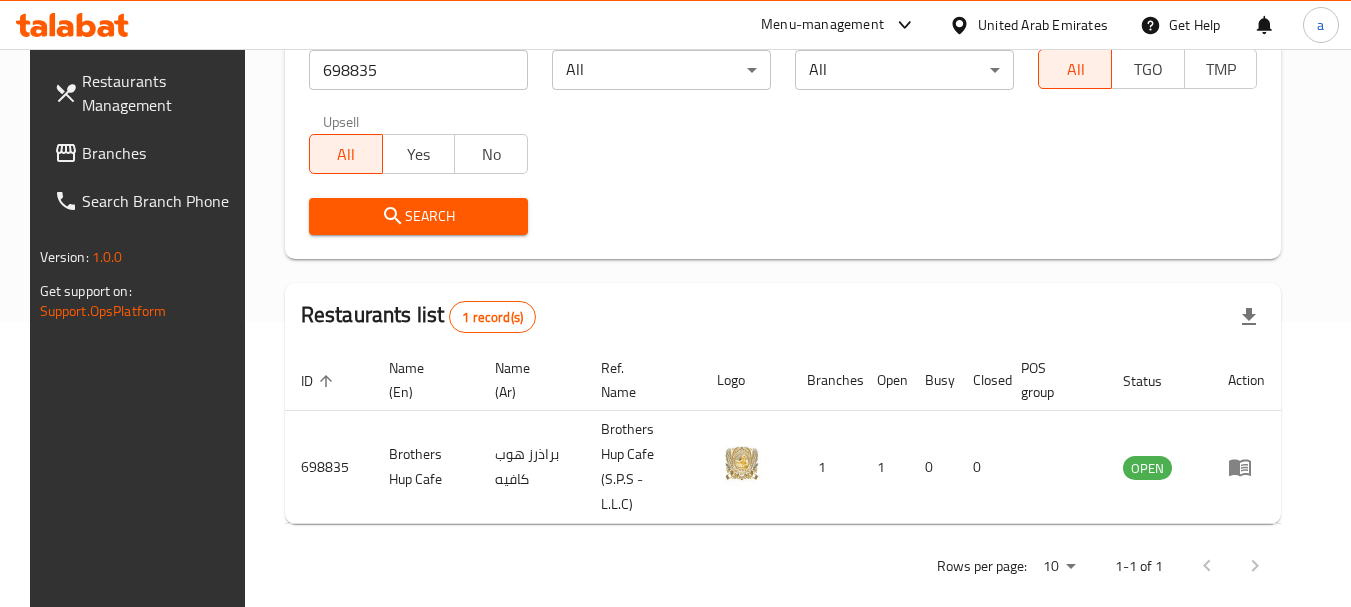 click on "United Arab Emirates" at bounding box center (1043, 25) 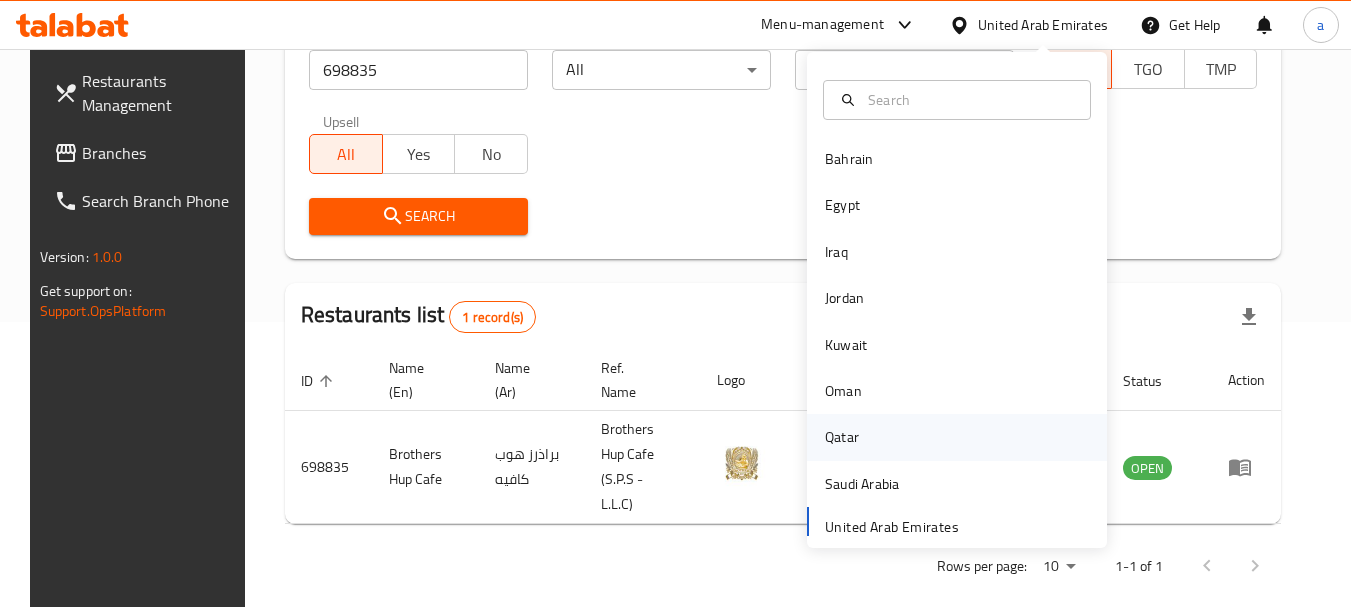 click on "Qatar" at bounding box center [842, 437] 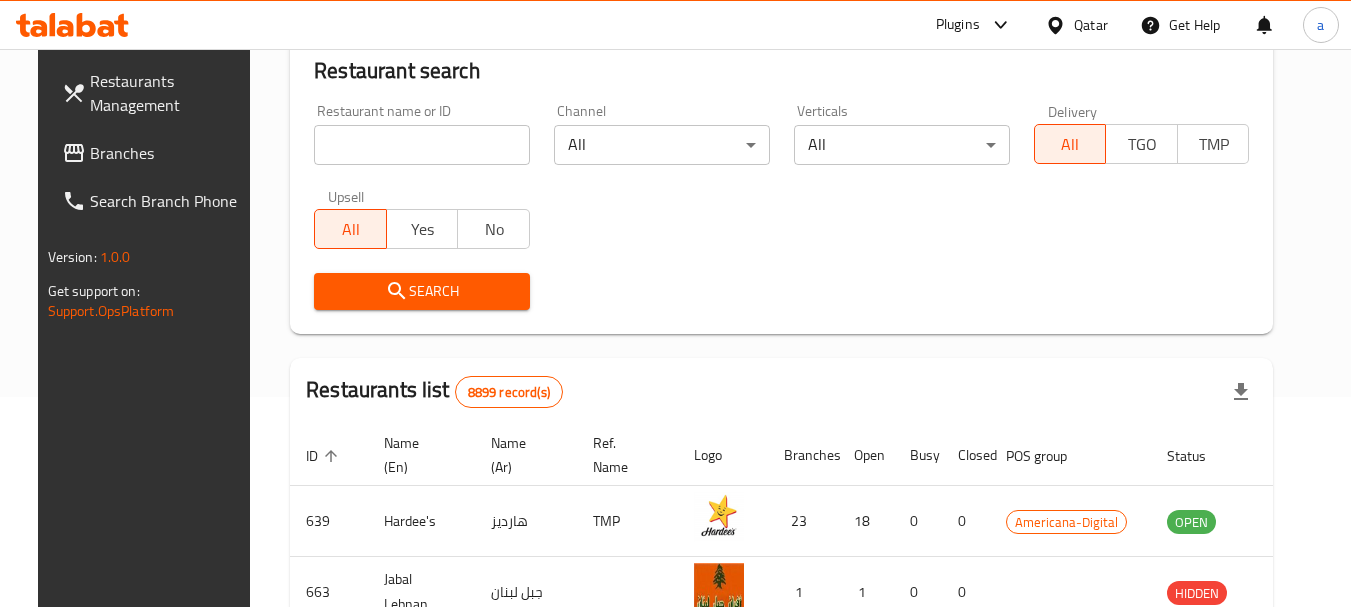 scroll, scrollTop: 285, scrollLeft: 0, axis: vertical 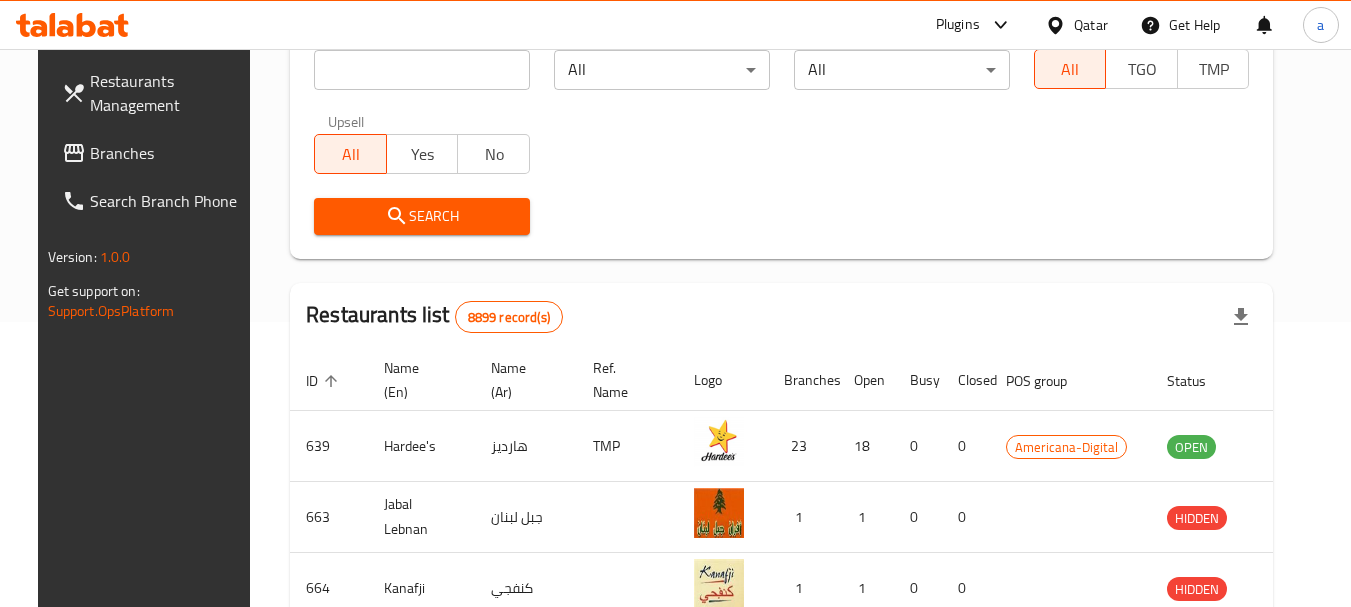 click on "Branches" at bounding box center (169, 153) 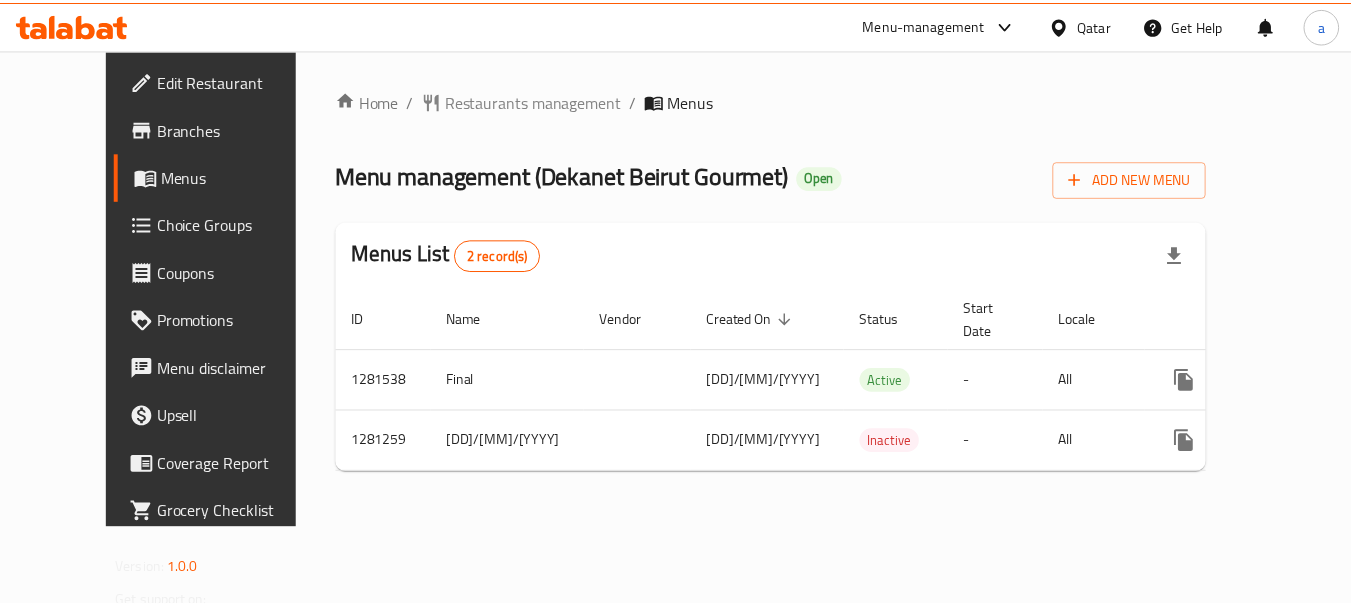 scroll, scrollTop: 0, scrollLeft: 0, axis: both 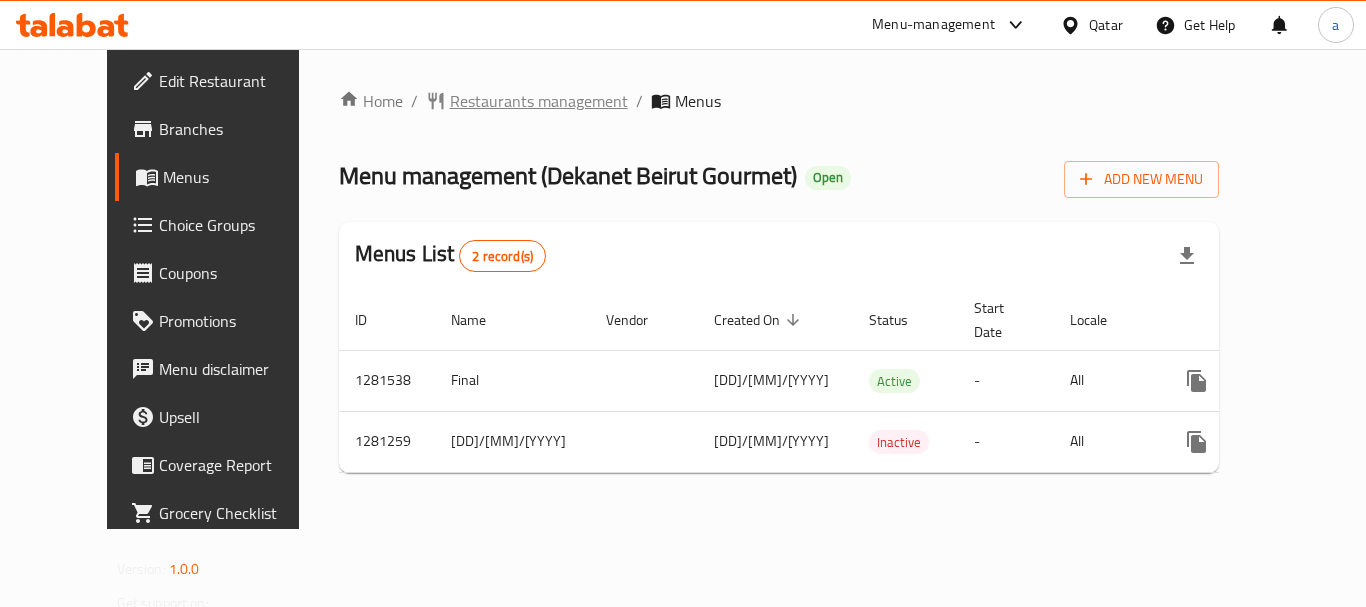 click on "Restaurants management" at bounding box center [539, 101] 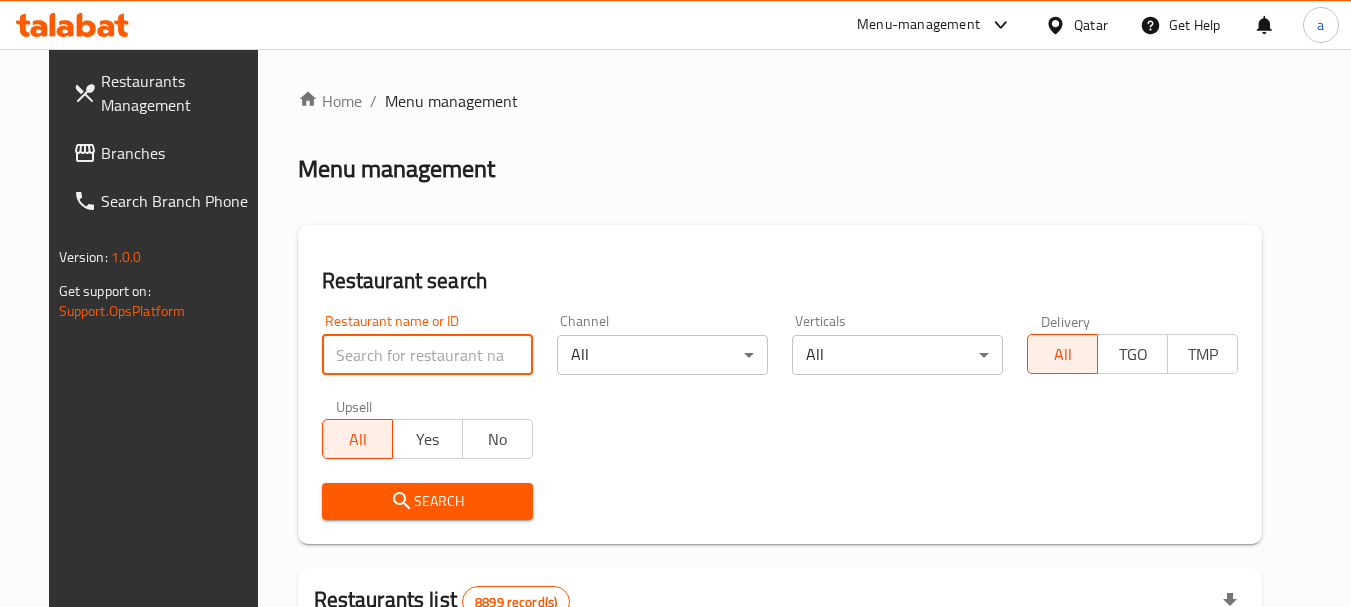 click at bounding box center (427, 355) 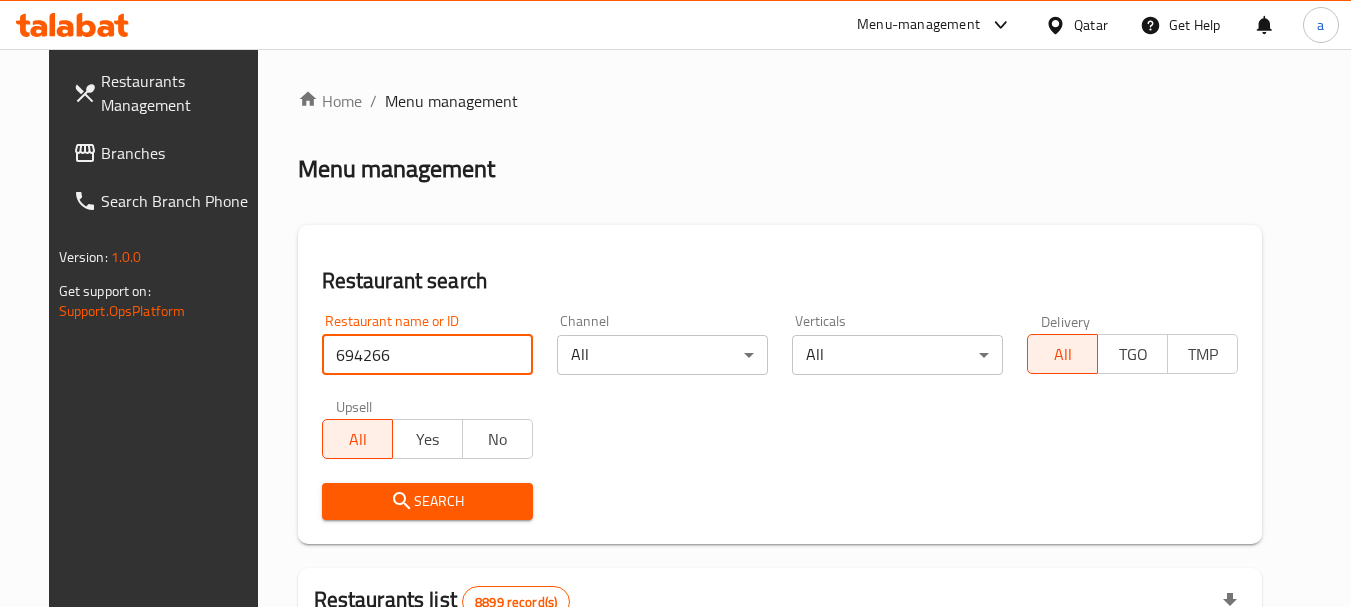 type on "694266" 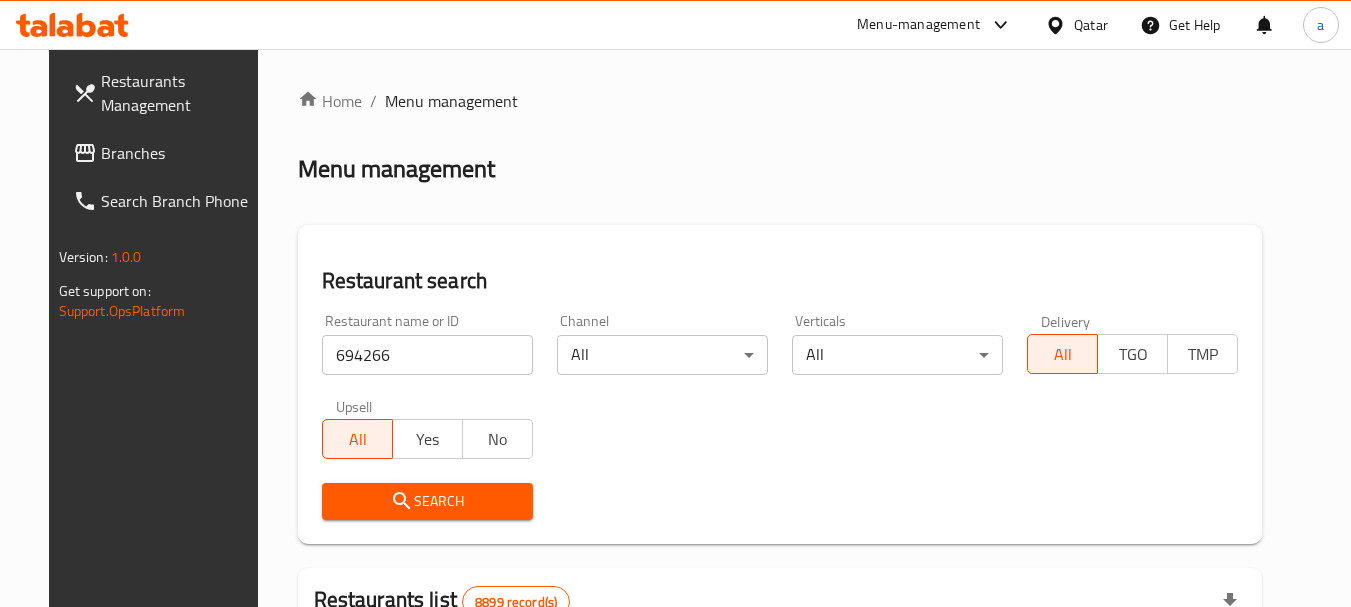 click on "Search" at bounding box center (427, 501) 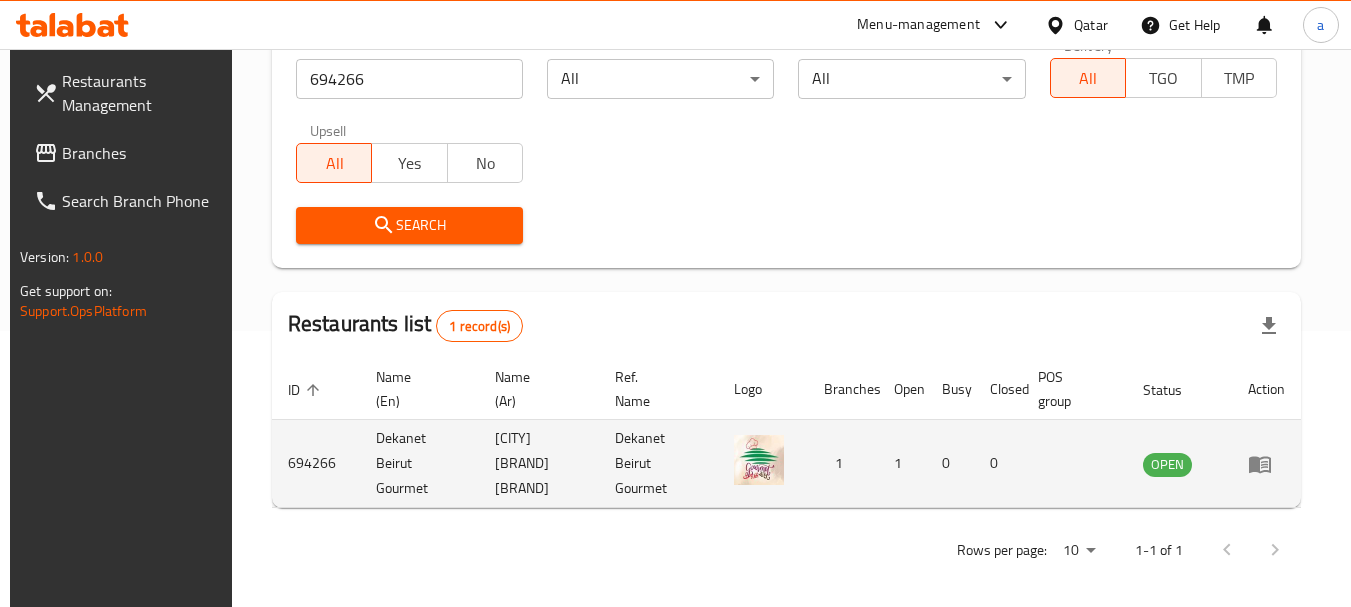 scroll, scrollTop: 285, scrollLeft: 0, axis: vertical 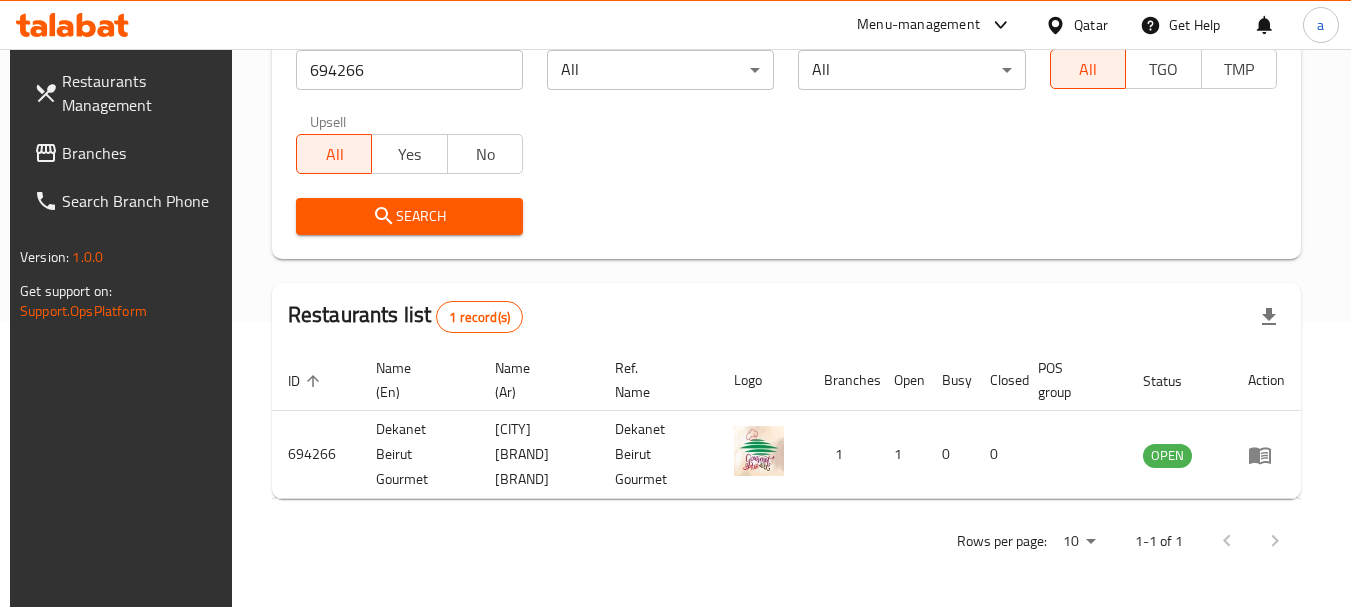 click on "Qatar" at bounding box center (1091, 25) 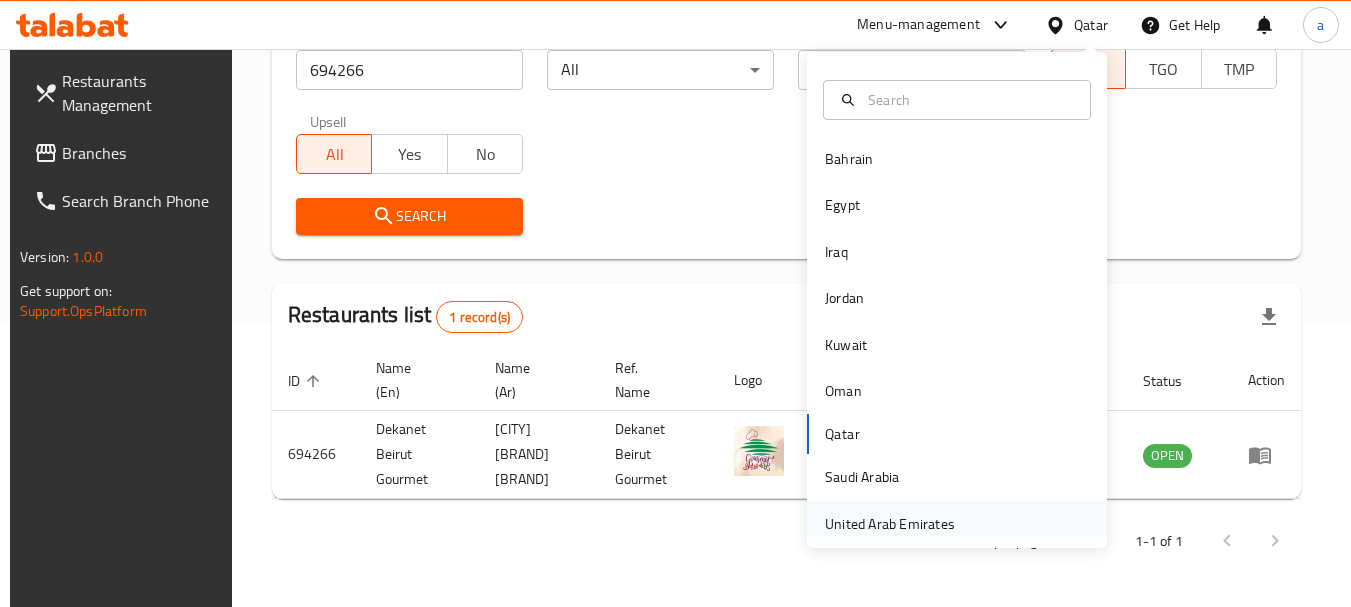 click on "United Arab Emirates" at bounding box center [890, 524] 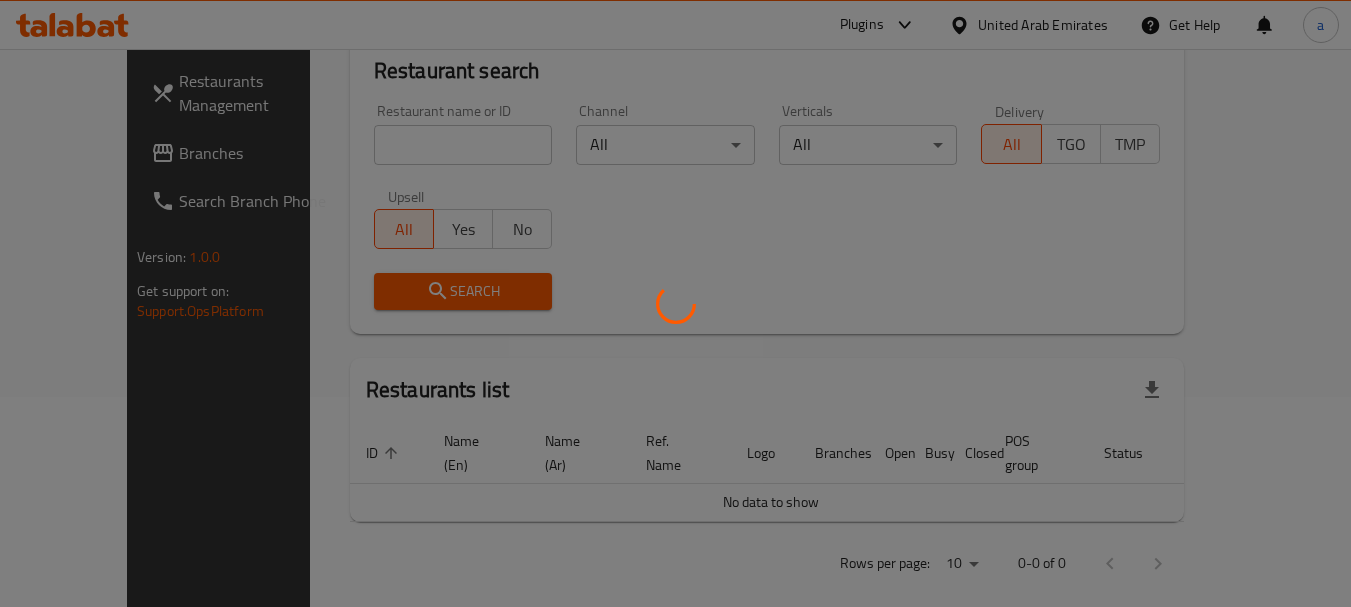 scroll, scrollTop: 285, scrollLeft: 0, axis: vertical 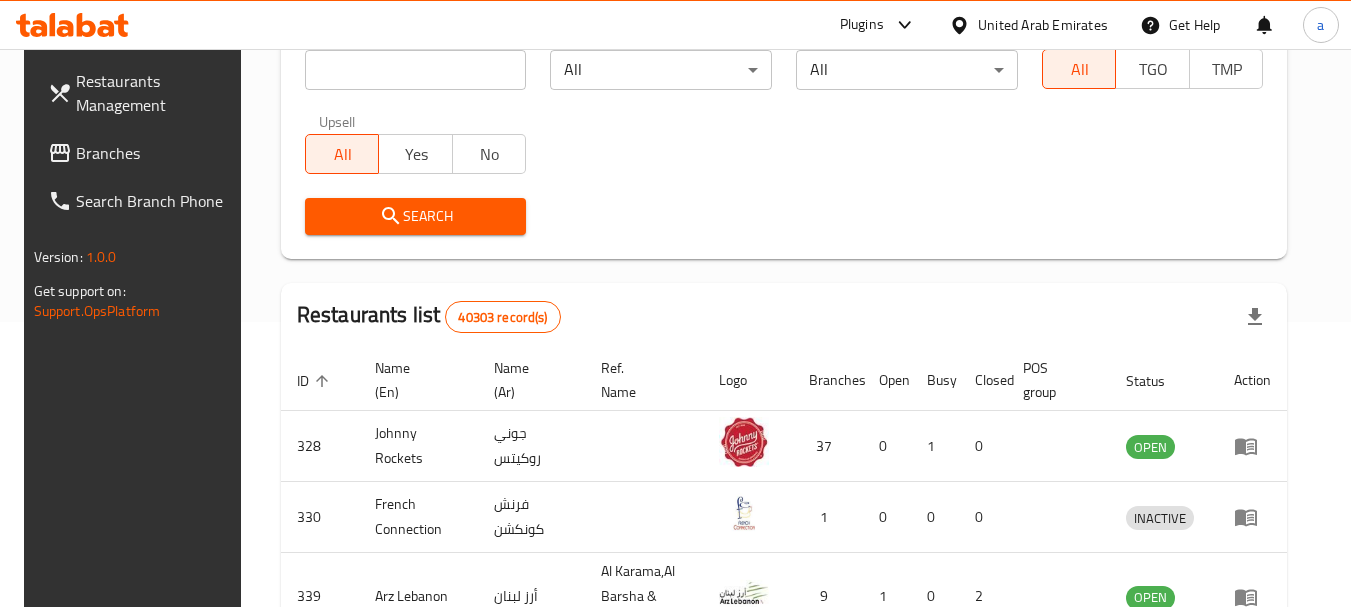 click on "Branches" at bounding box center (155, 153) 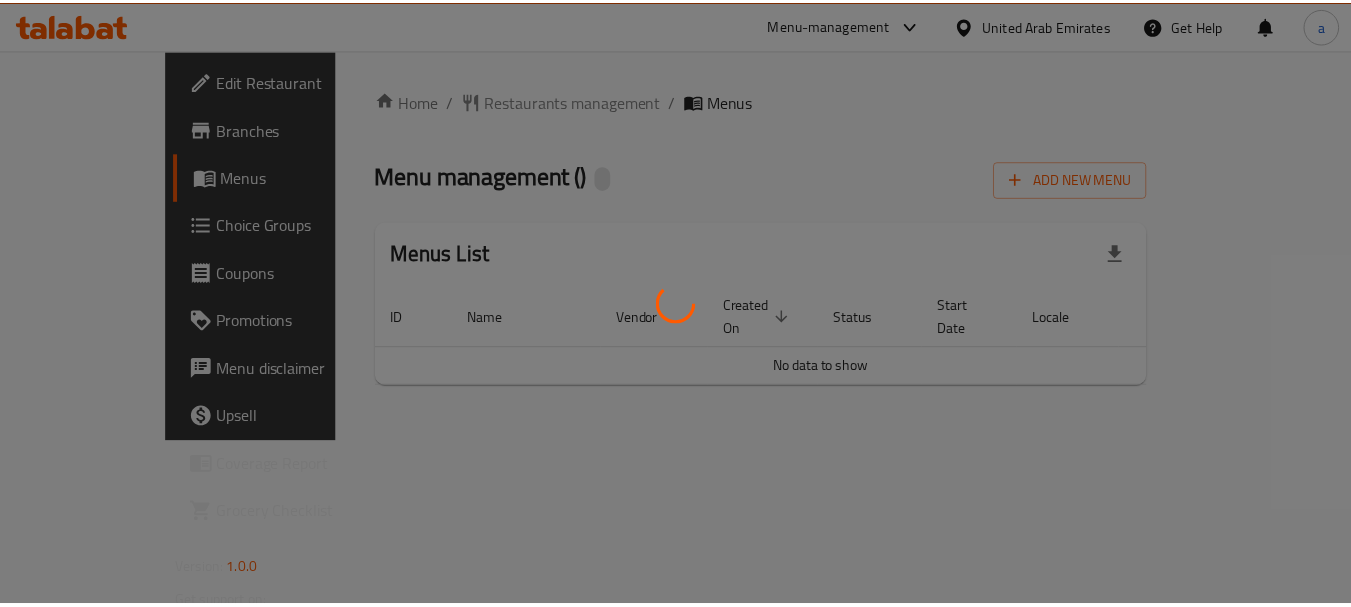 scroll, scrollTop: 0, scrollLeft: 0, axis: both 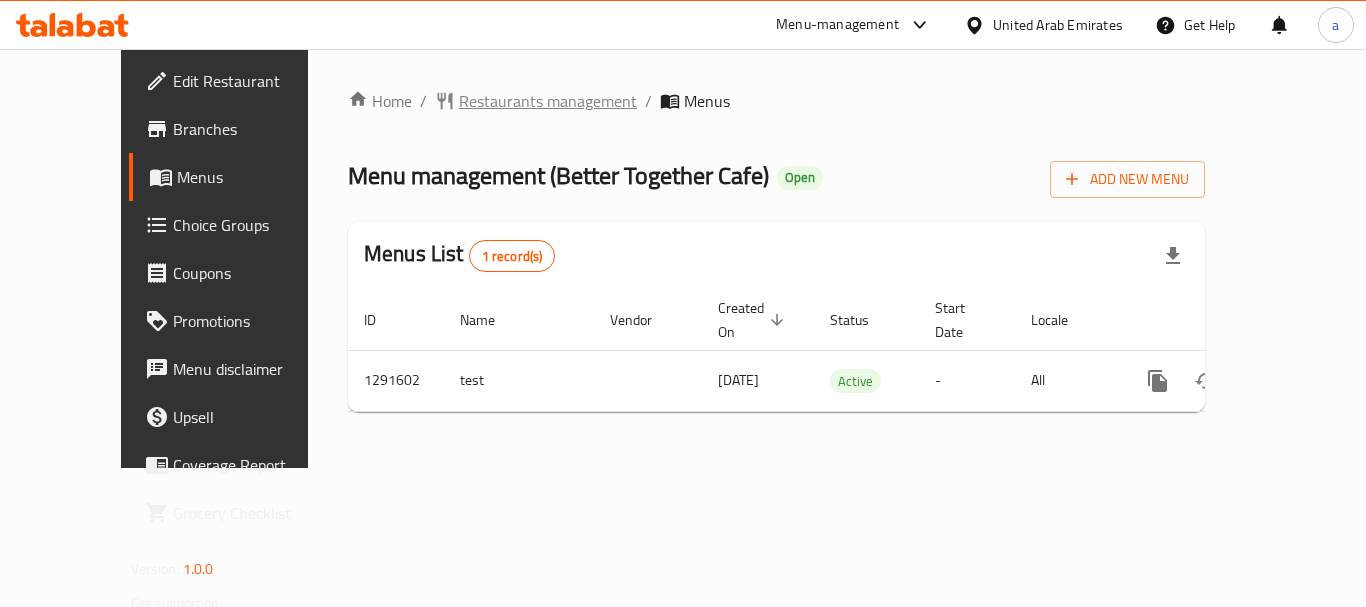click on "Restaurants management" at bounding box center (548, 101) 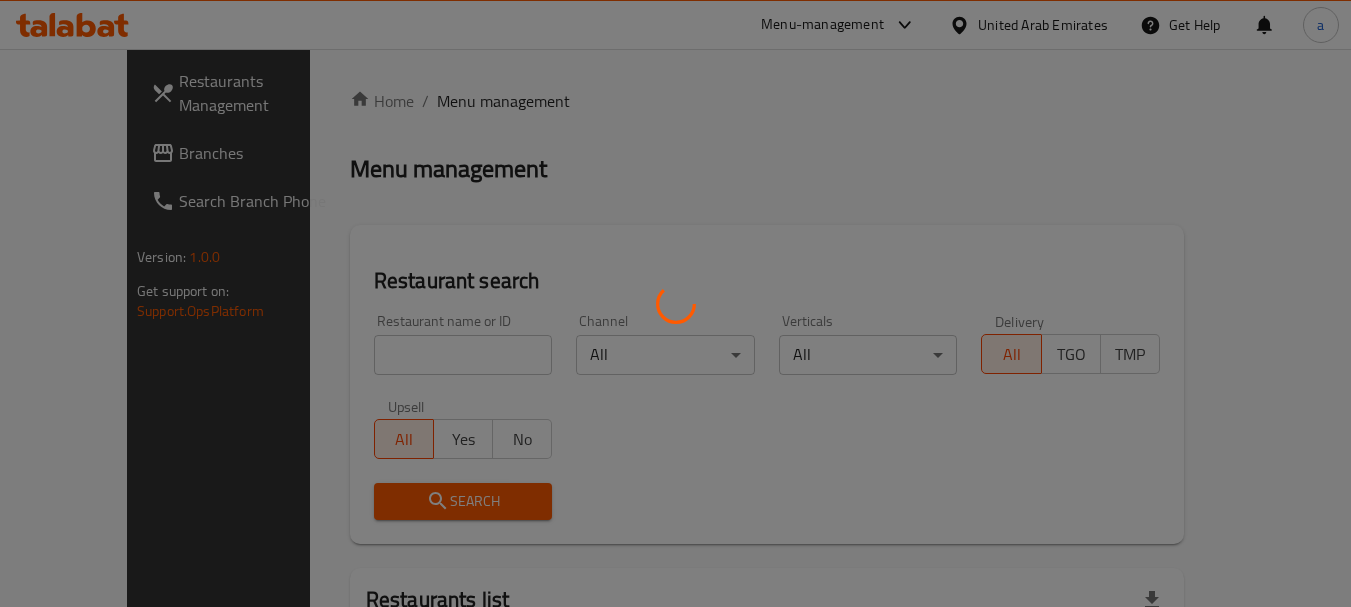 click at bounding box center [675, 303] 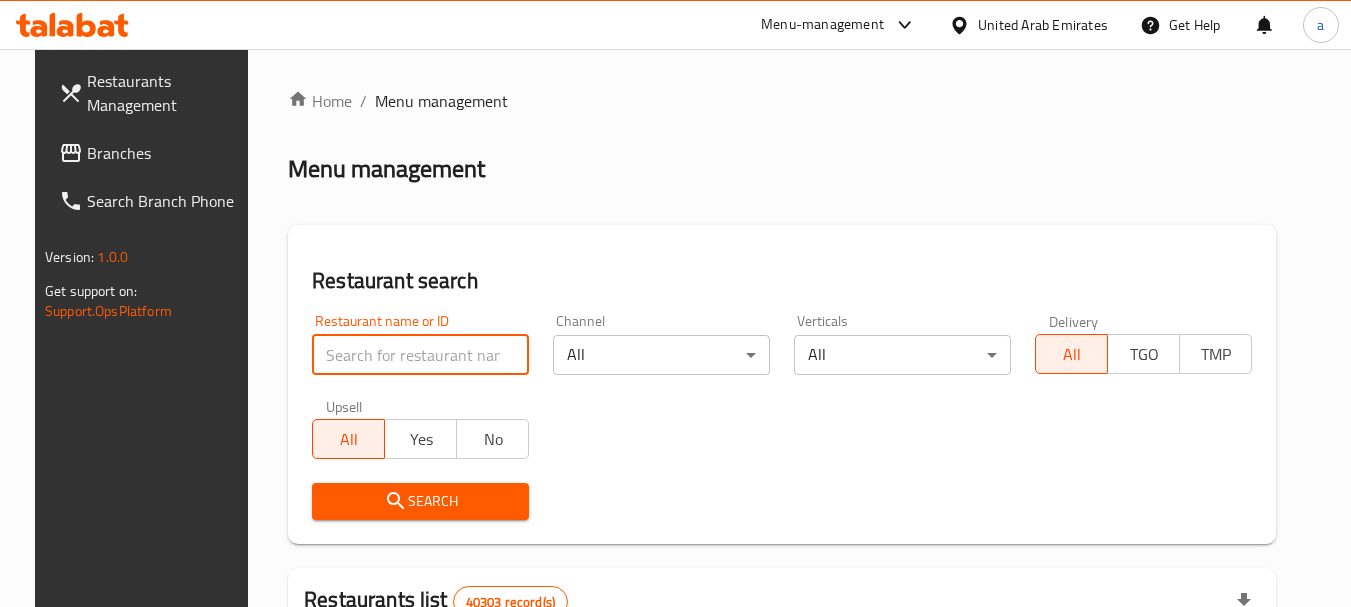click at bounding box center [420, 355] 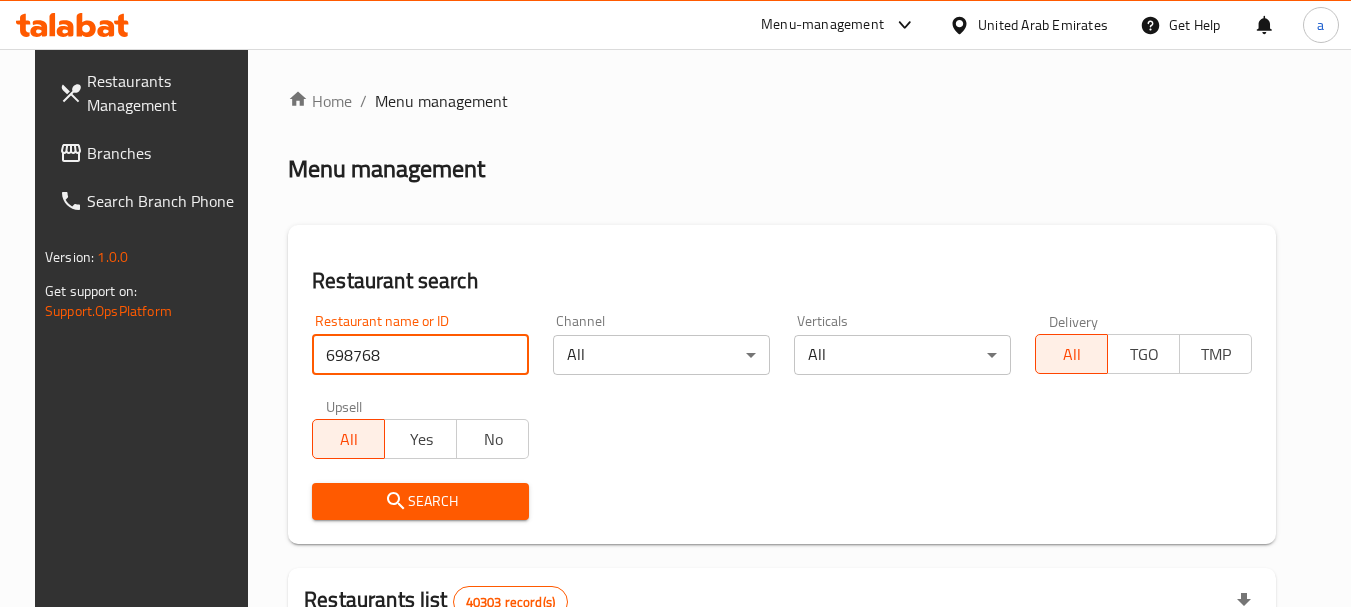 type on "698768" 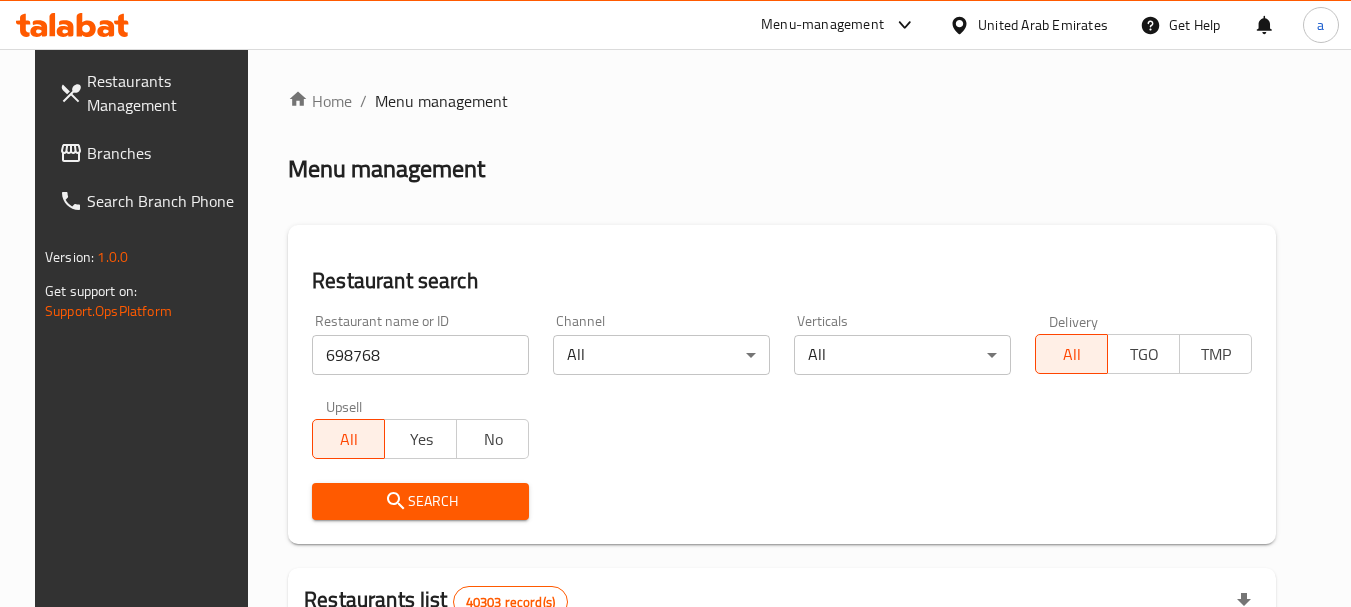 click on "Search" at bounding box center [420, 501] 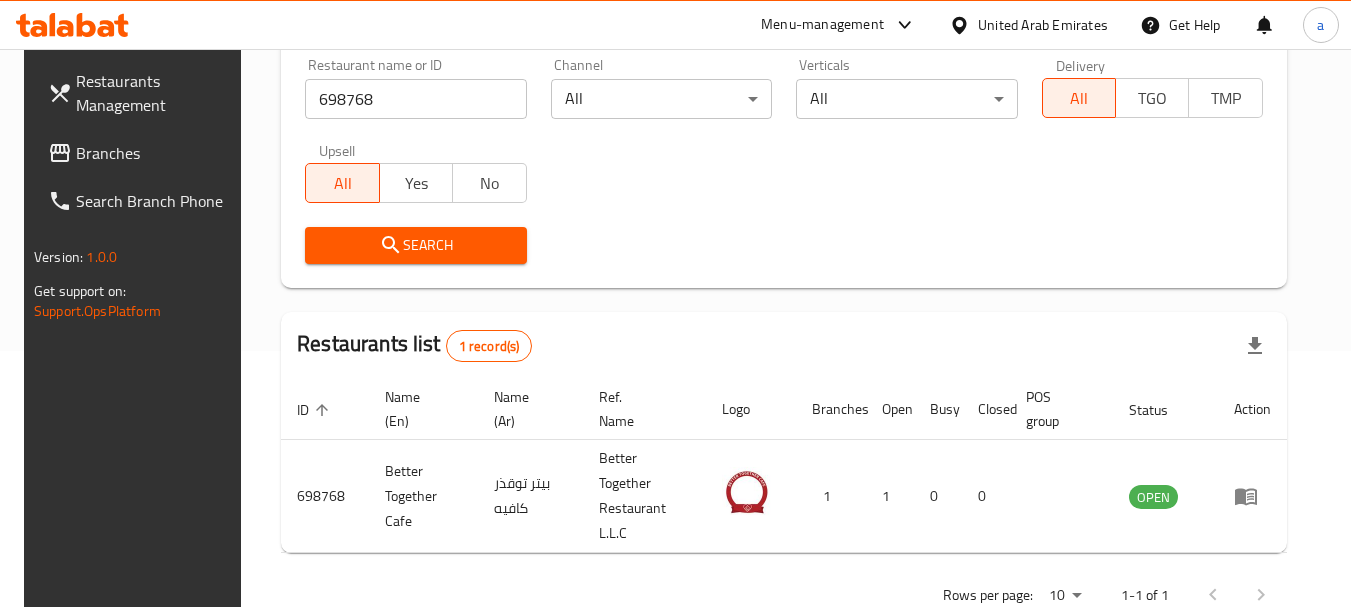 scroll, scrollTop: 285, scrollLeft: 0, axis: vertical 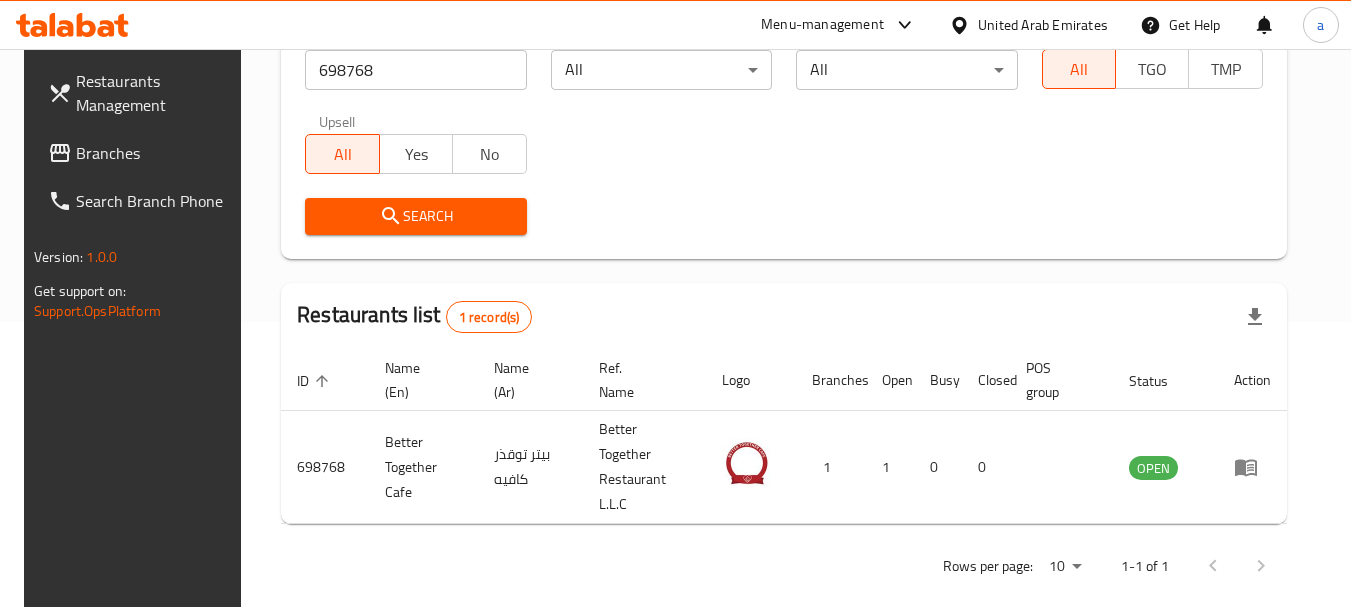click on "United Arab Emirates" at bounding box center (1043, 25) 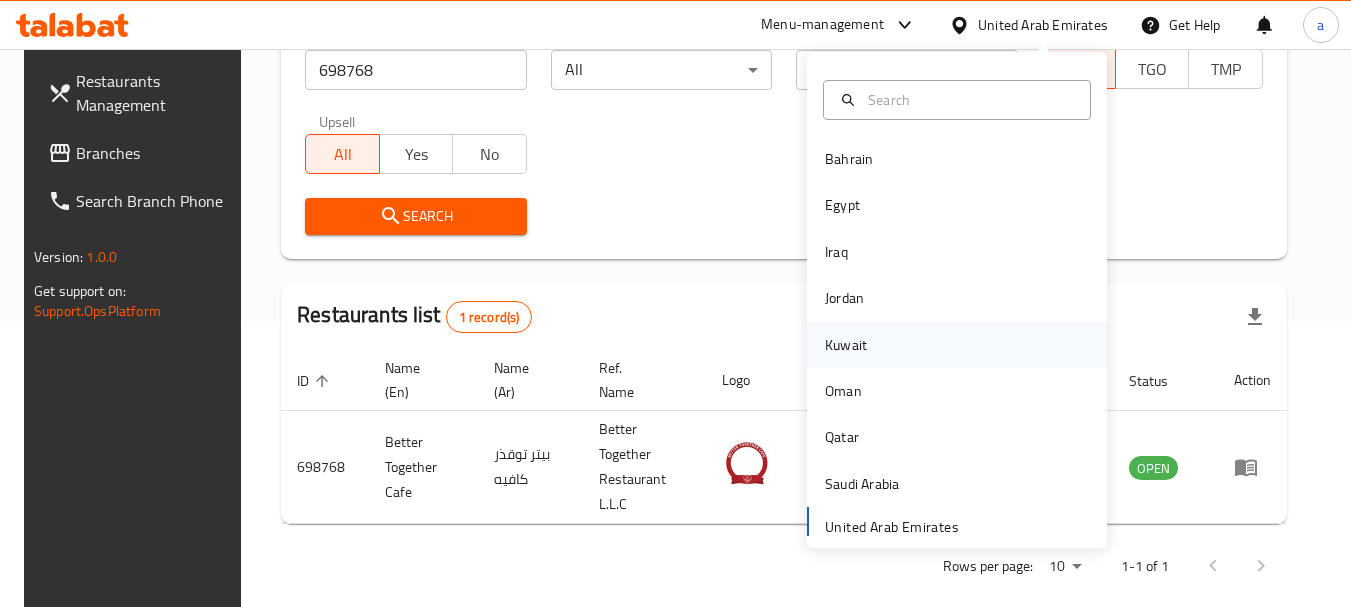 click on "Kuwait" at bounding box center [846, 345] 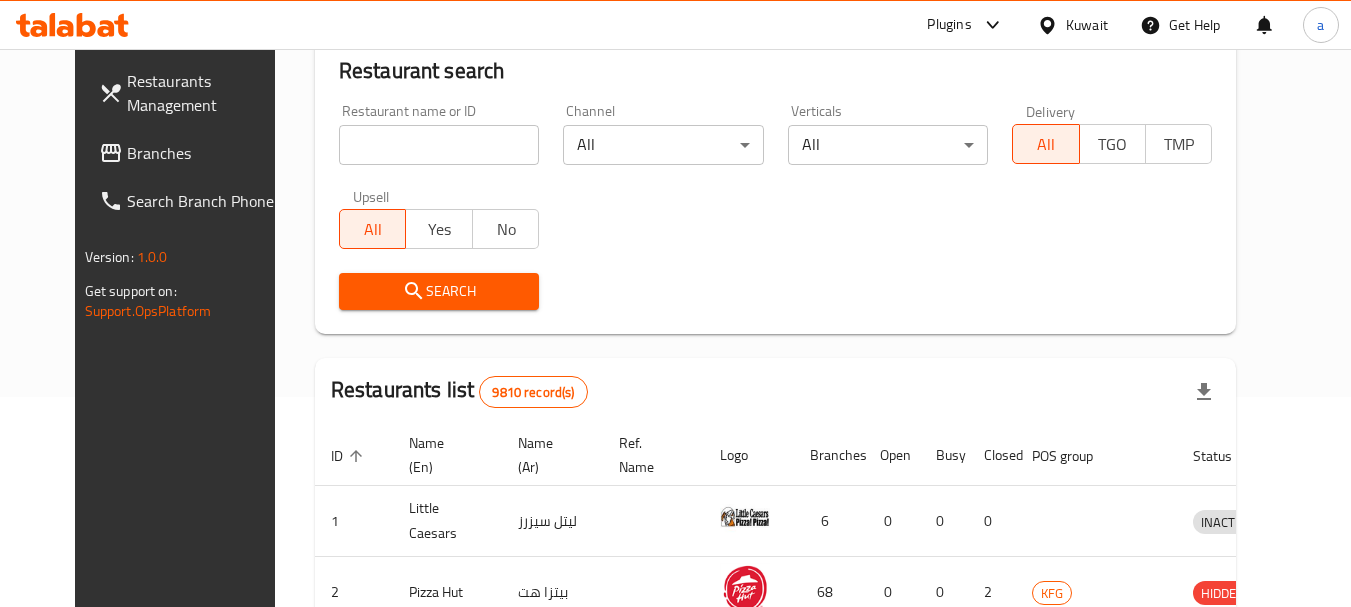 scroll, scrollTop: 285, scrollLeft: 0, axis: vertical 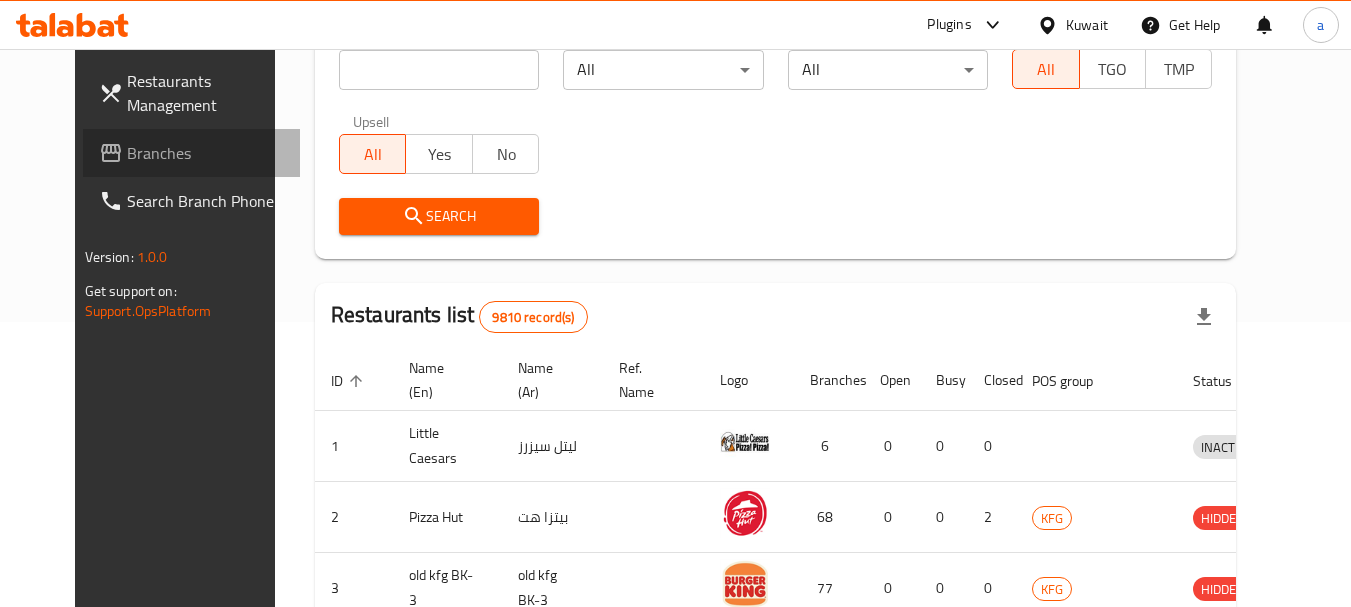 click on "Branches" at bounding box center (206, 153) 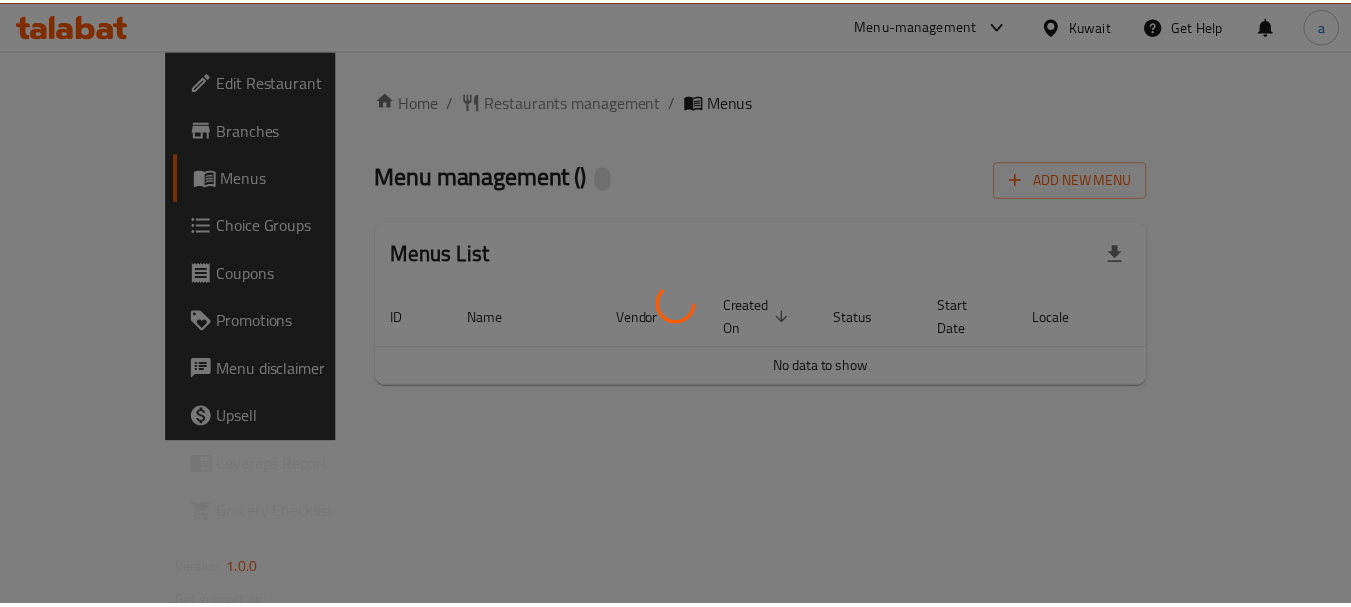 scroll, scrollTop: 0, scrollLeft: 0, axis: both 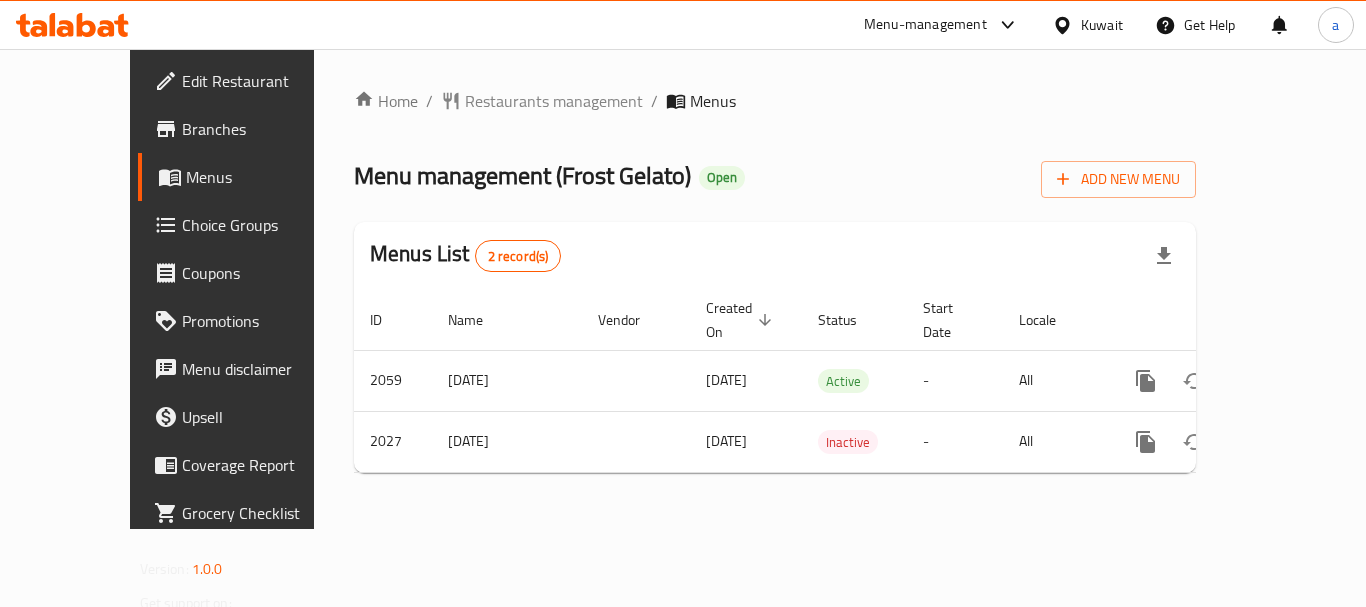 click on "Restaurants management" at bounding box center [554, 101] 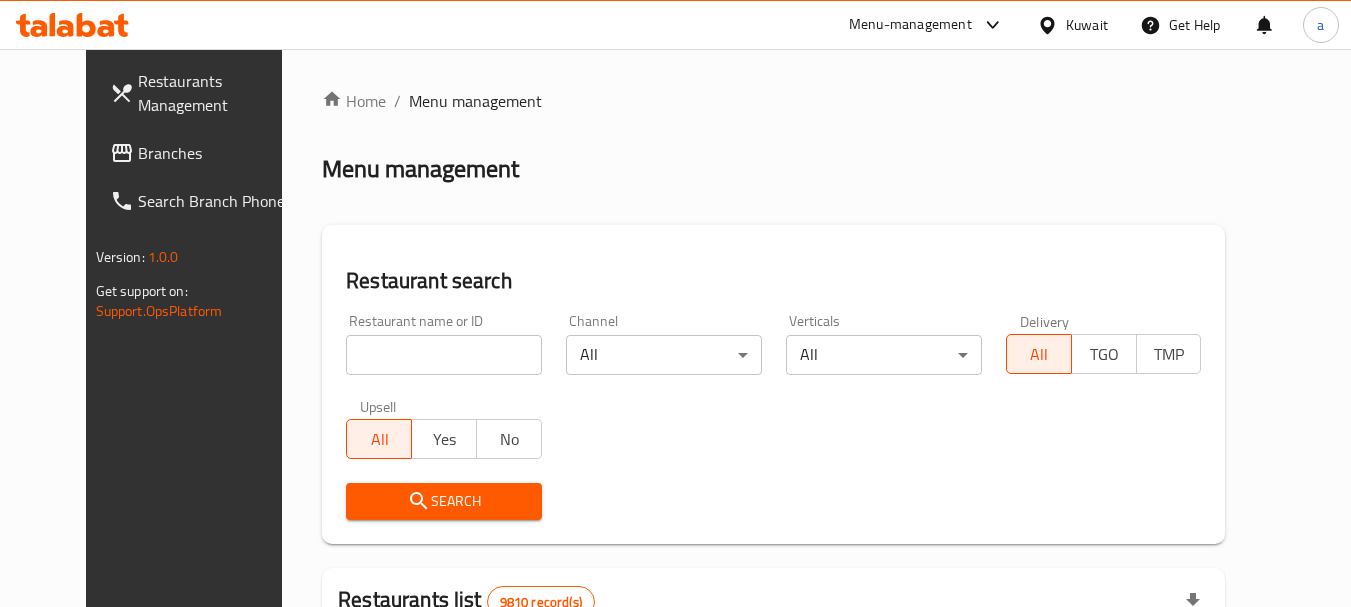 click at bounding box center [444, 355] 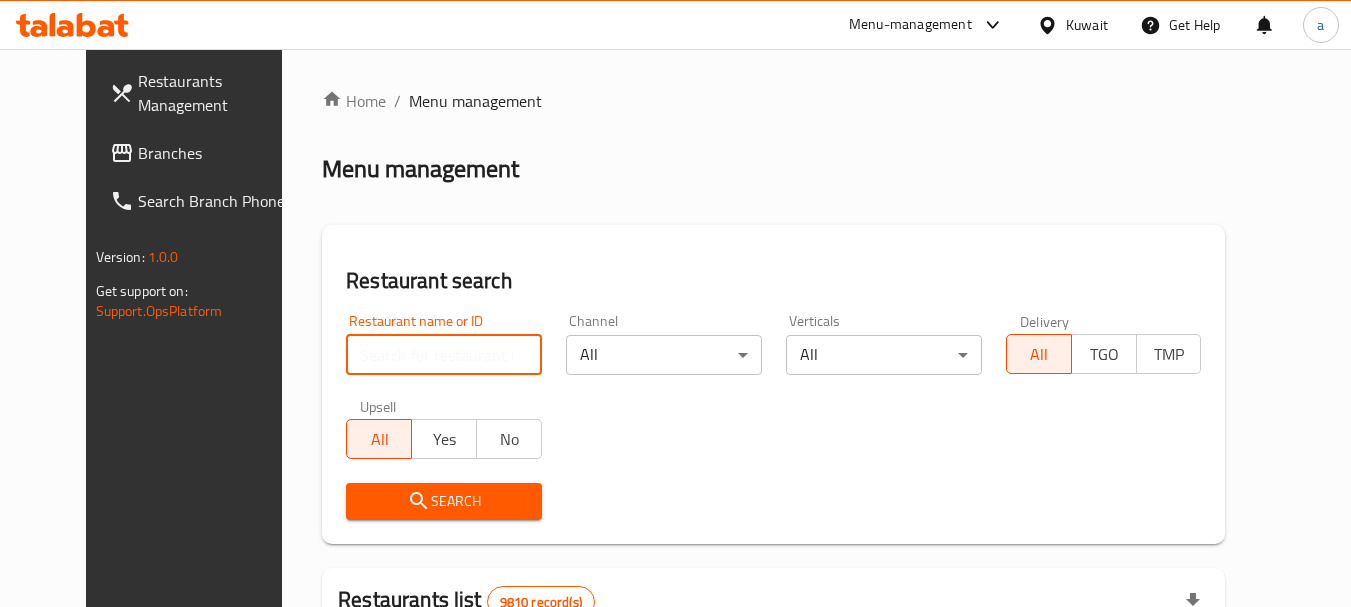 paste on "1376" 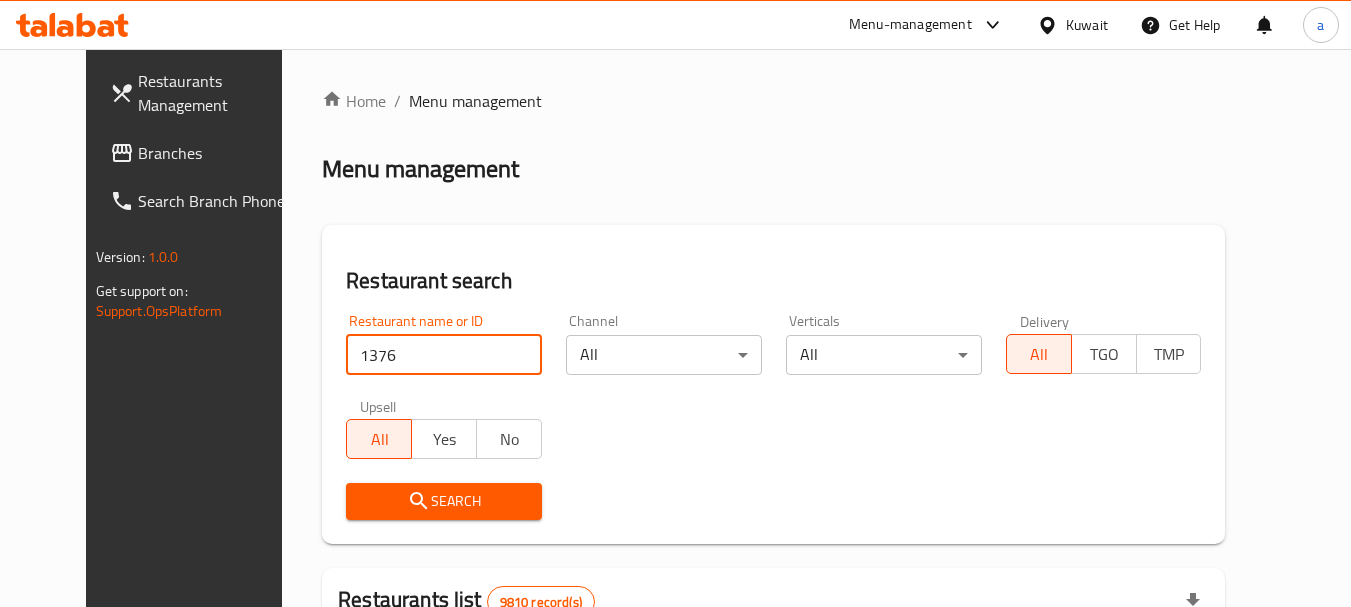type on "1376" 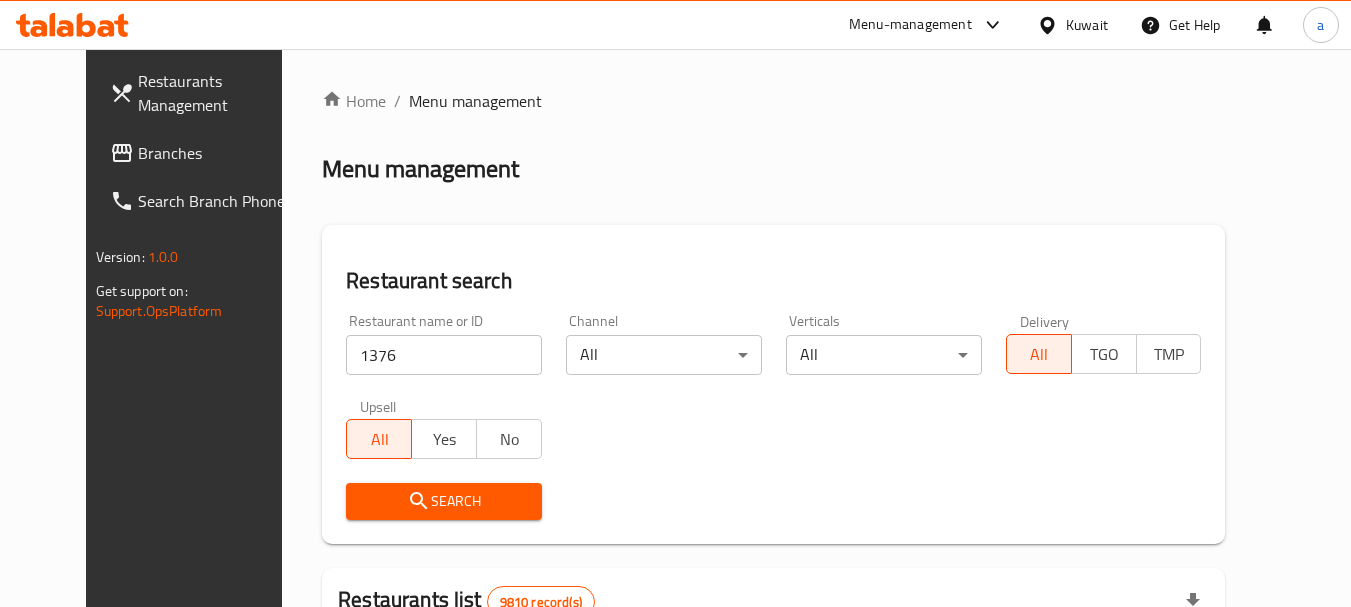 click on "Search" at bounding box center (444, 501) 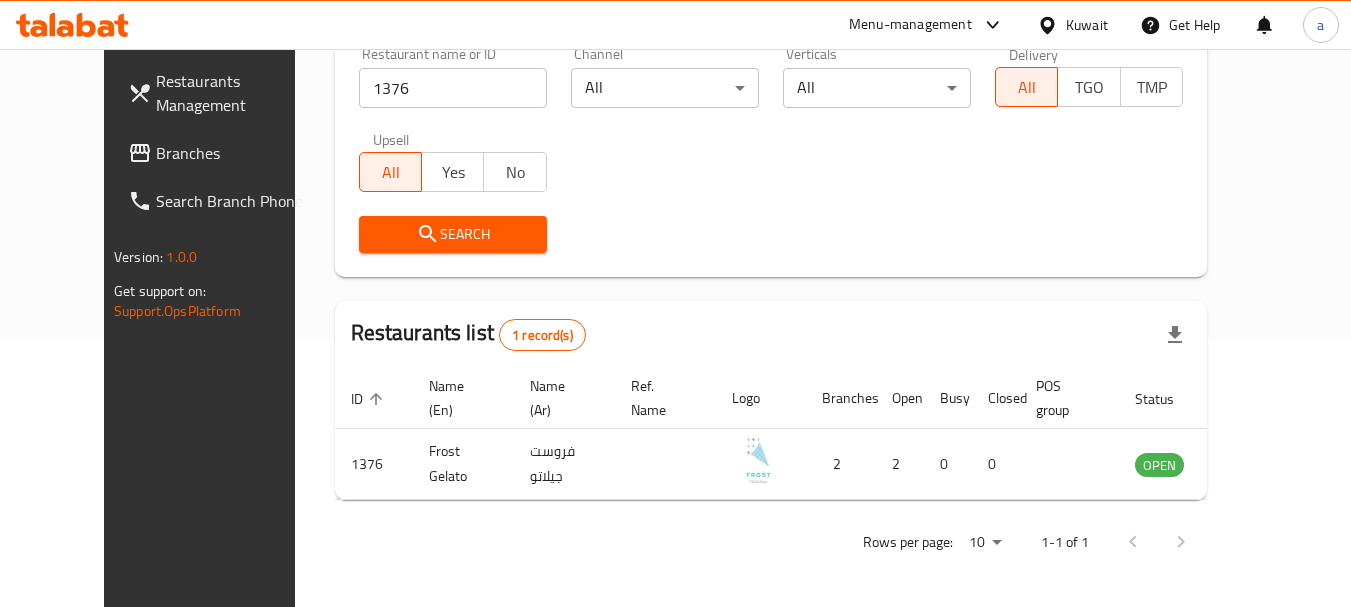 scroll, scrollTop: 268, scrollLeft: 0, axis: vertical 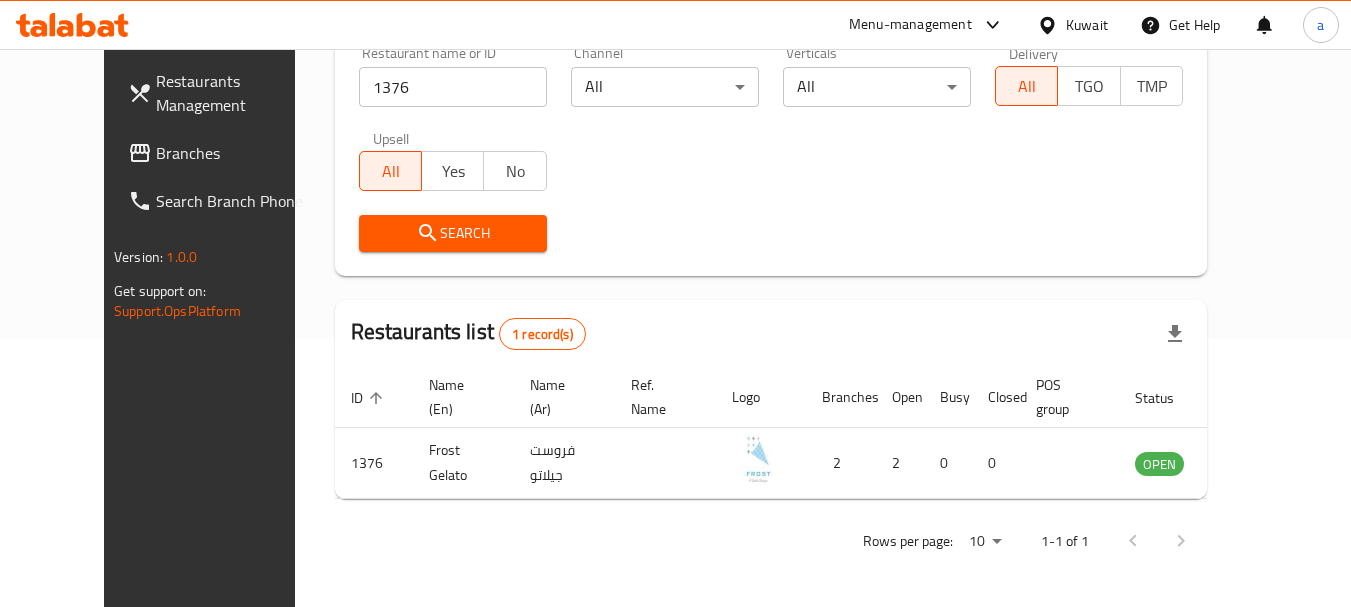 click on "Kuwait" at bounding box center [1087, 25] 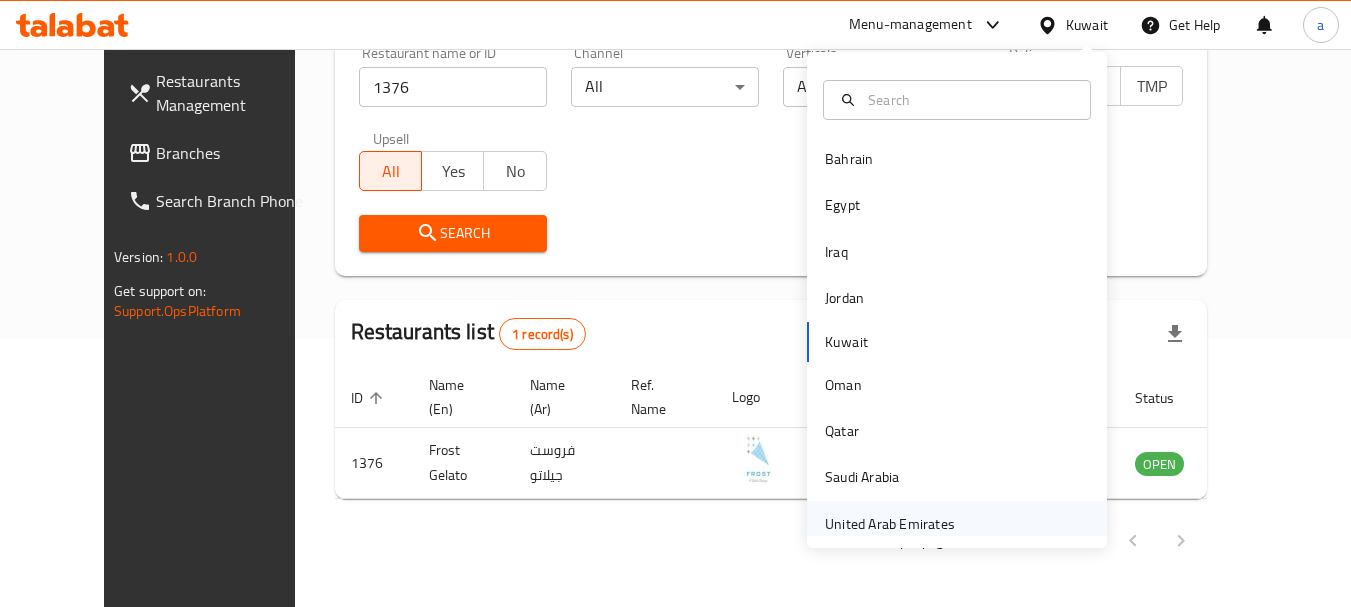 click on "United Arab Emirates" at bounding box center (890, 524) 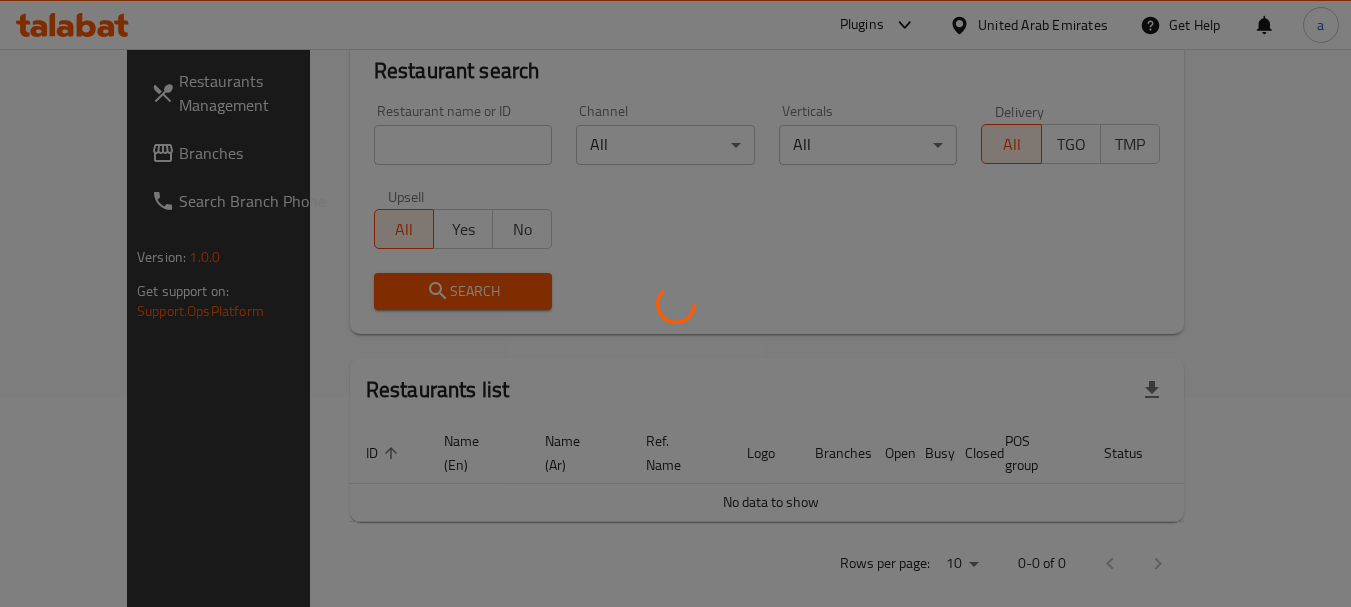 scroll, scrollTop: 268, scrollLeft: 0, axis: vertical 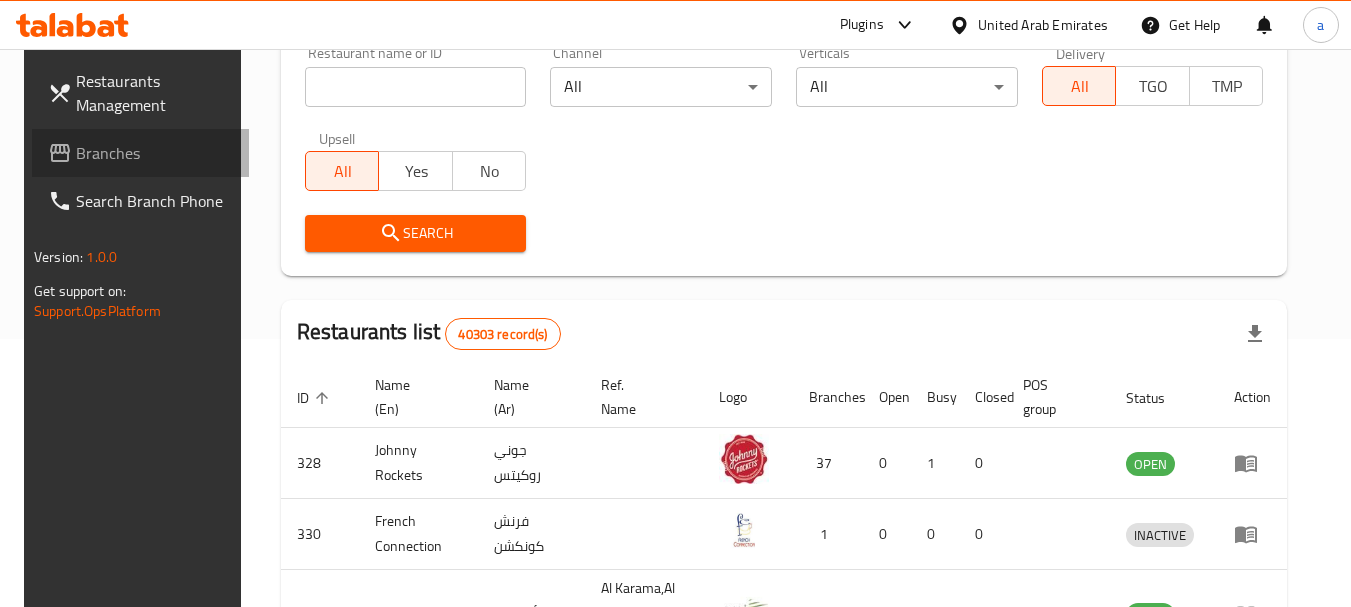 click on "Branches" at bounding box center [155, 153] 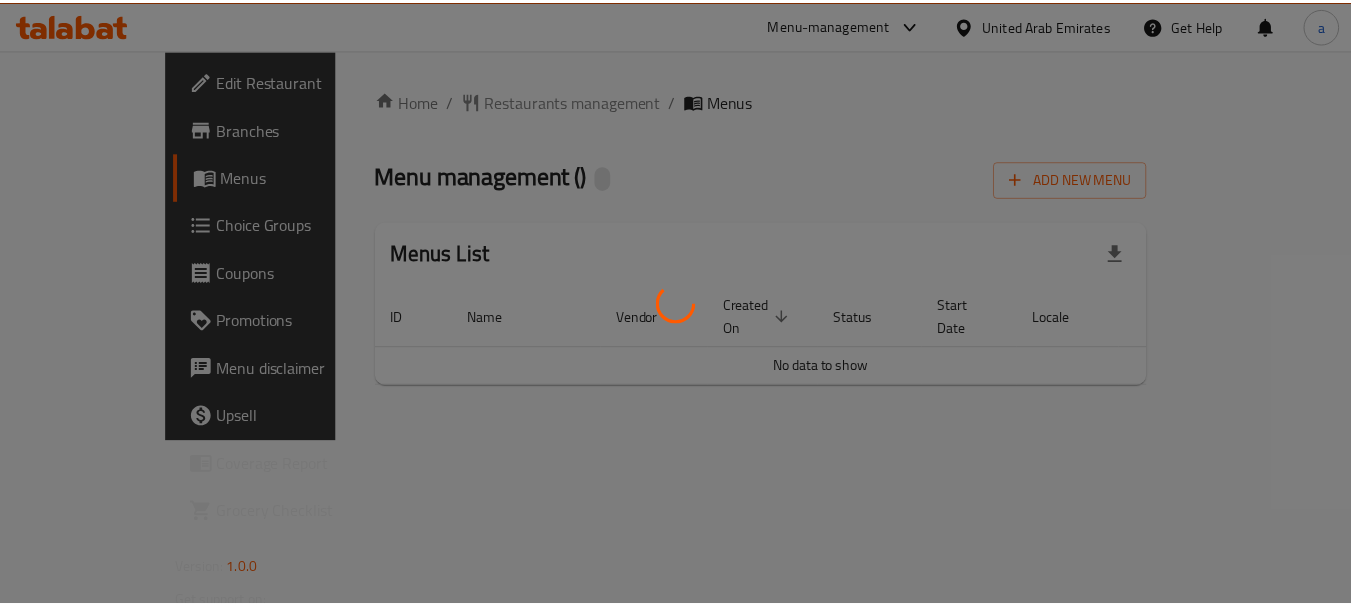 scroll, scrollTop: 0, scrollLeft: 0, axis: both 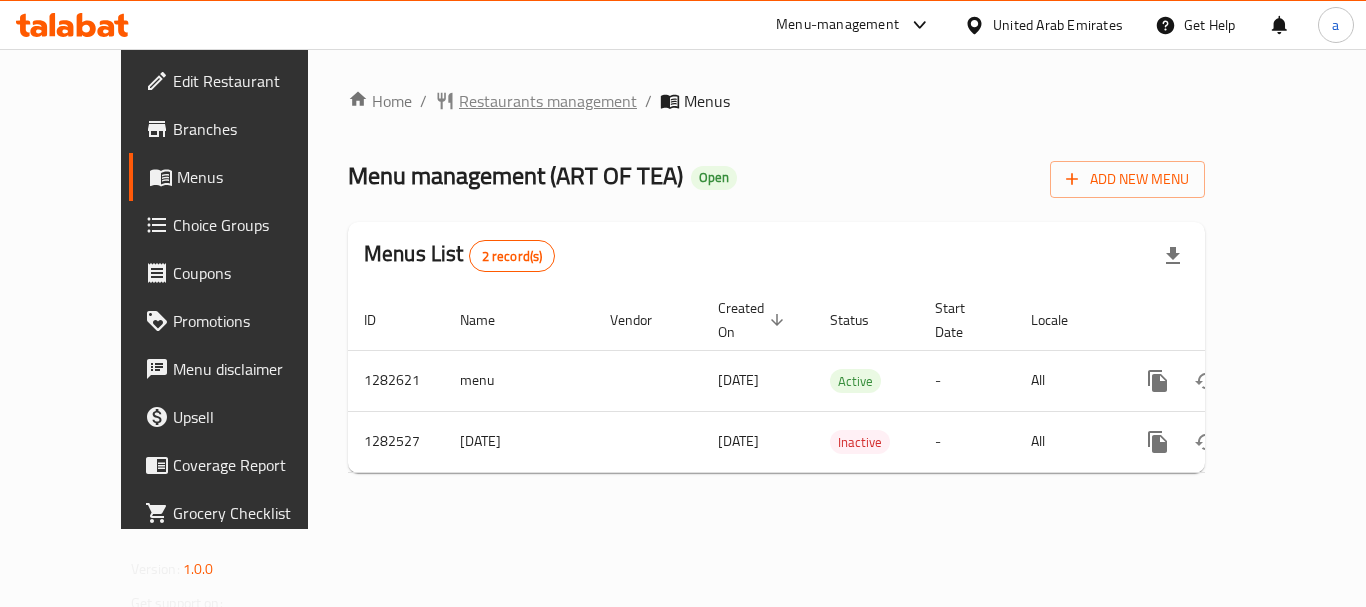 click on "Restaurants management" at bounding box center [548, 101] 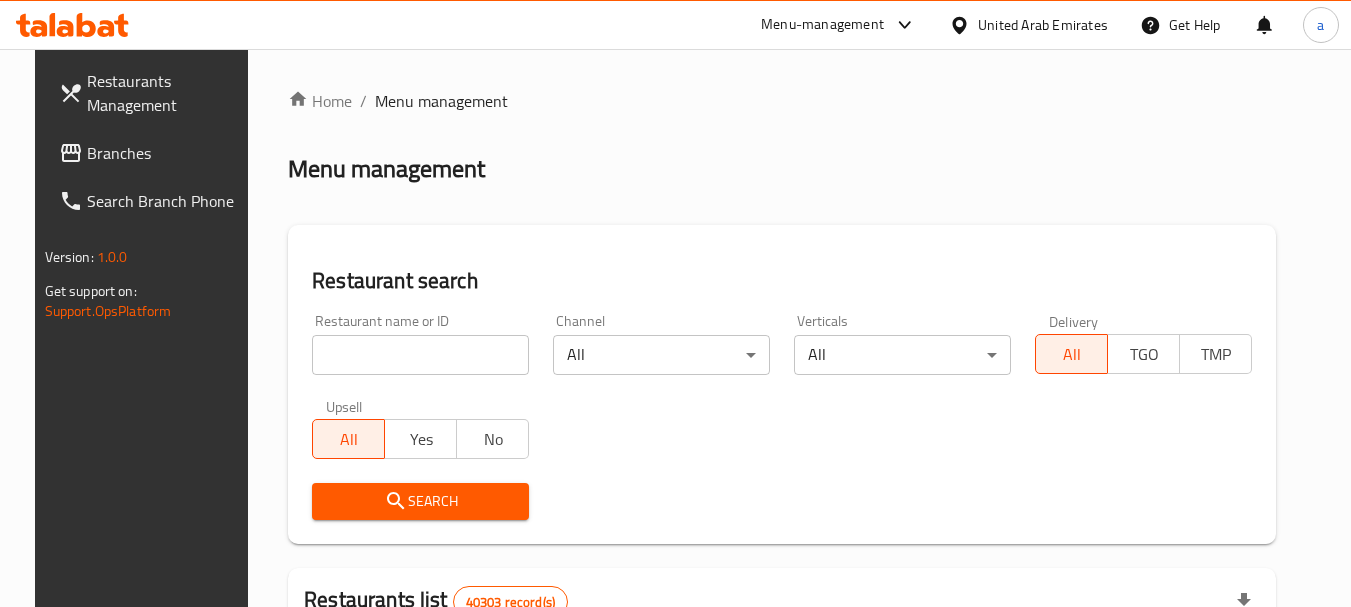 click at bounding box center [420, 355] 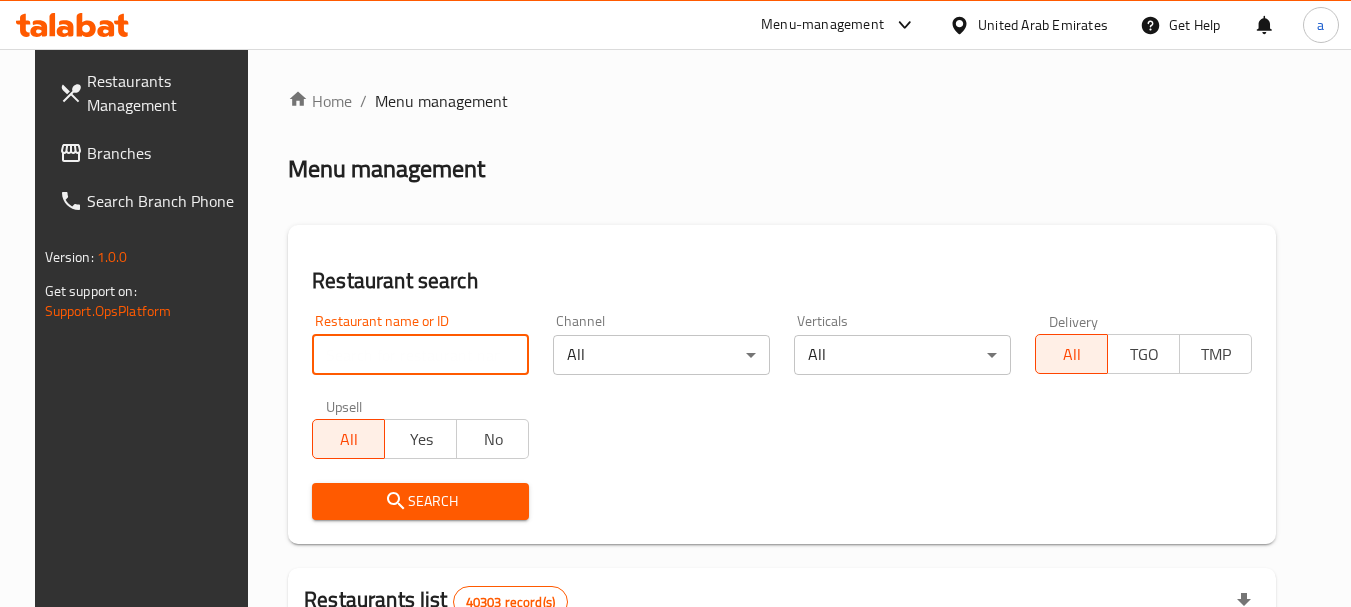 paste on "694808" 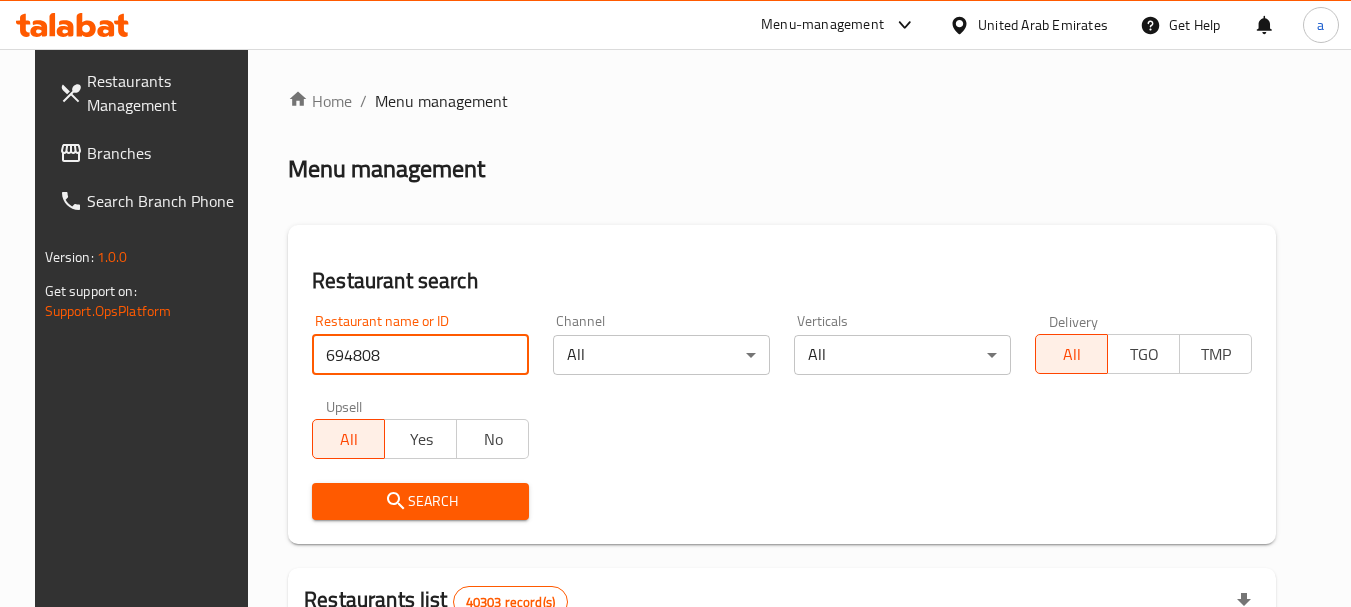 type on "694808" 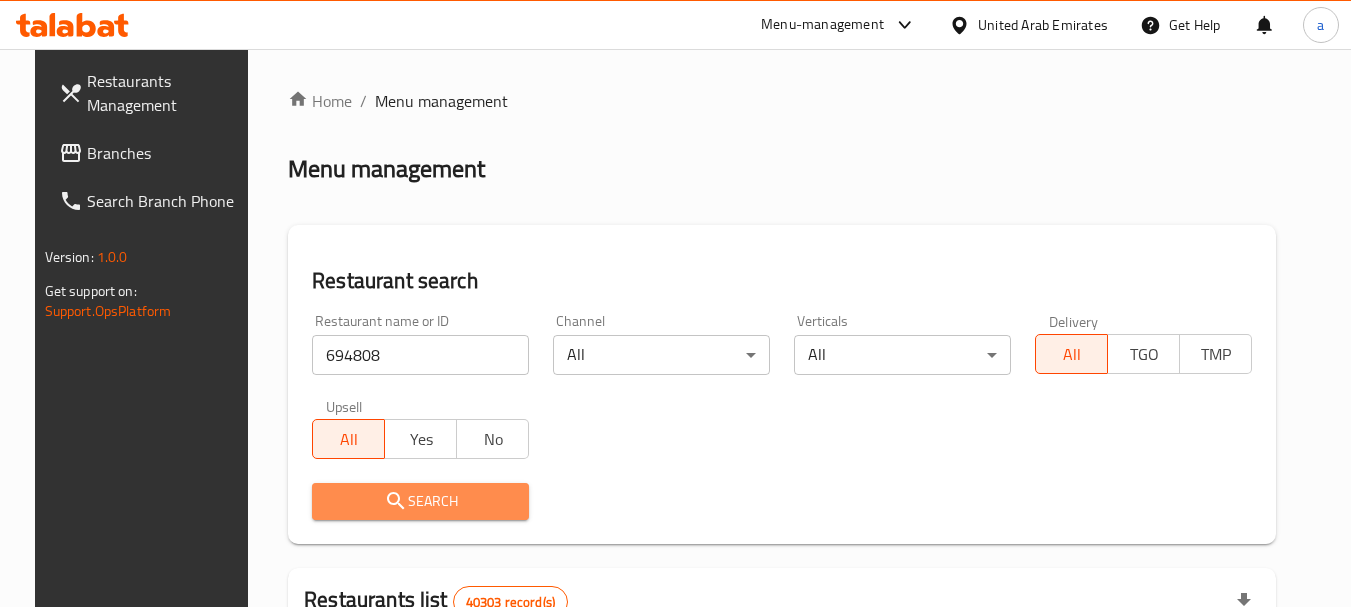 click on "Search" at bounding box center [420, 501] 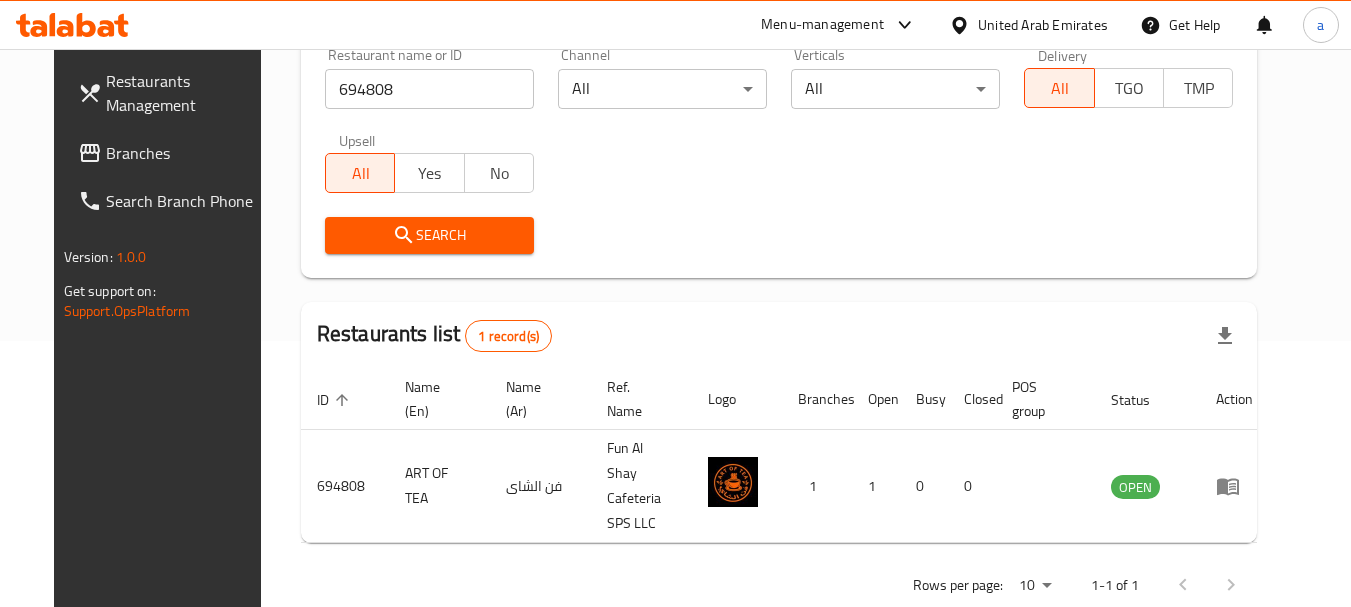 scroll, scrollTop: 268, scrollLeft: 0, axis: vertical 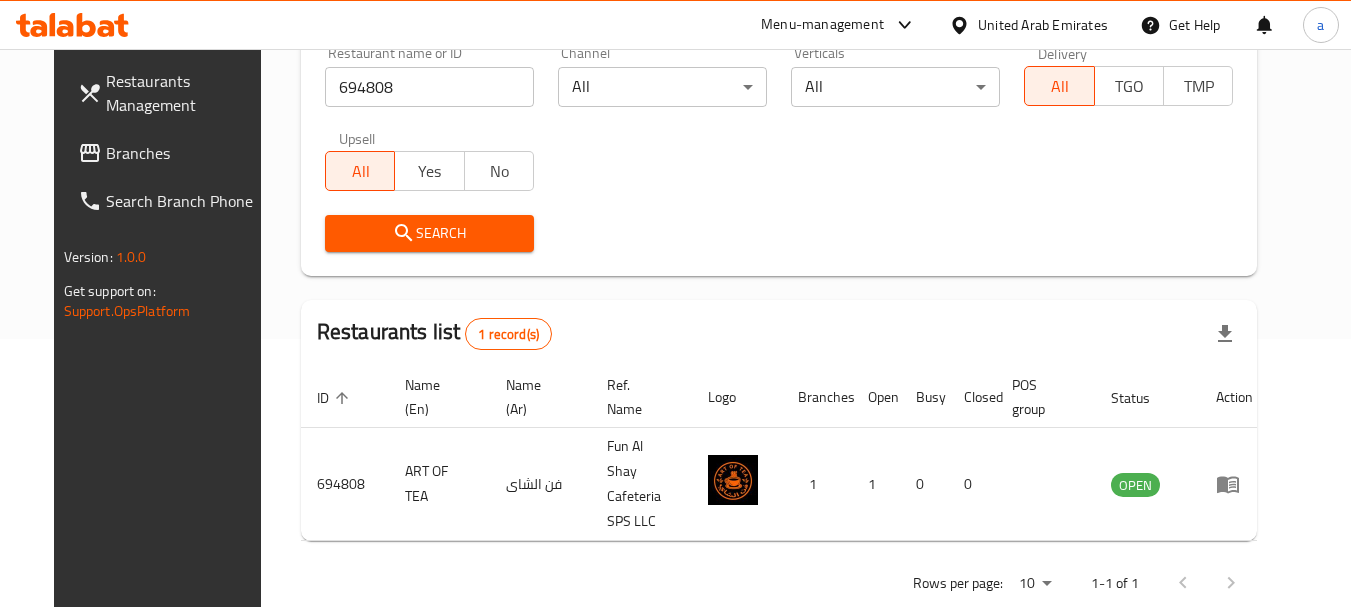 drag, startPoint x: 1022, startPoint y: 24, endPoint x: 1027, endPoint y: 35, distance: 12.083046 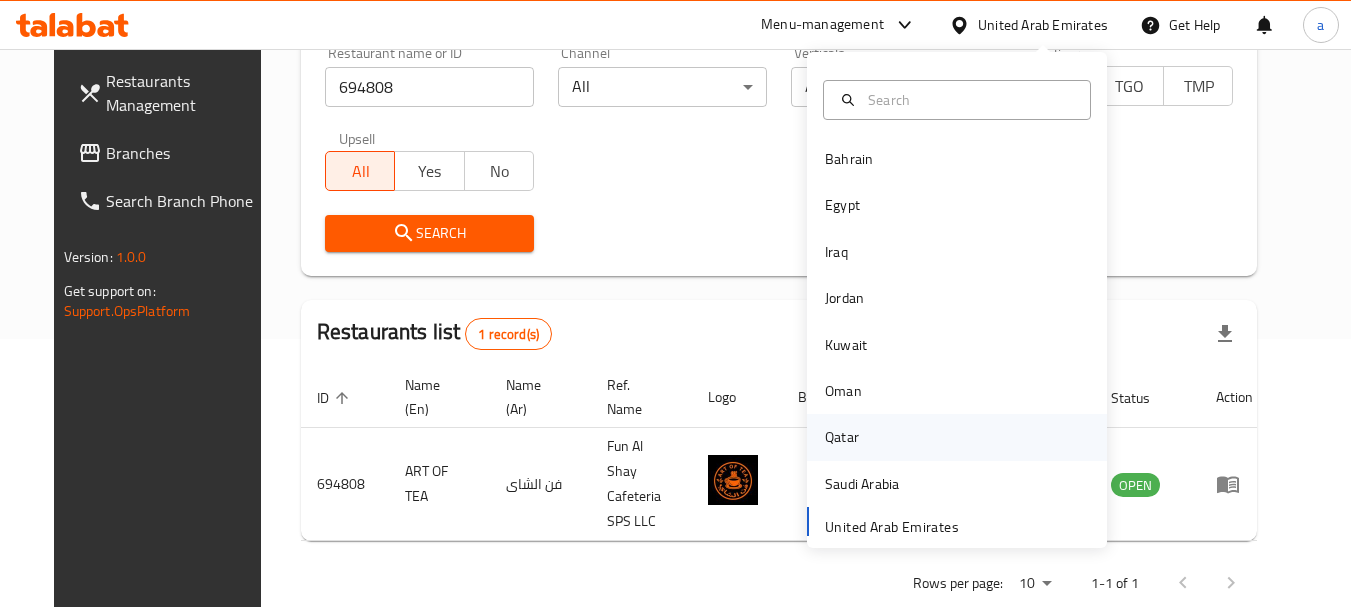 click on "Qatar" at bounding box center [842, 437] 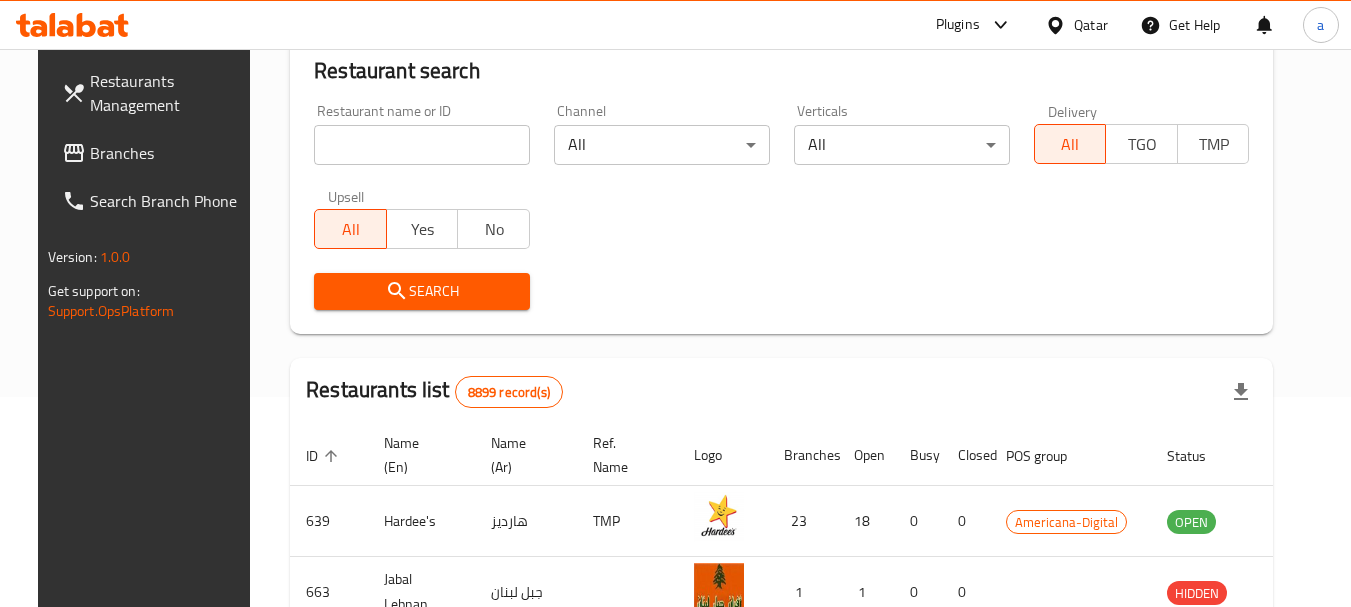 scroll, scrollTop: 268, scrollLeft: 0, axis: vertical 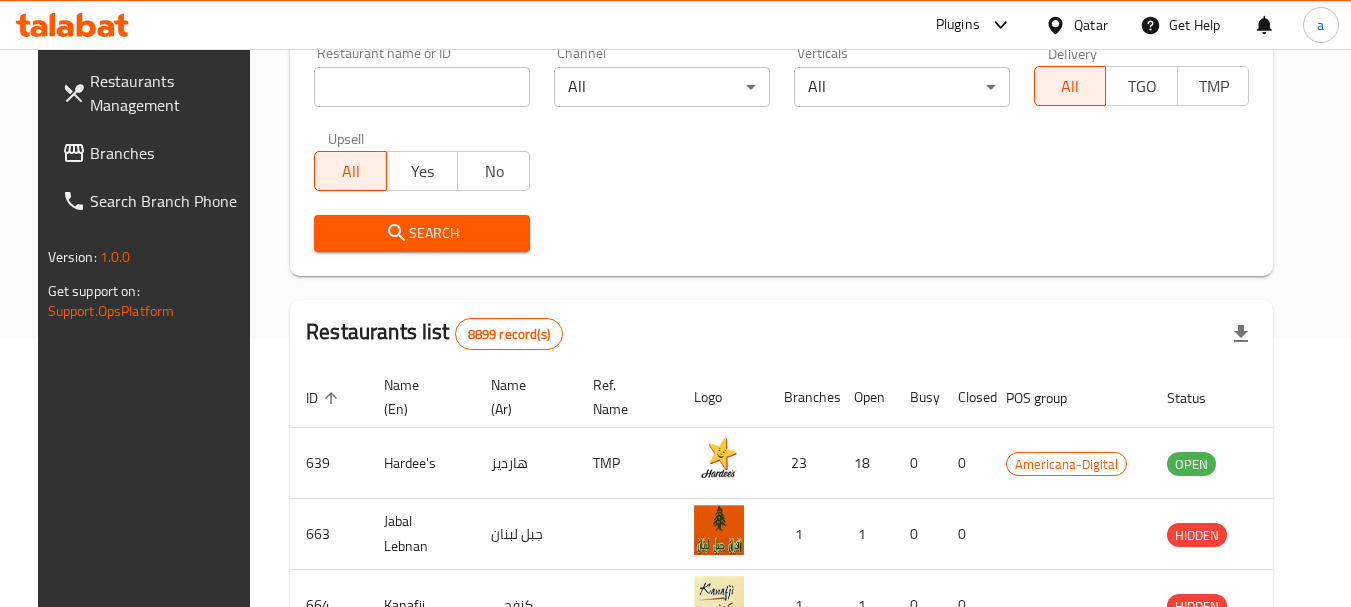 click on "Branches" at bounding box center (155, 153) 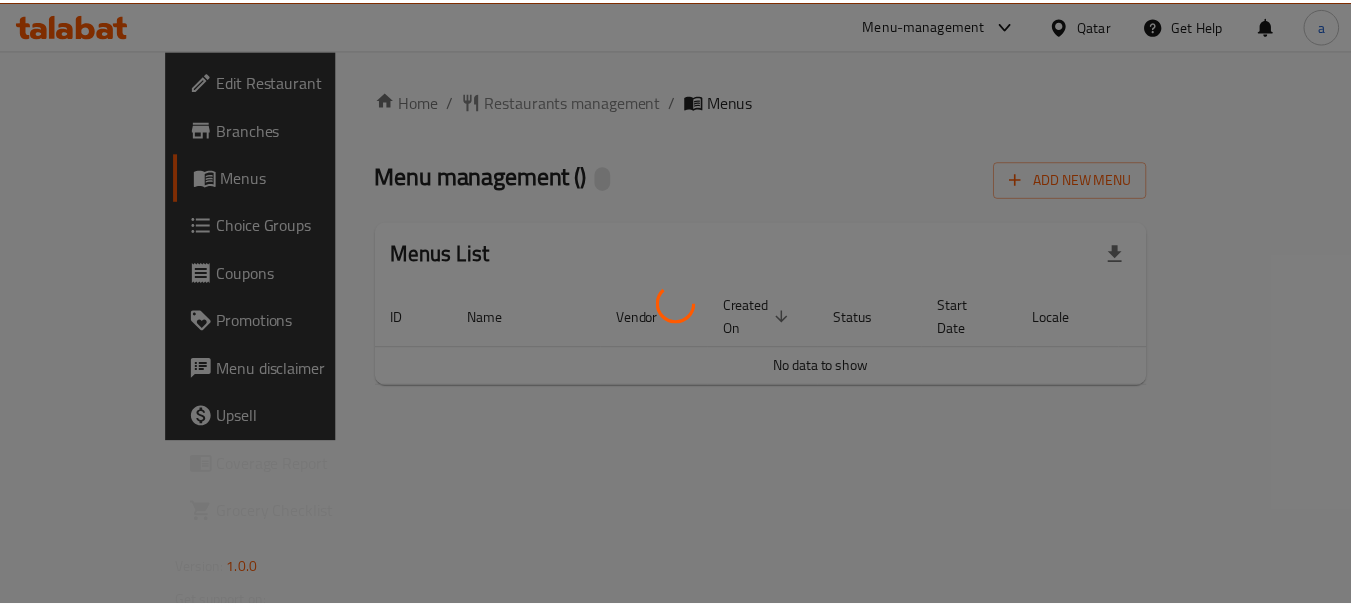 scroll, scrollTop: 0, scrollLeft: 0, axis: both 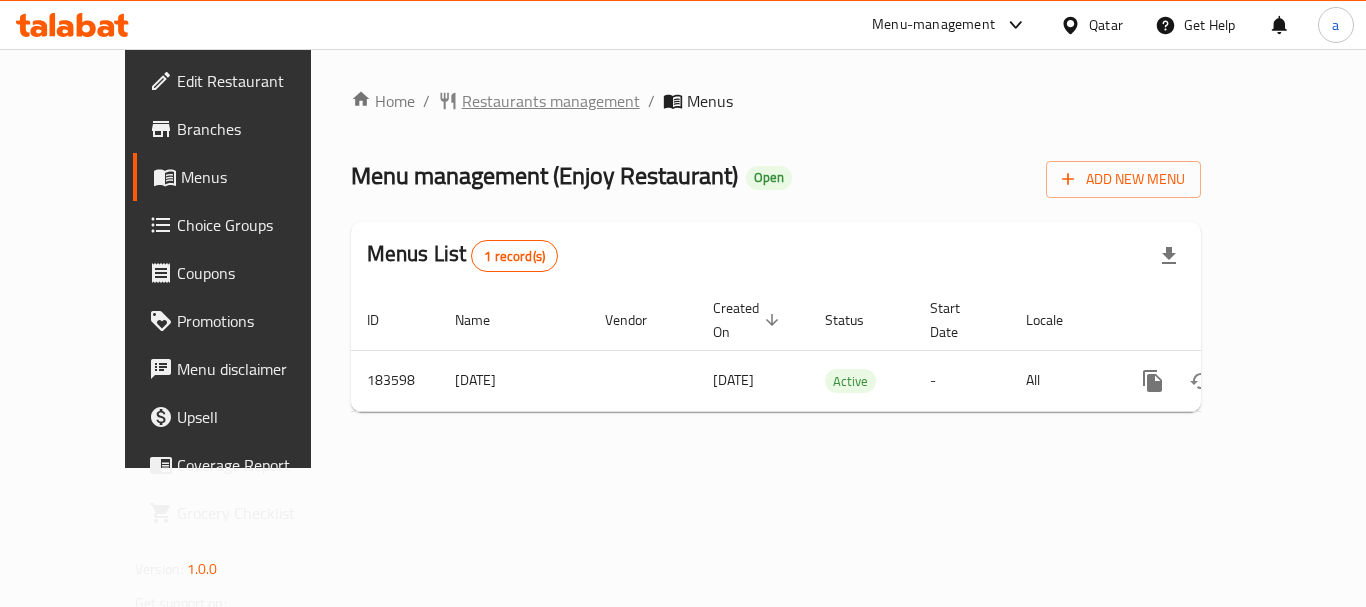 click on "Restaurants management" at bounding box center [551, 101] 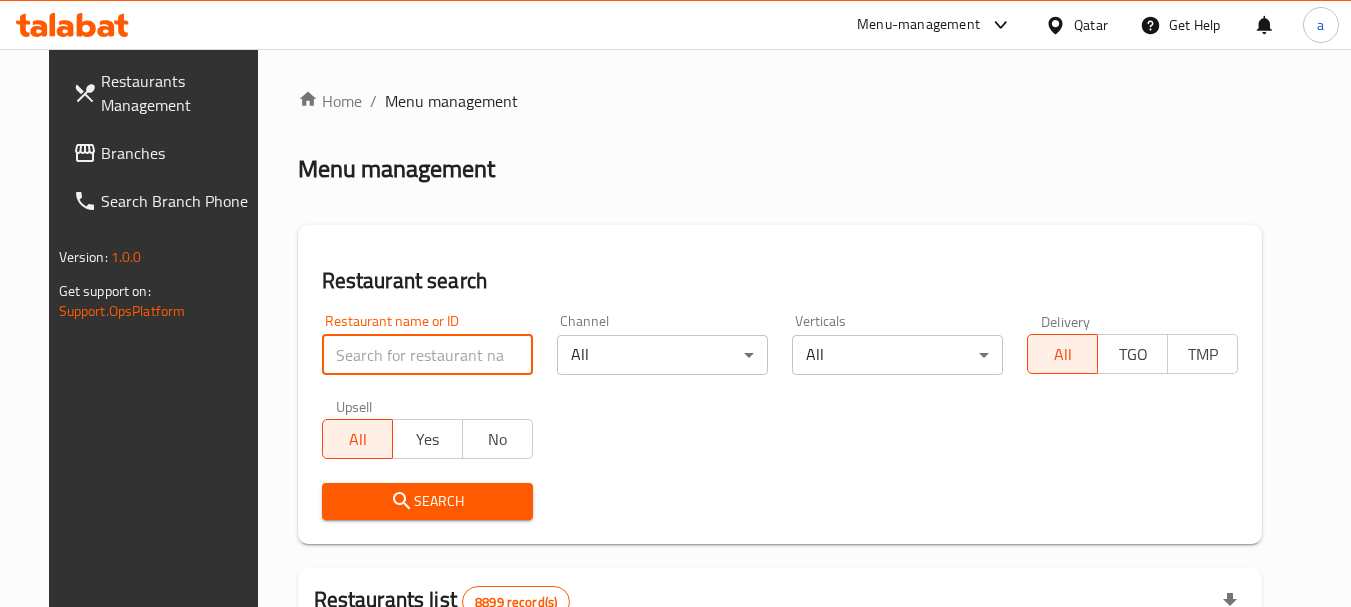 click at bounding box center [427, 355] 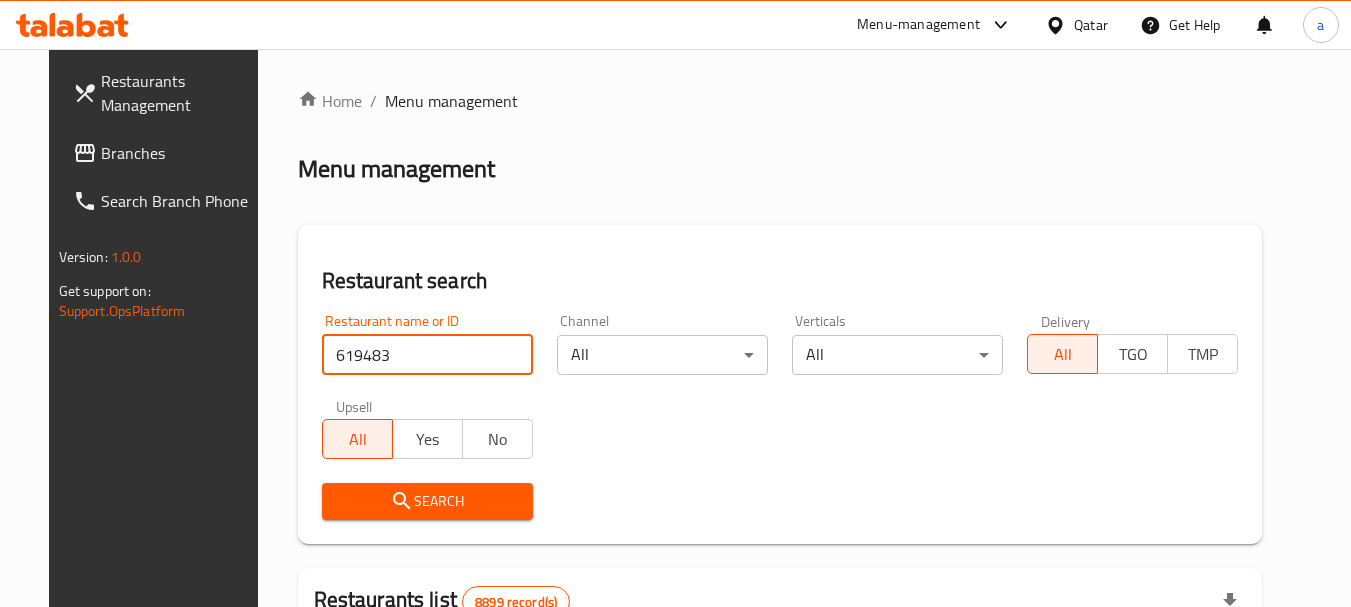 type on "619483" 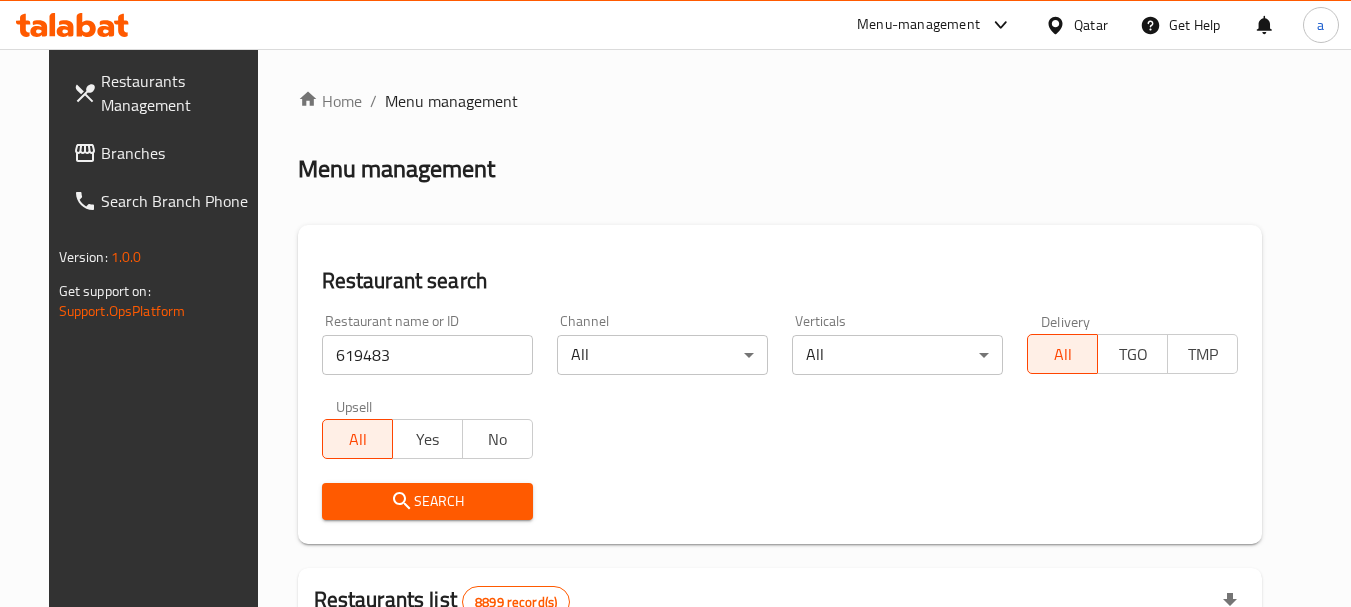 click on "Search" at bounding box center [427, 501] 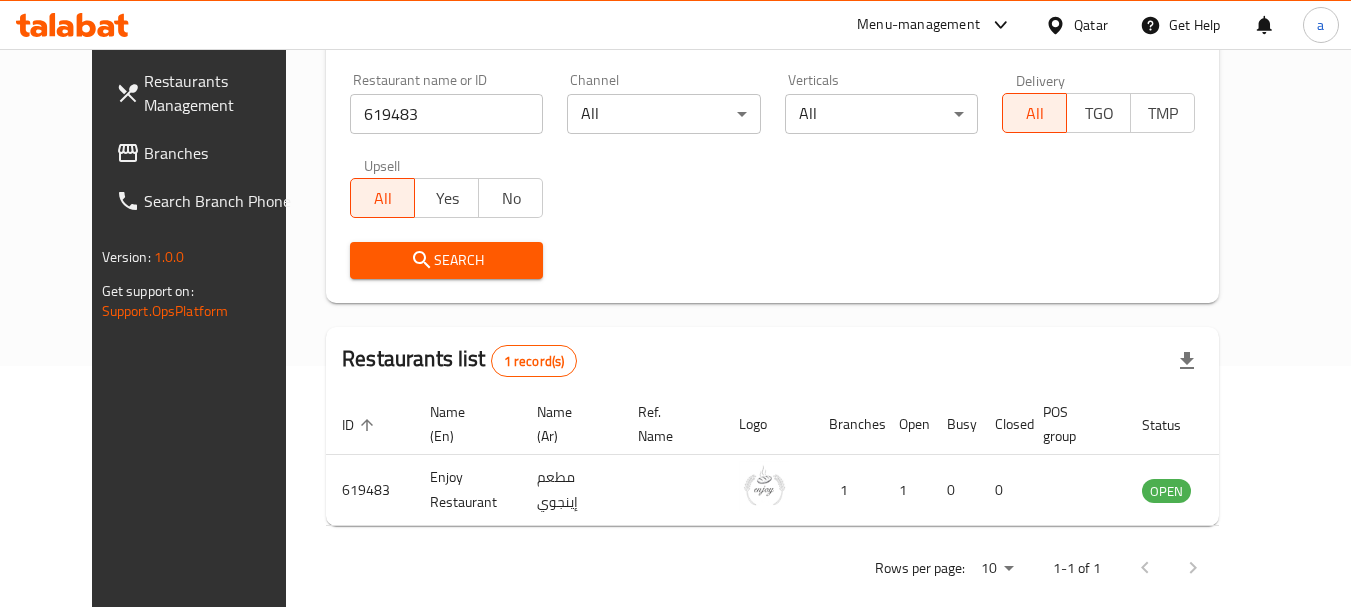 scroll, scrollTop: 268, scrollLeft: 0, axis: vertical 